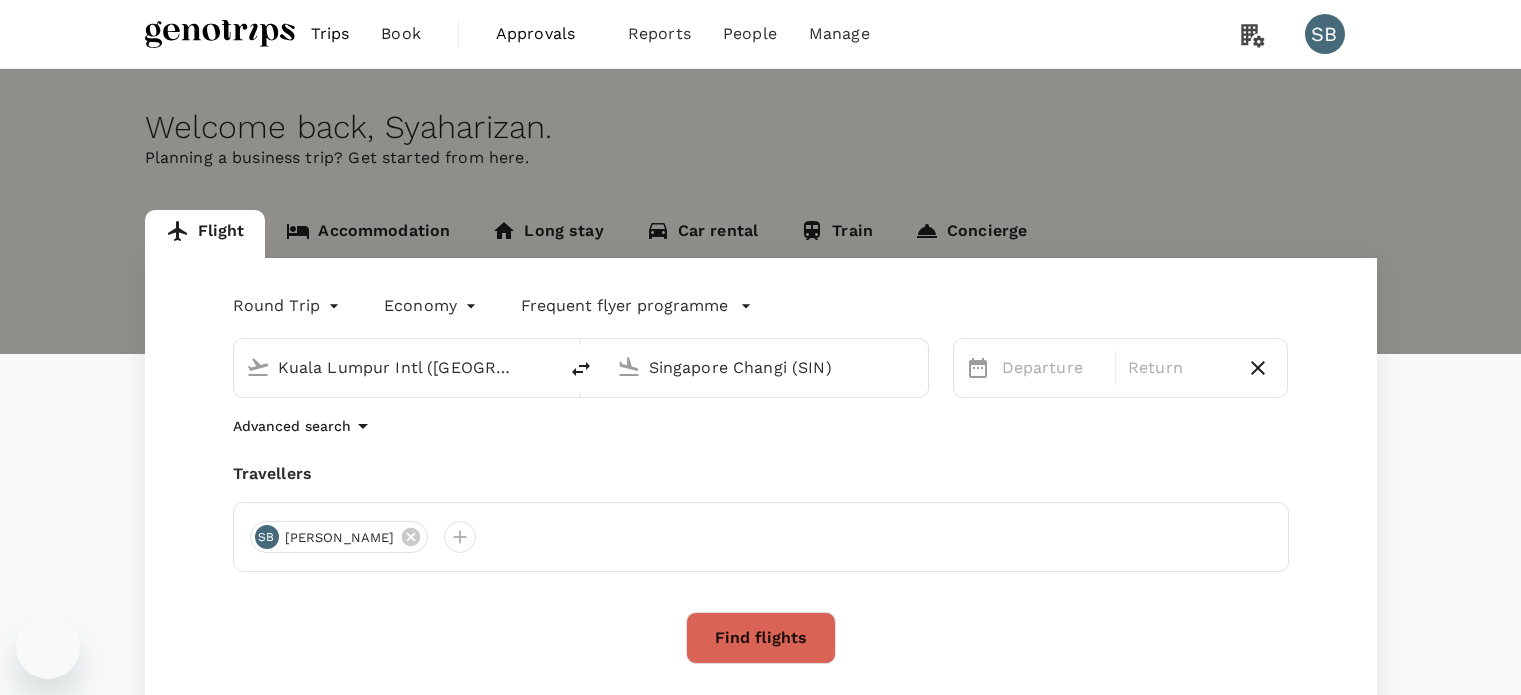 scroll, scrollTop: 0, scrollLeft: 0, axis: both 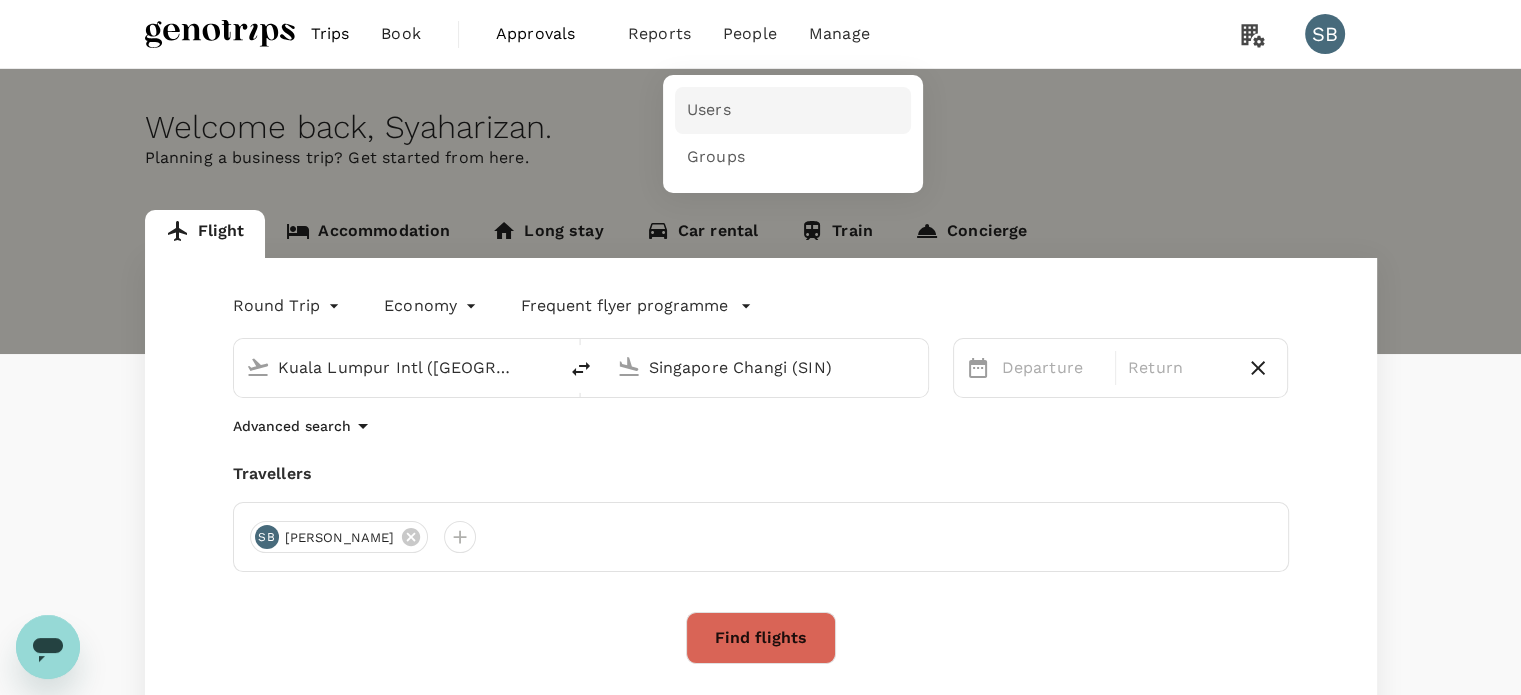 click on "Users" at bounding box center [709, 110] 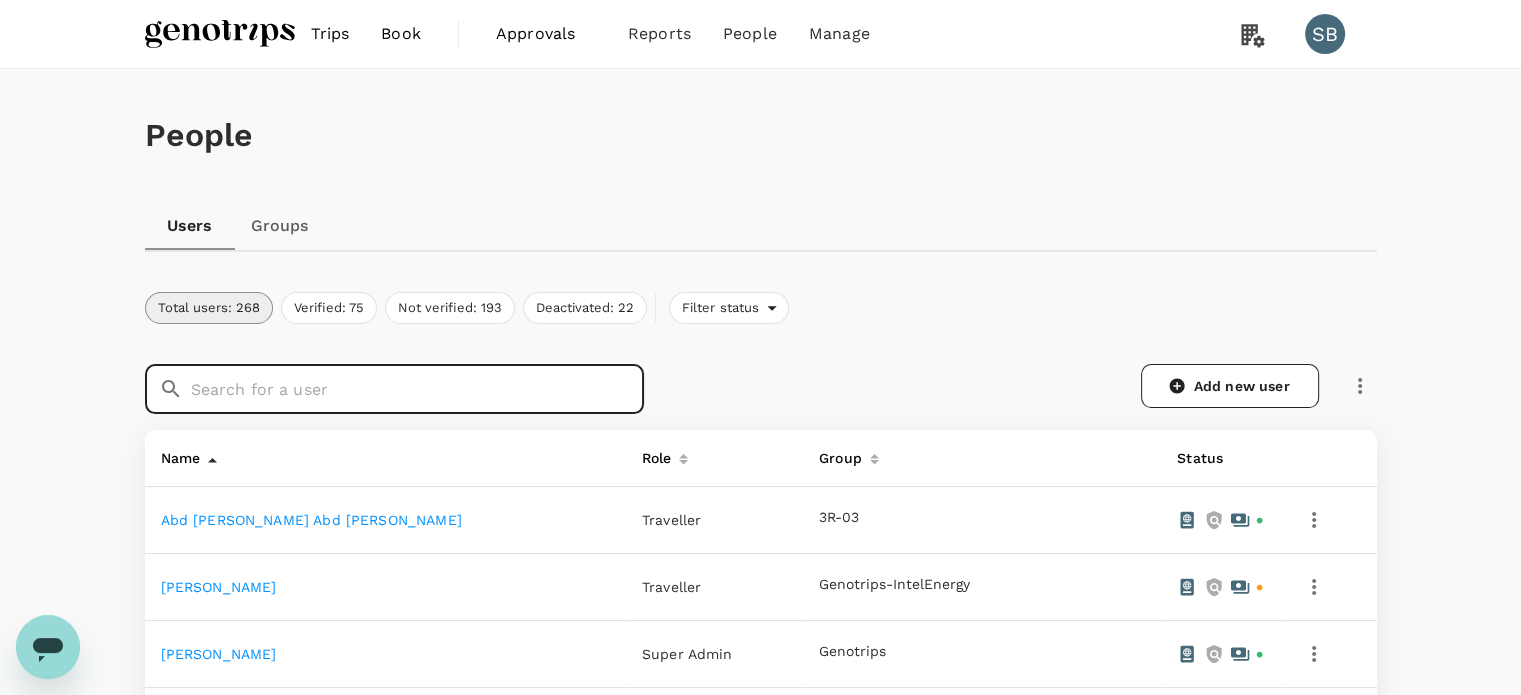 click at bounding box center [417, 389] 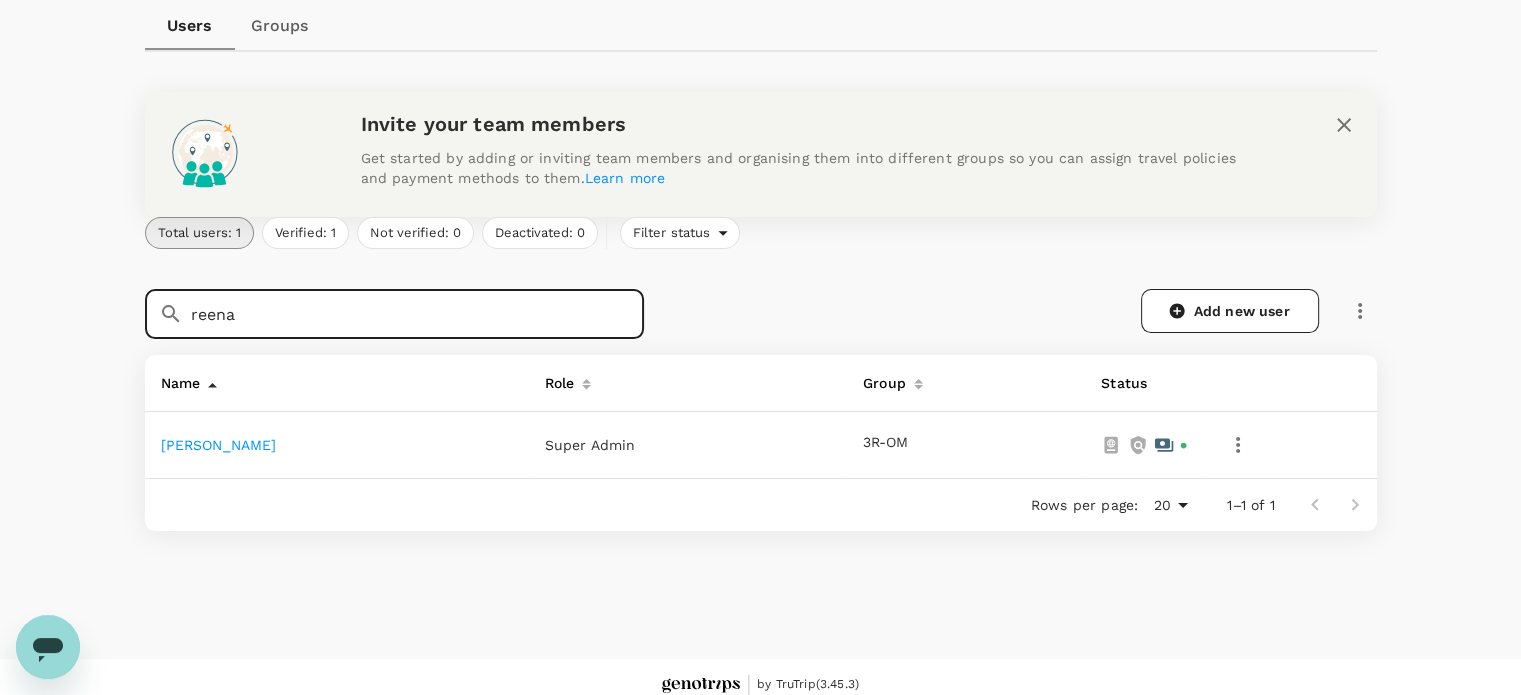type on "reena" 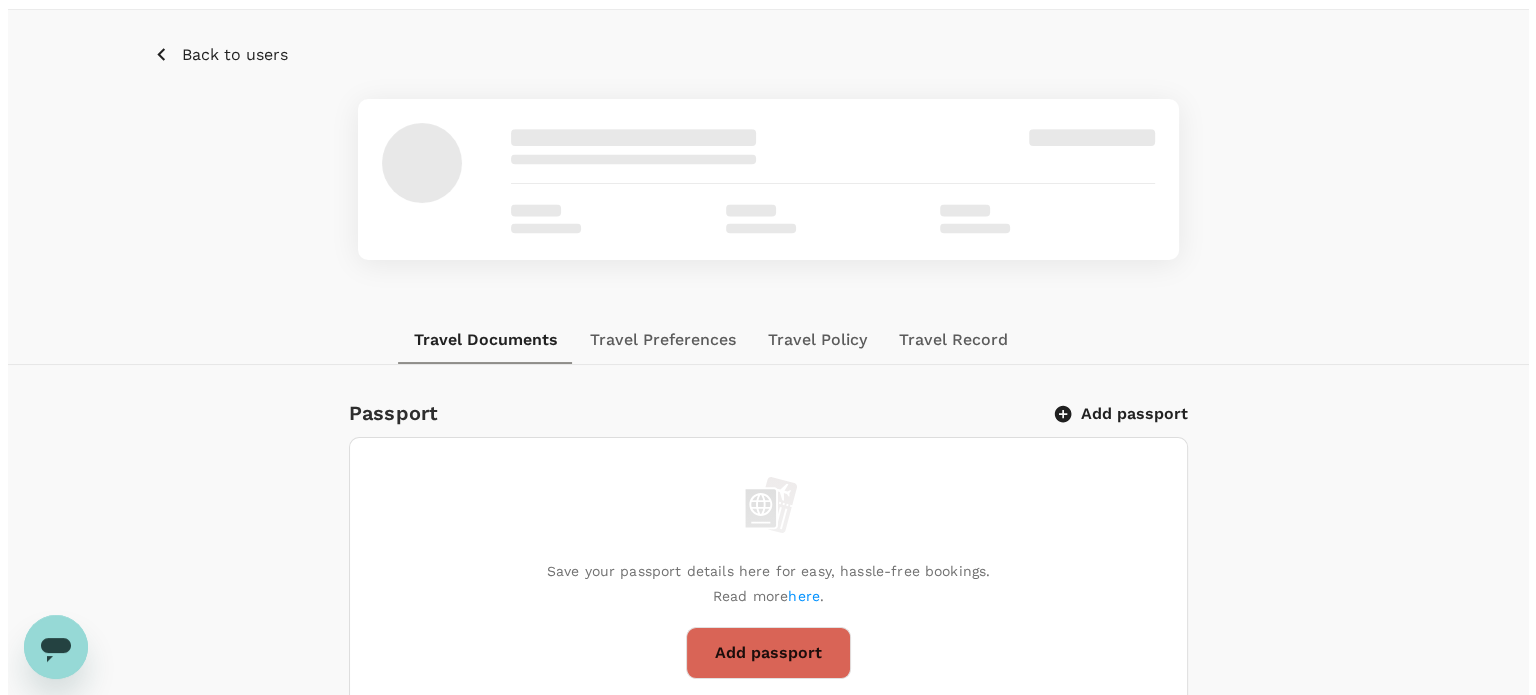 scroll, scrollTop: 0, scrollLeft: 0, axis: both 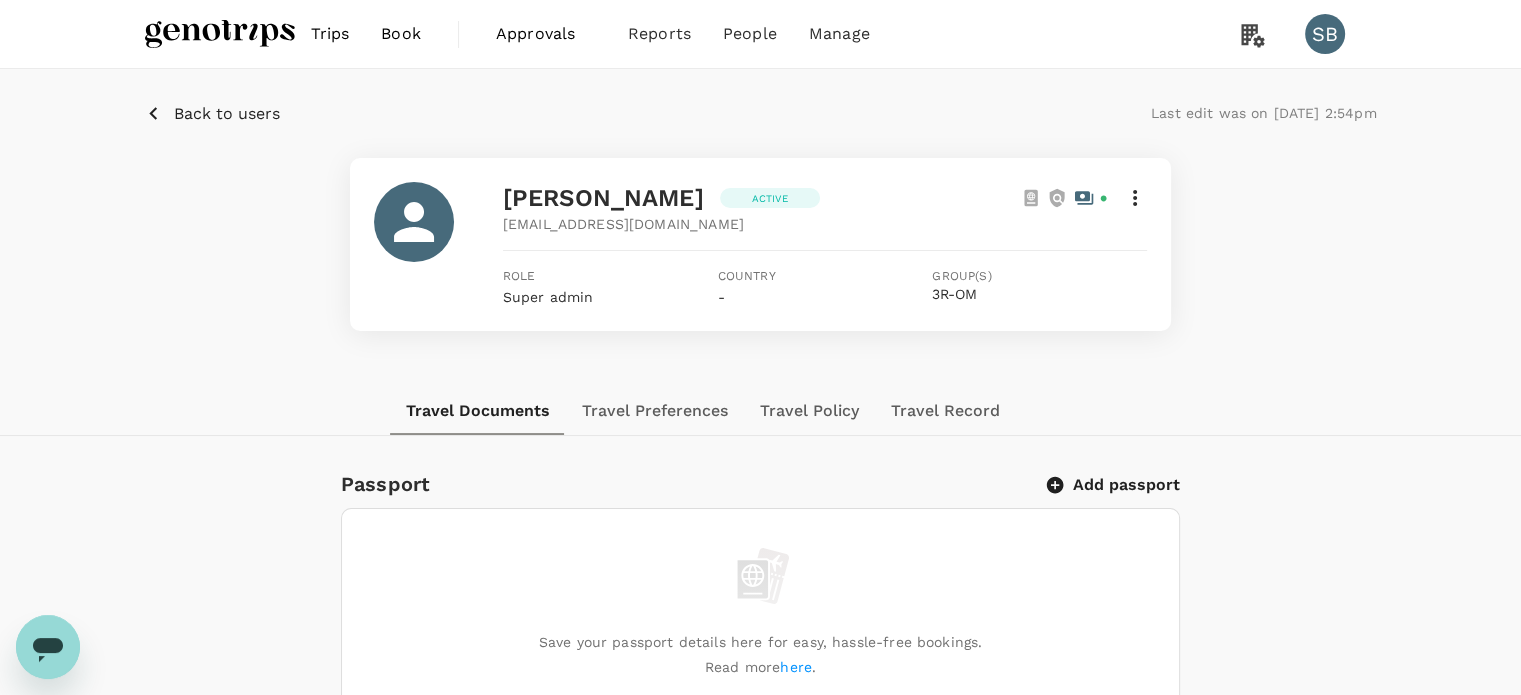 click at bounding box center (220, 34) 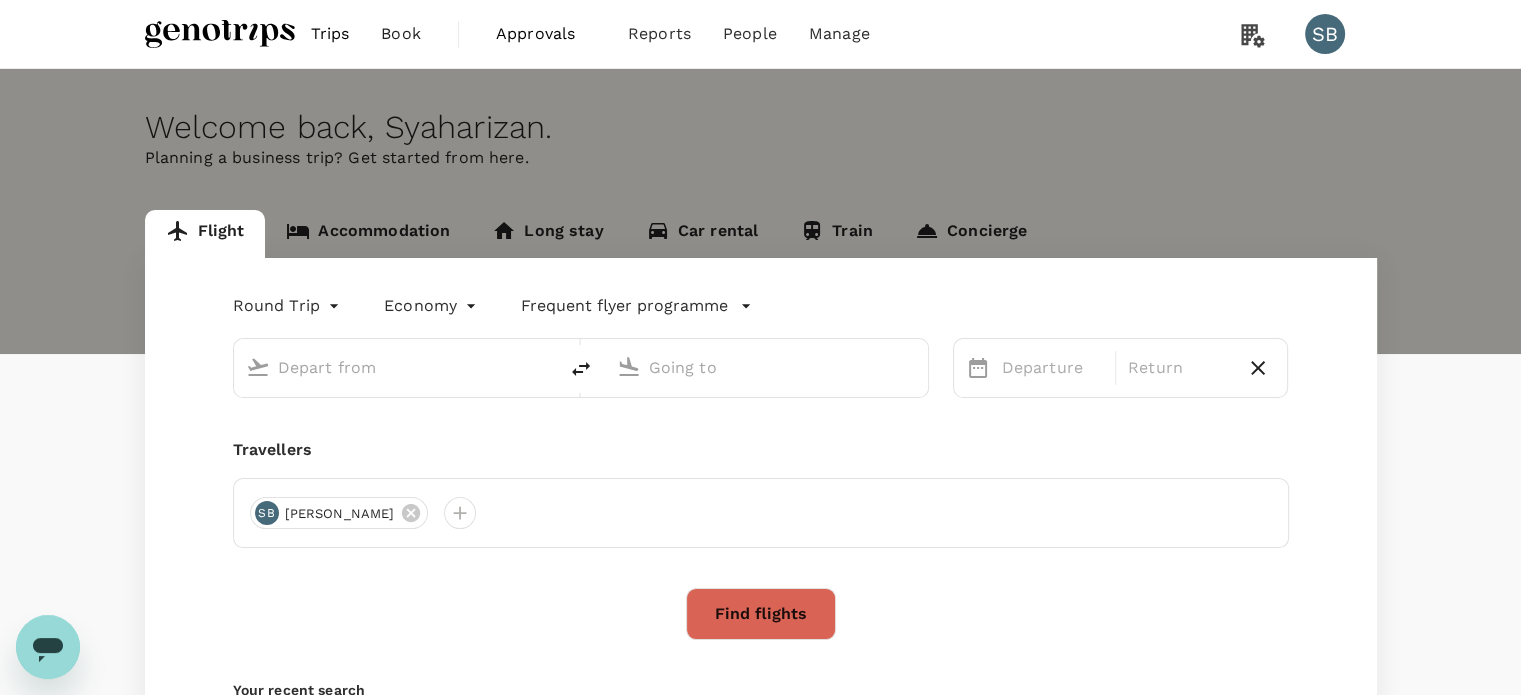 type on "Kuala Lumpur Intl ([GEOGRAPHIC_DATA])" 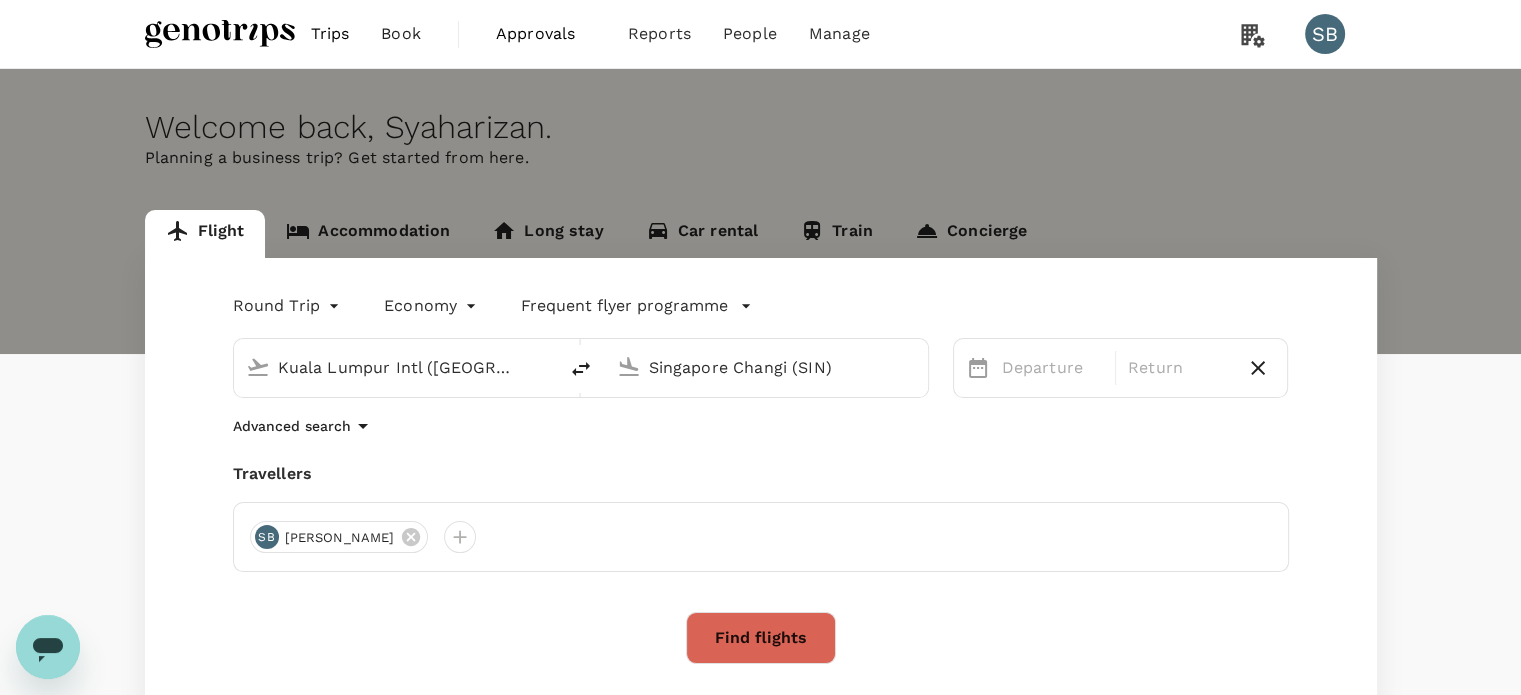 type 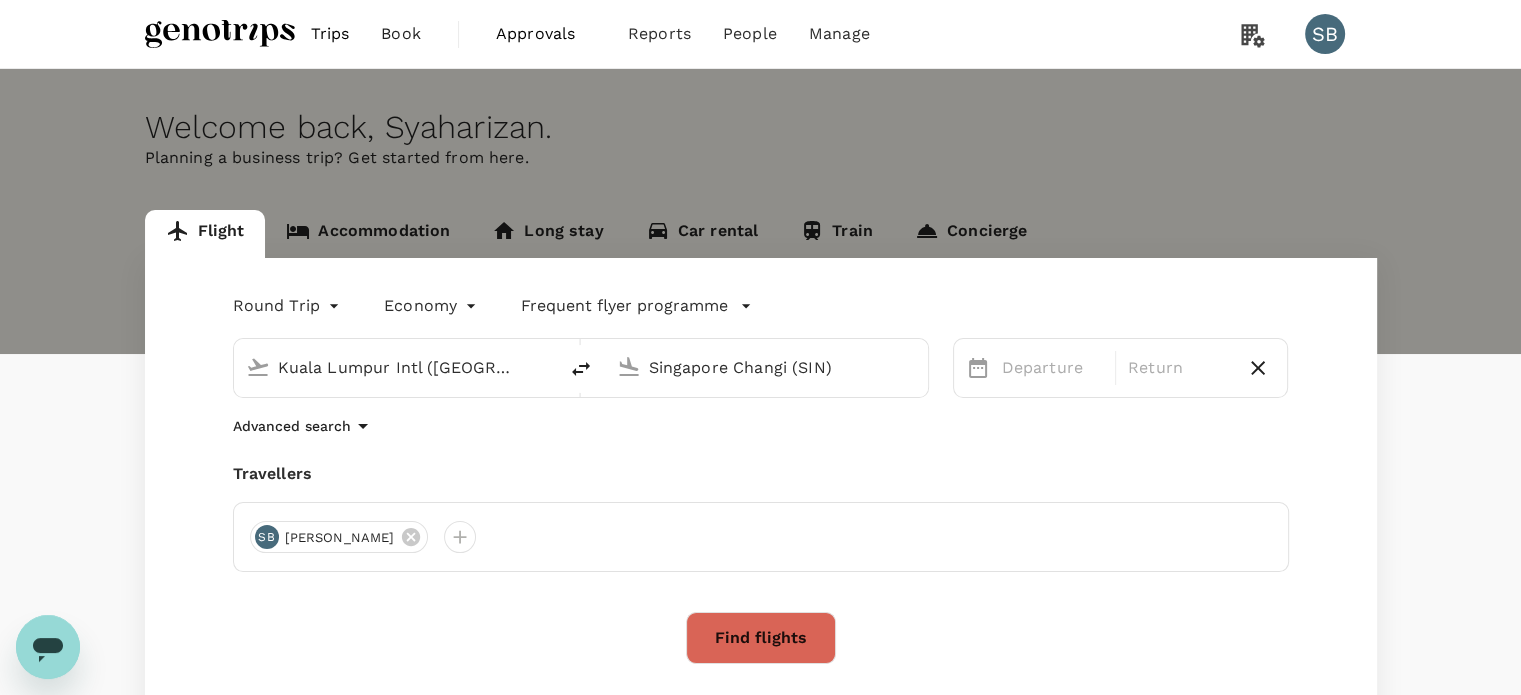 type 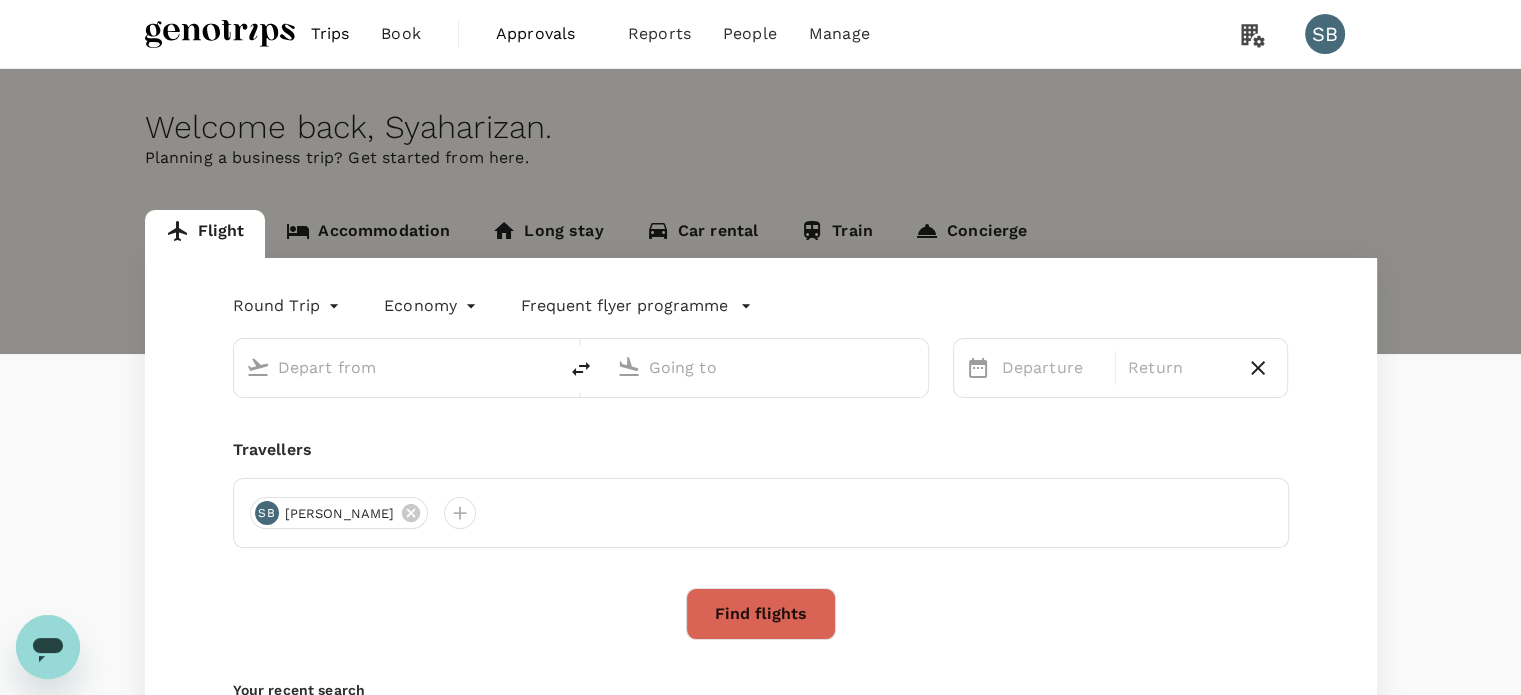 type on "Kuala Lumpur Intl ([GEOGRAPHIC_DATA])" 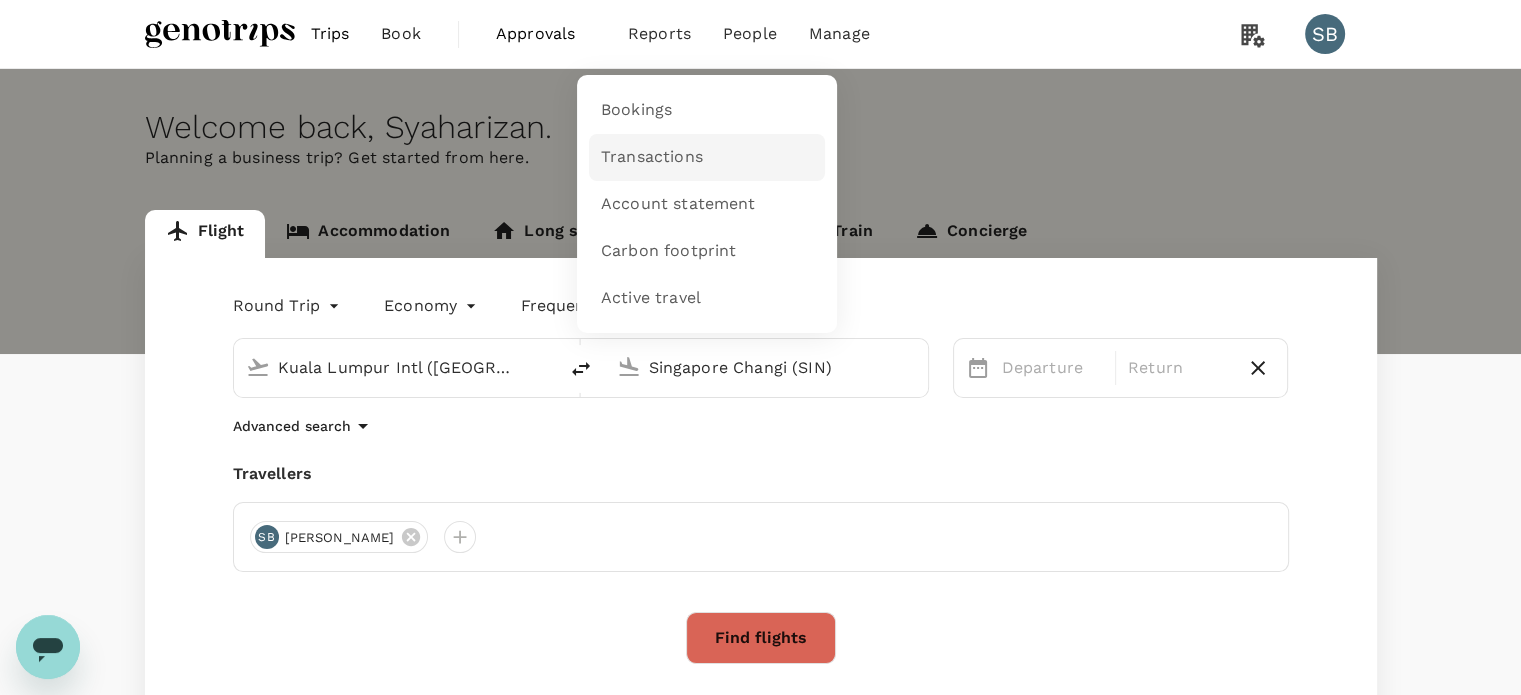 click on "Transactions" at bounding box center (652, 157) 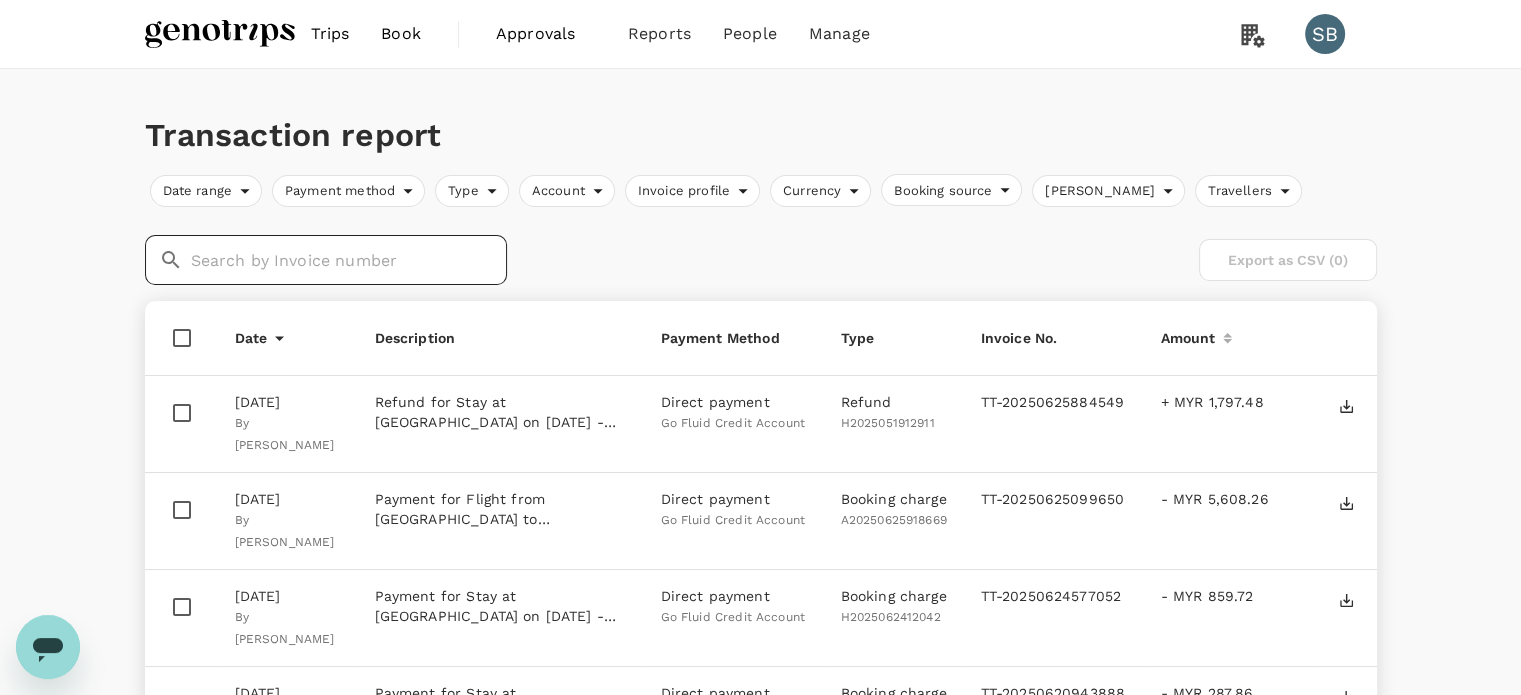 click at bounding box center [349, 260] 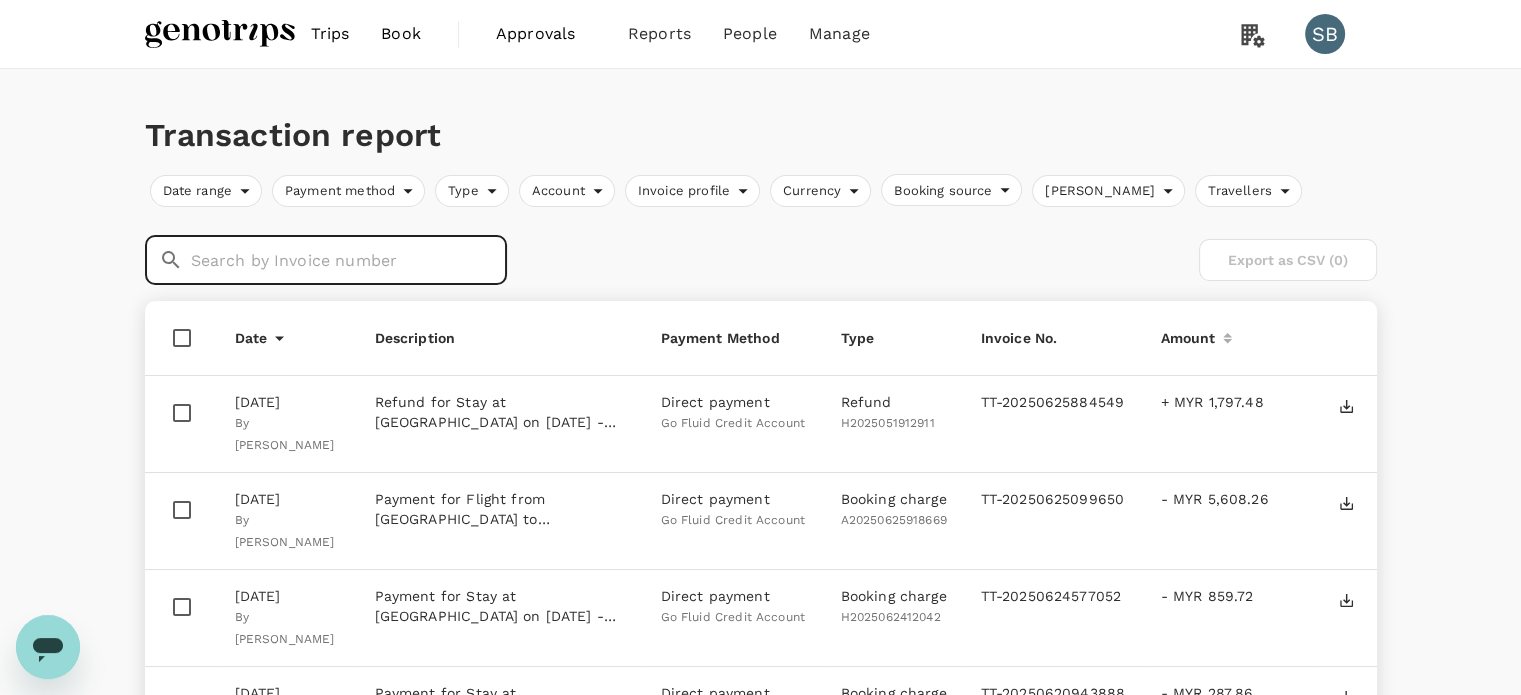 paste on "TT-20250414933716" 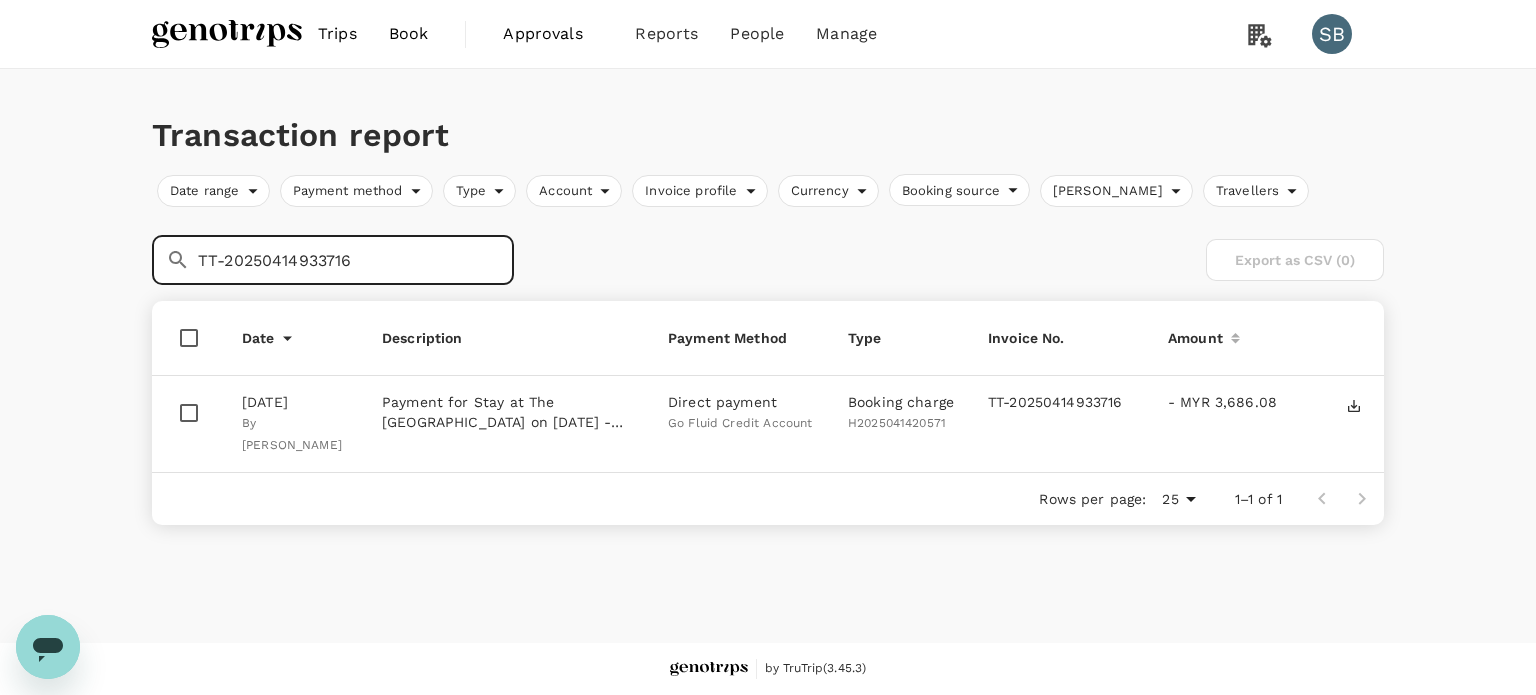 type on "TT-20250414933716" 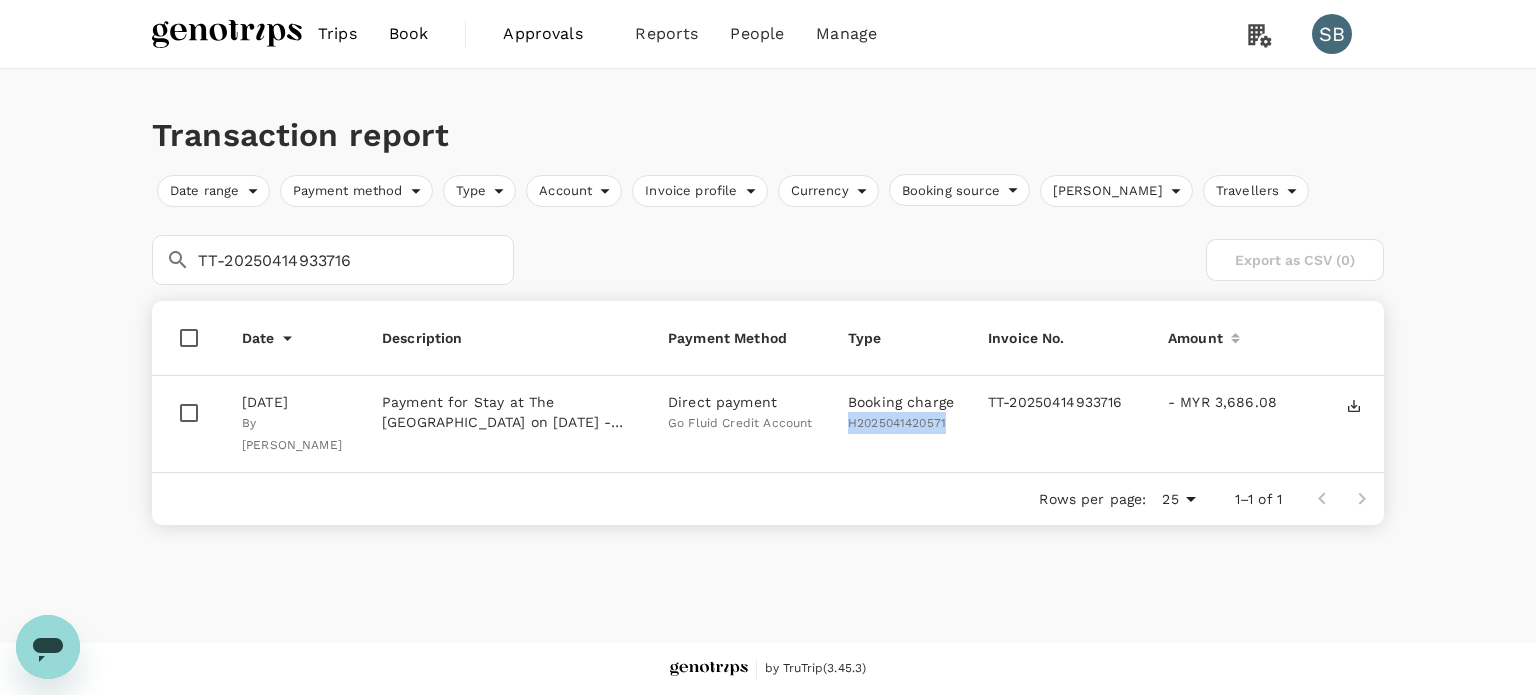 drag, startPoint x: 948, startPoint y: 420, endPoint x: 848, endPoint y: 424, distance: 100.07997 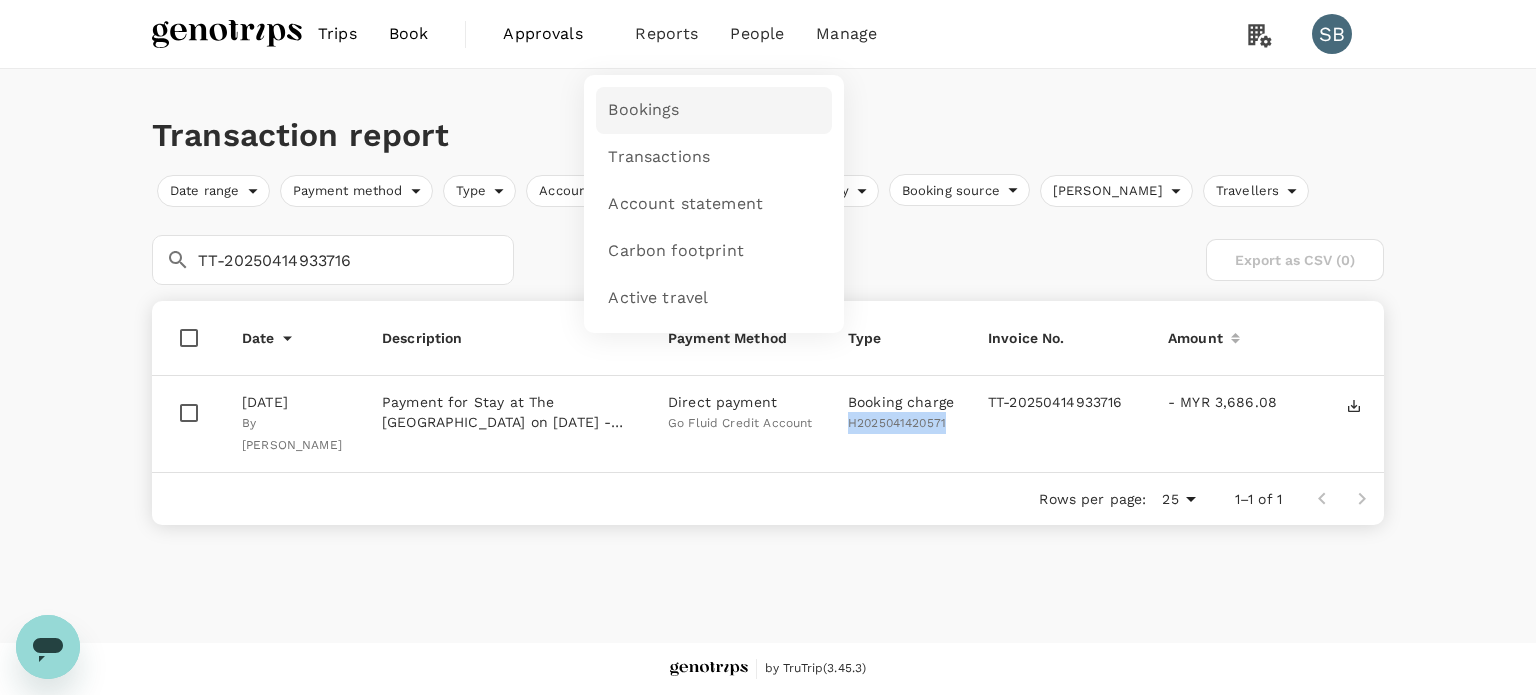 click on "Bookings" at bounding box center [643, 110] 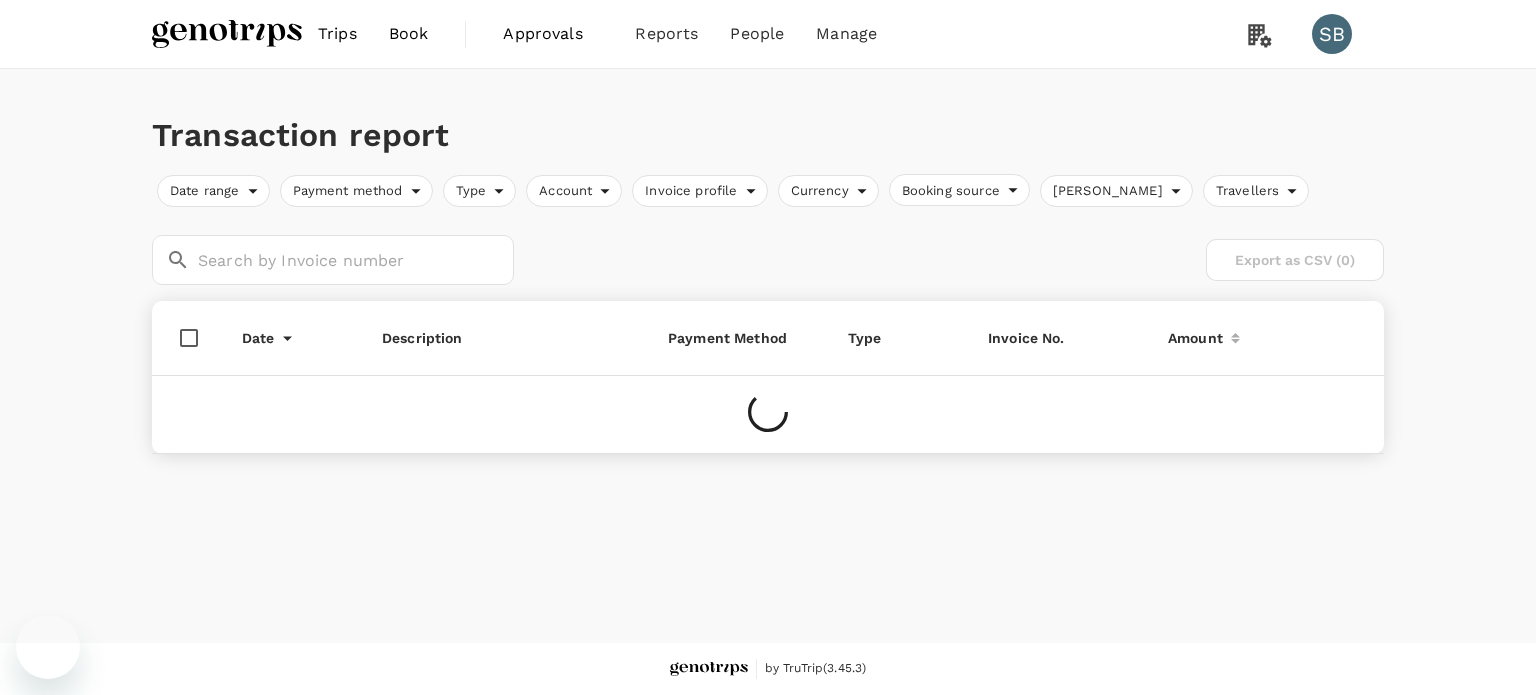 scroll, scrollTop: 0, scrollLeft: 0, axis: both 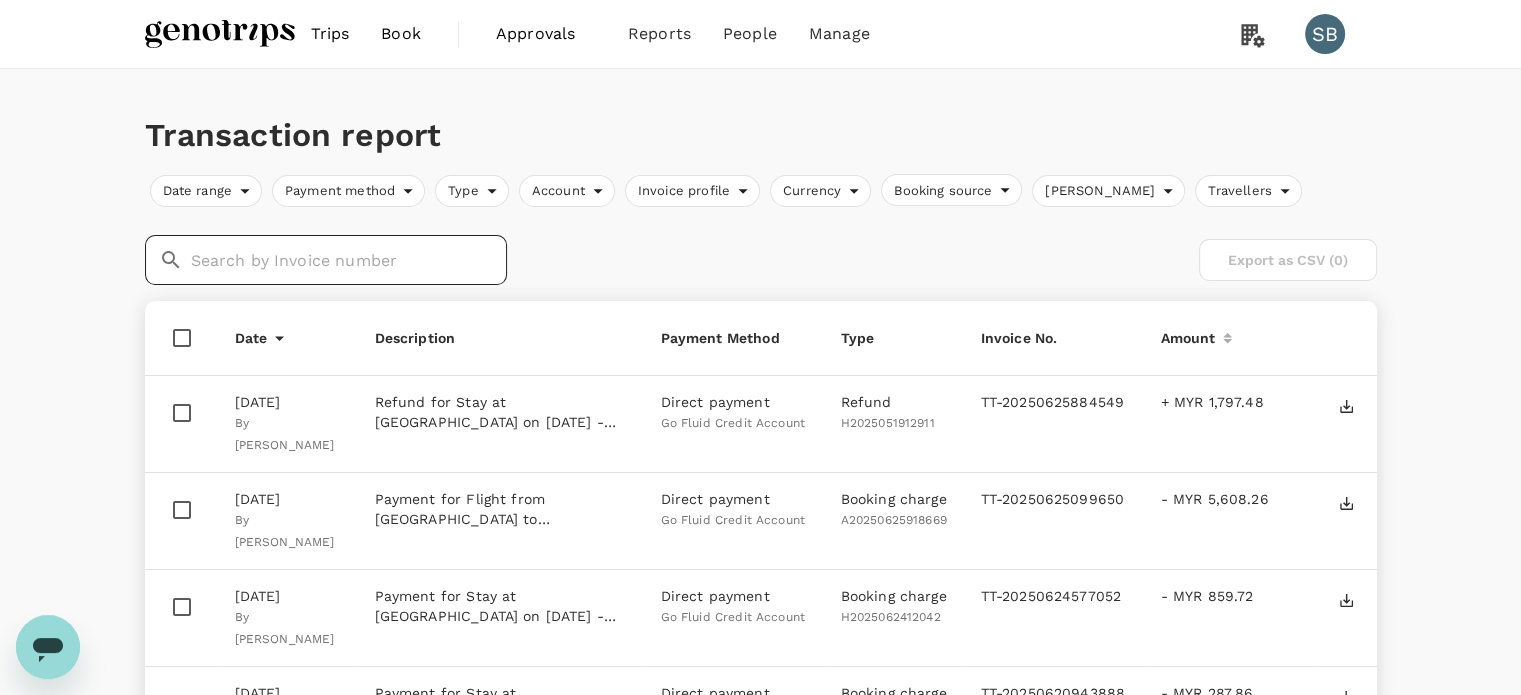 click at bounding box center (349, 260) 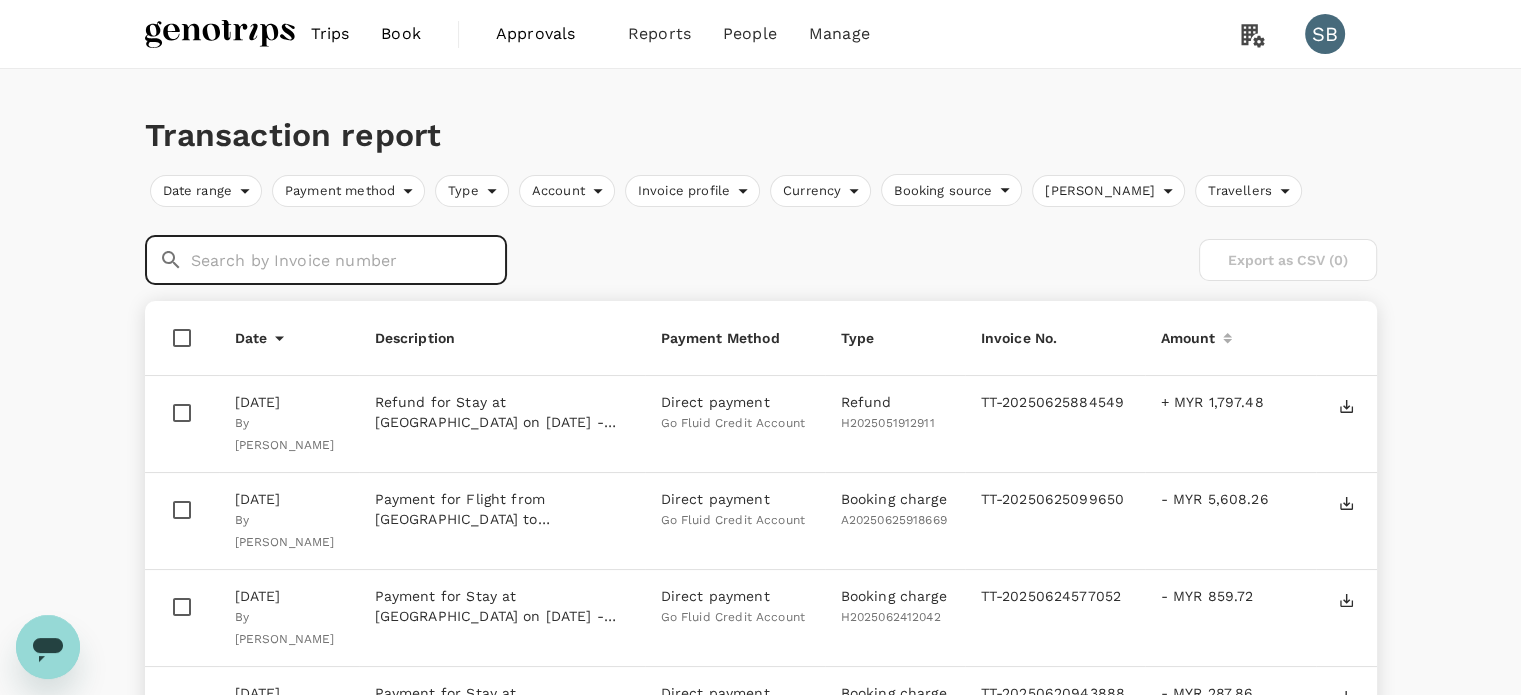paste on "TT-20250416124969" 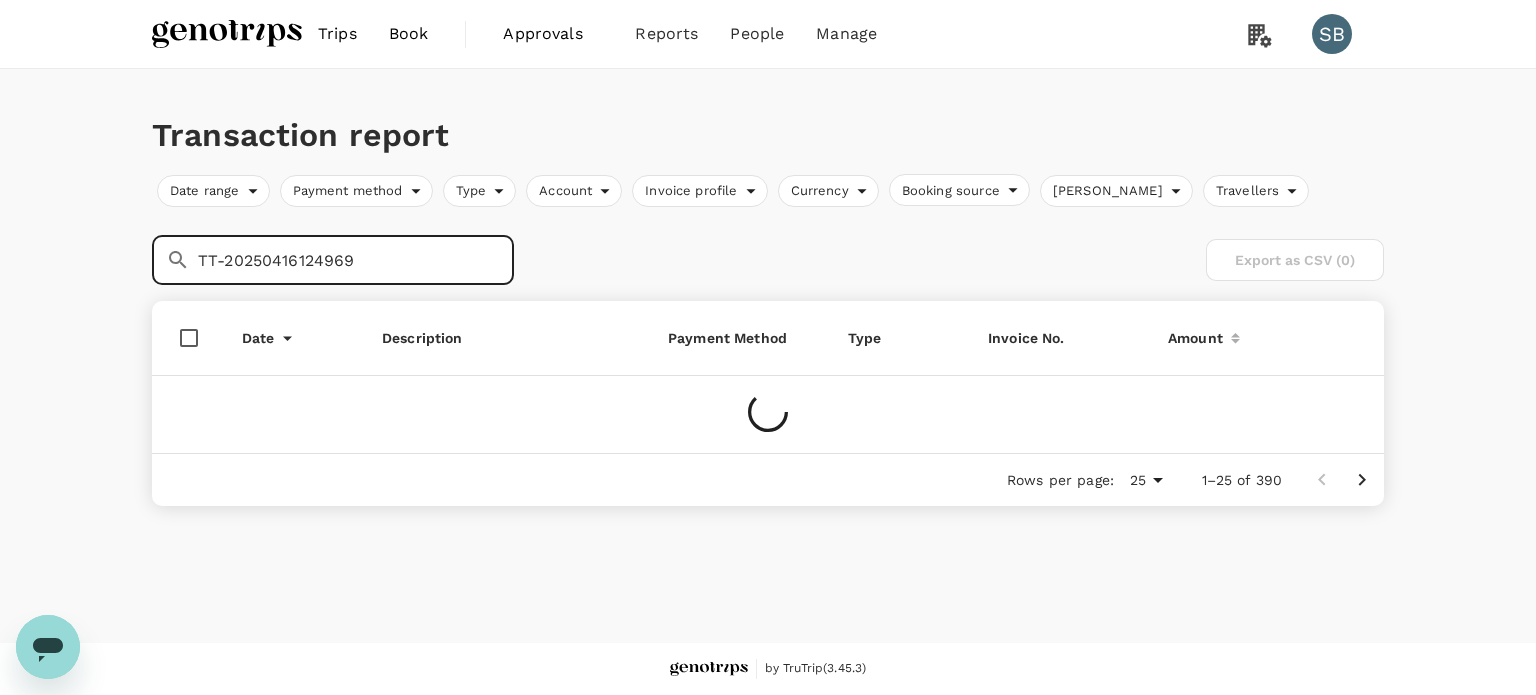 type on "TT-20250416124969" 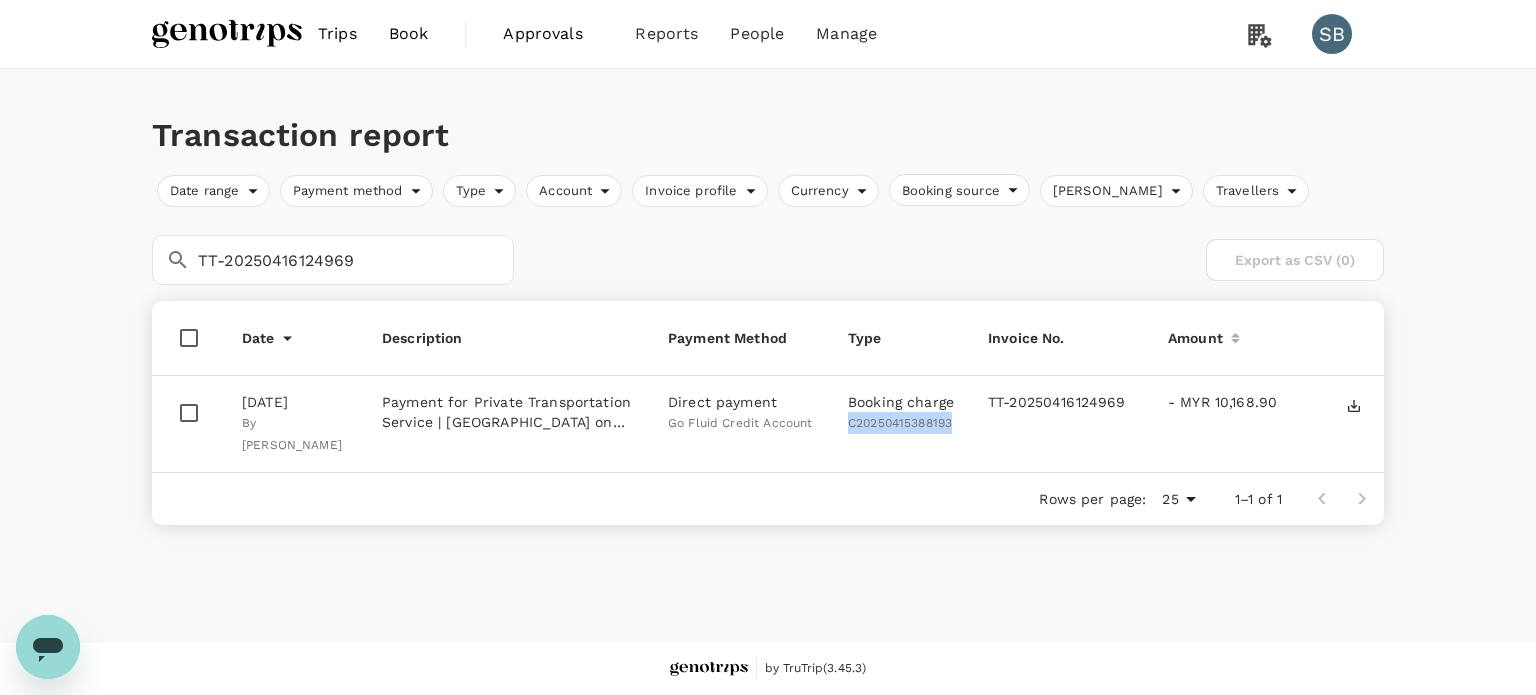 drag, startPoint x: 952, startPoint y: 424, endPoint x: 852, endPoint y: 425, distance: 100.005 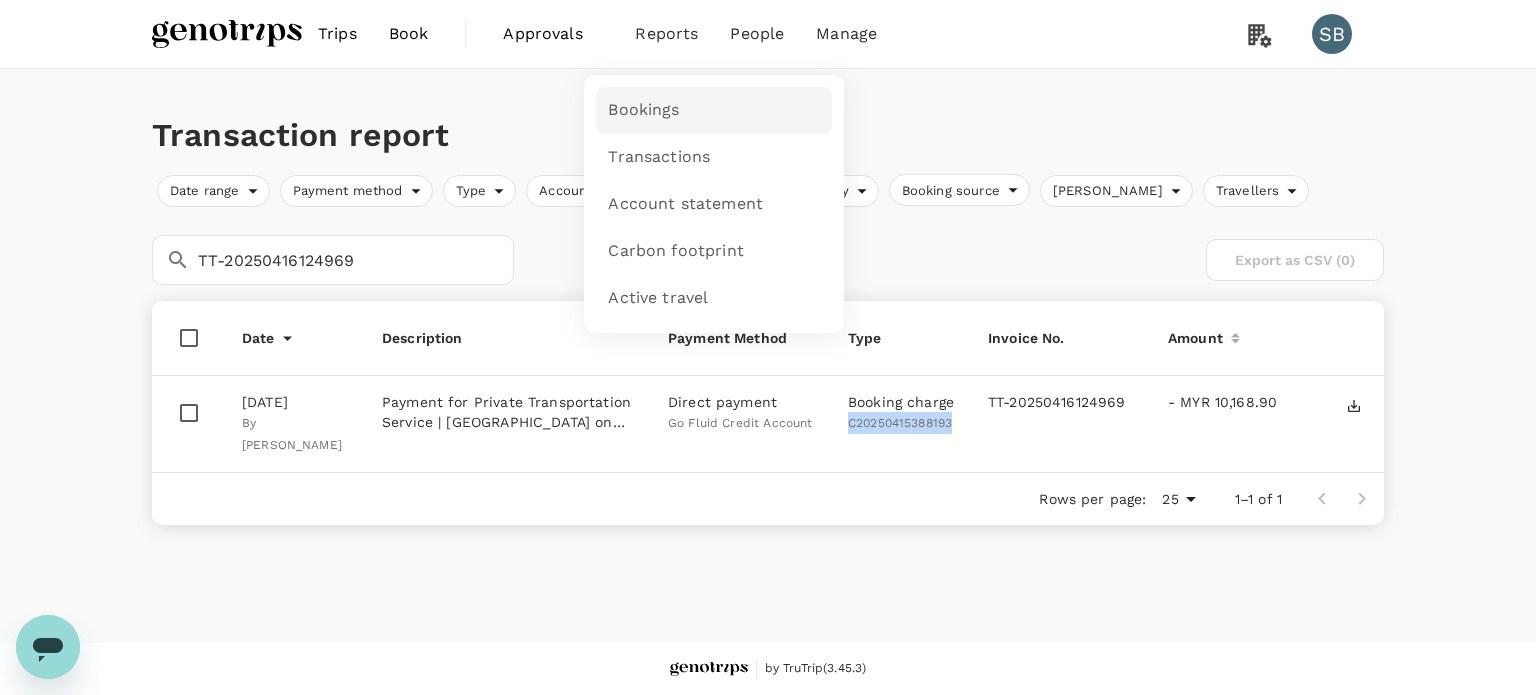 click on "Bookings" at bounding box center (643, 110) 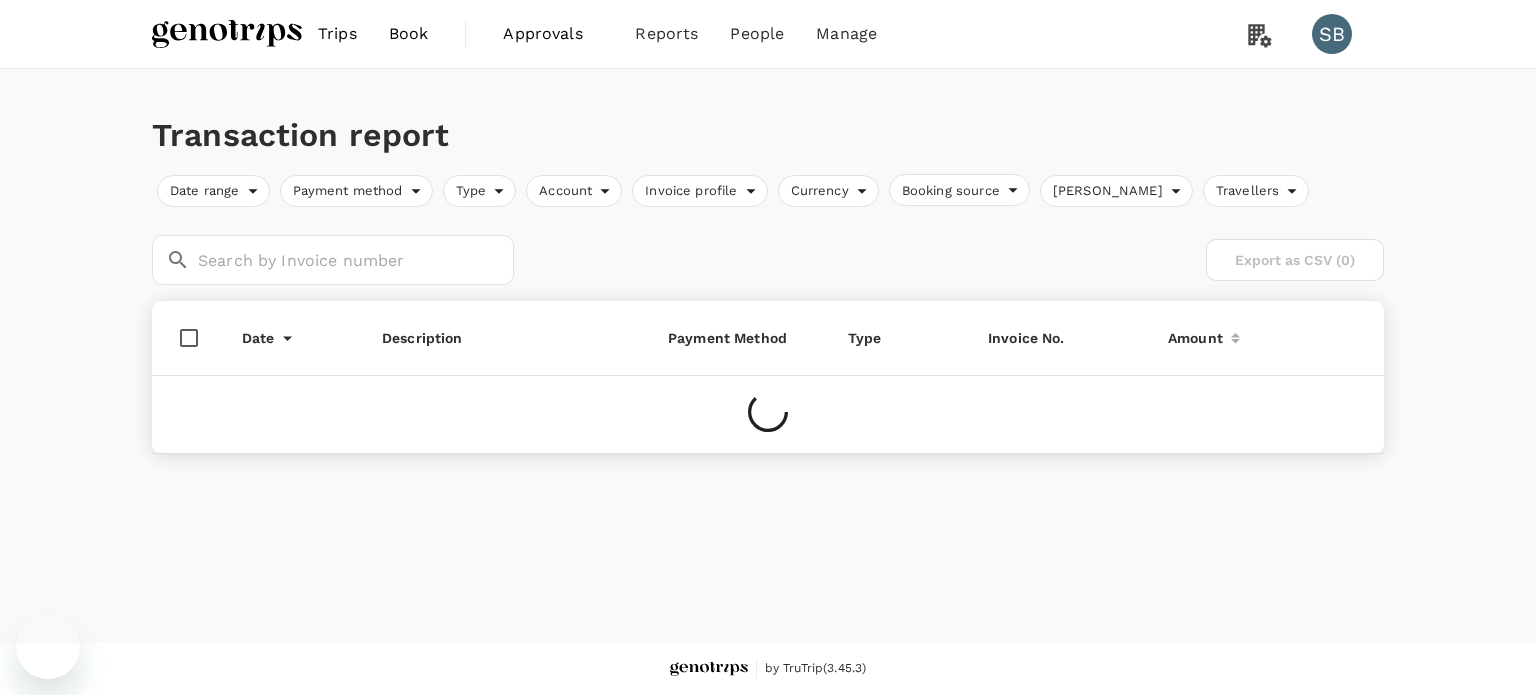 scroll, scrollTop: 0, scrollLeft: 0, axis: both 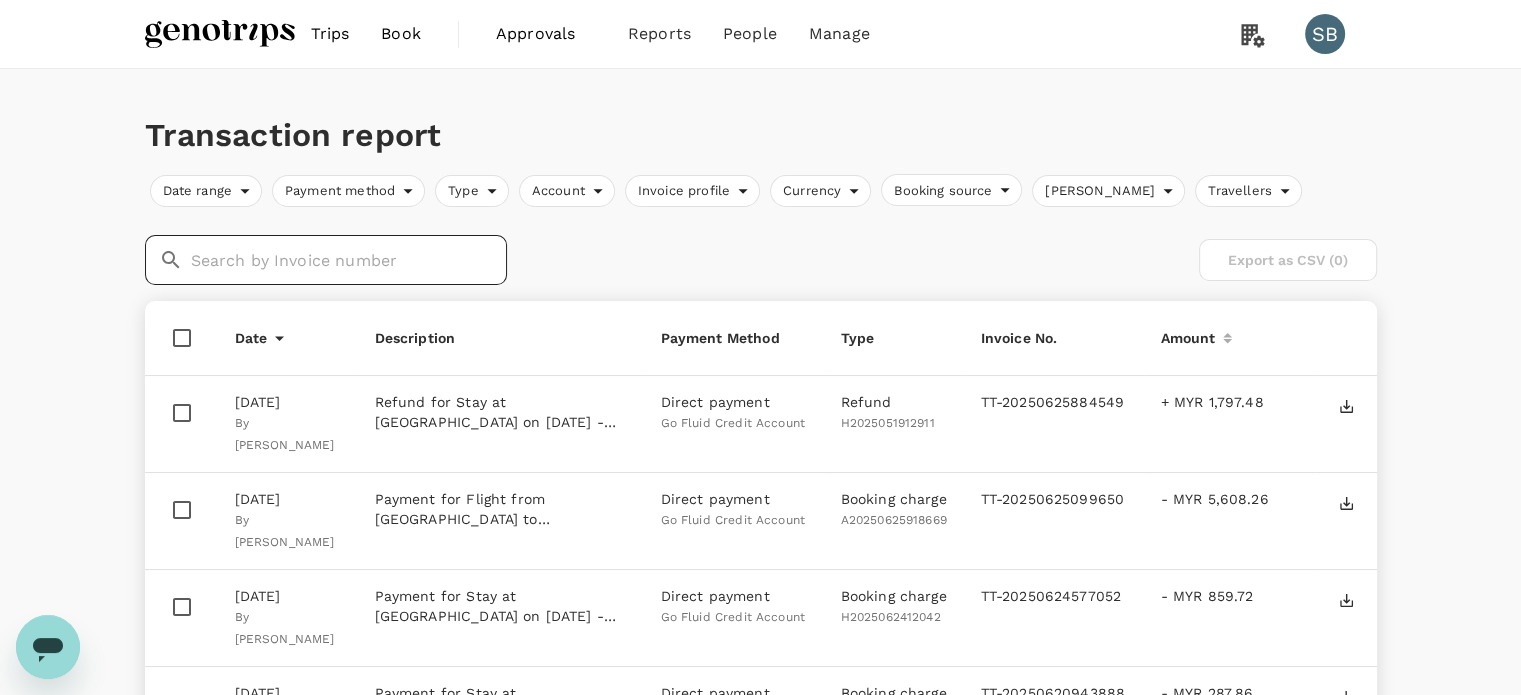 click at bounding box center [349, 260] 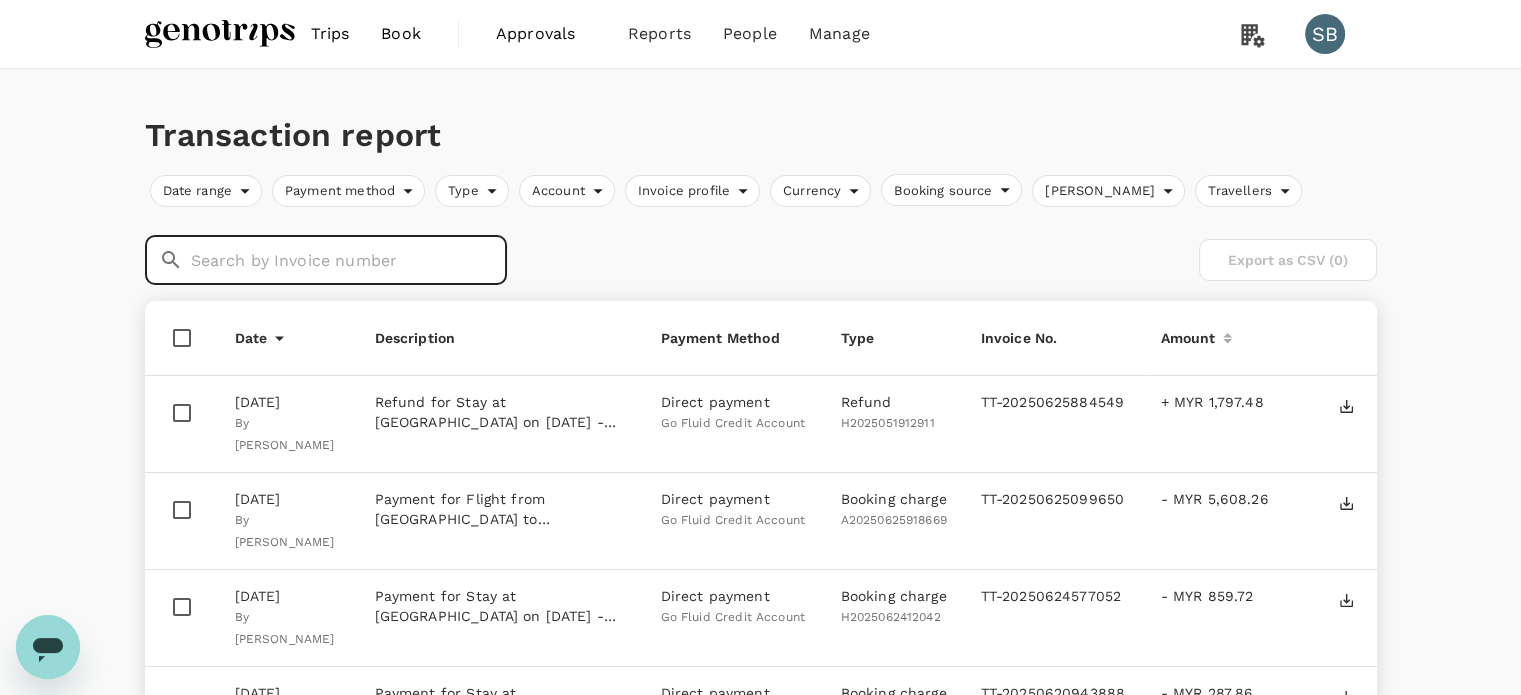 paste on "TT-20250415932777" 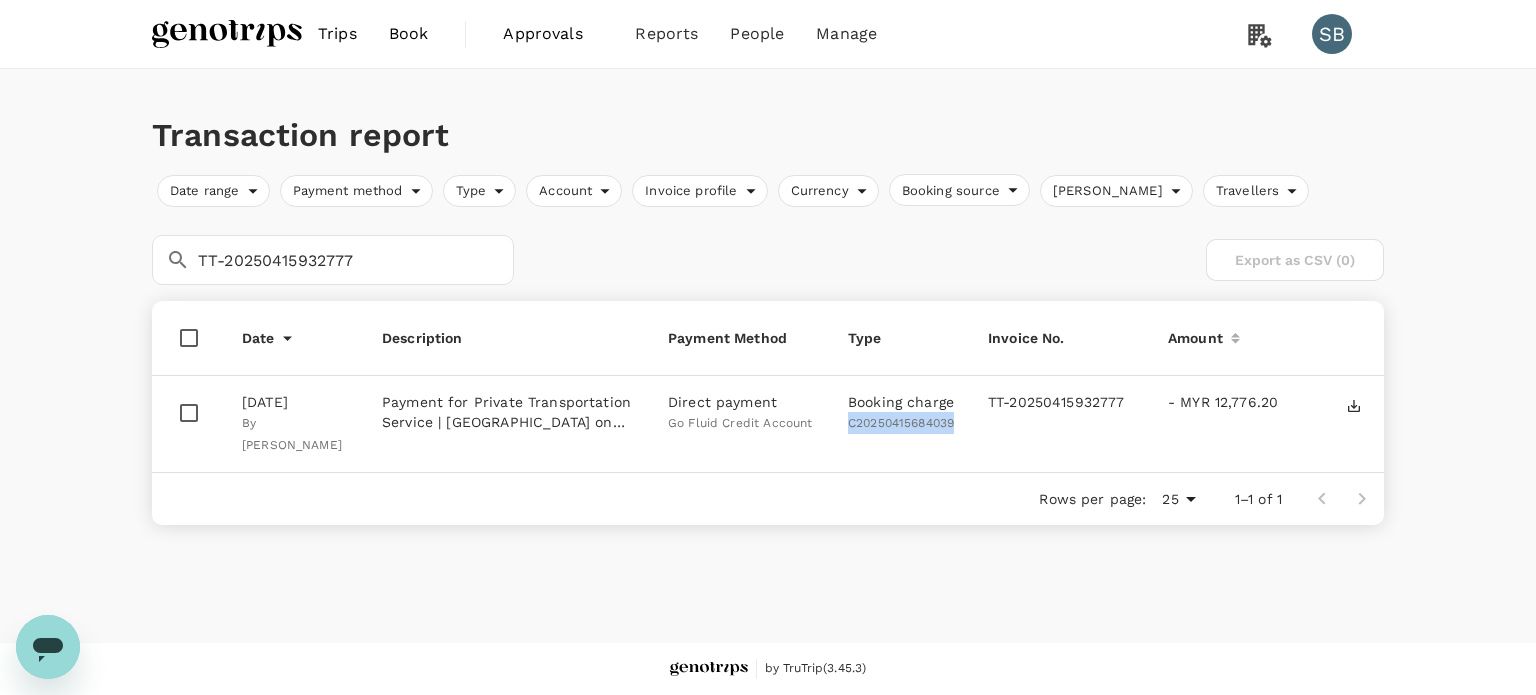 drag, startPoint x: 959, startPoint y: 424, endPoint x: 849, endPoint y: 424, distance: 110 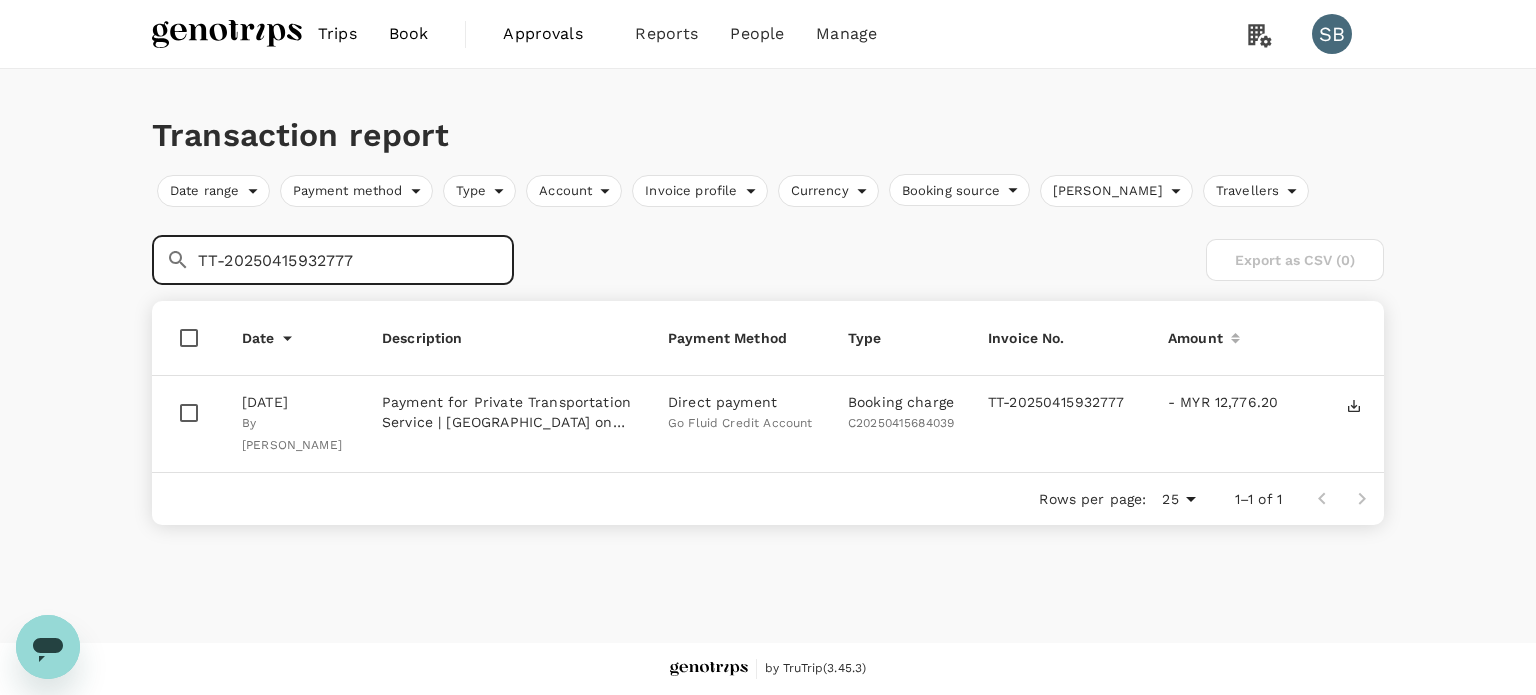 drag, startPoint x: 396, startPoint y: 251, endPoint x: 42, endPoint y: 234, distance: 354.40796 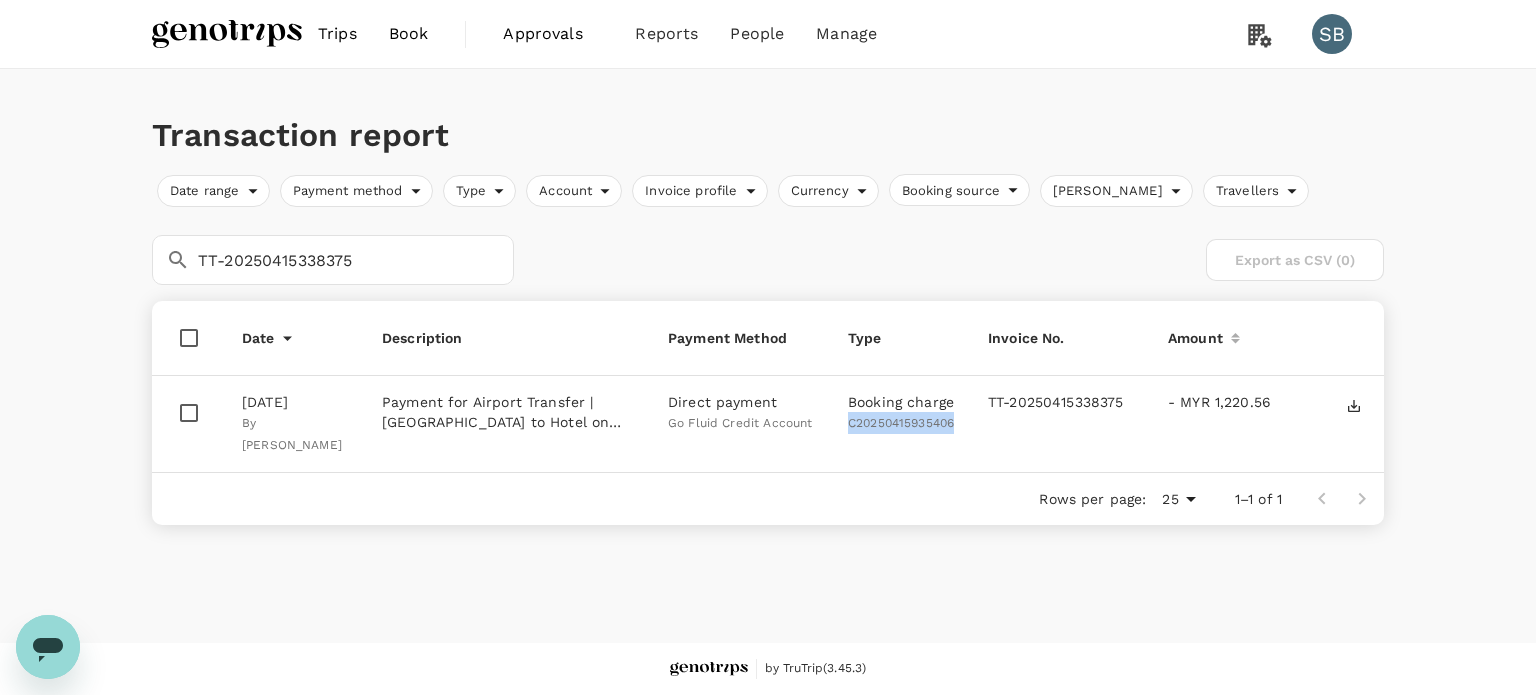 drag, startPoint x: 956, startPoint y: 425, endPoint x: 849, endPoint y: 428, distance: 107.042046 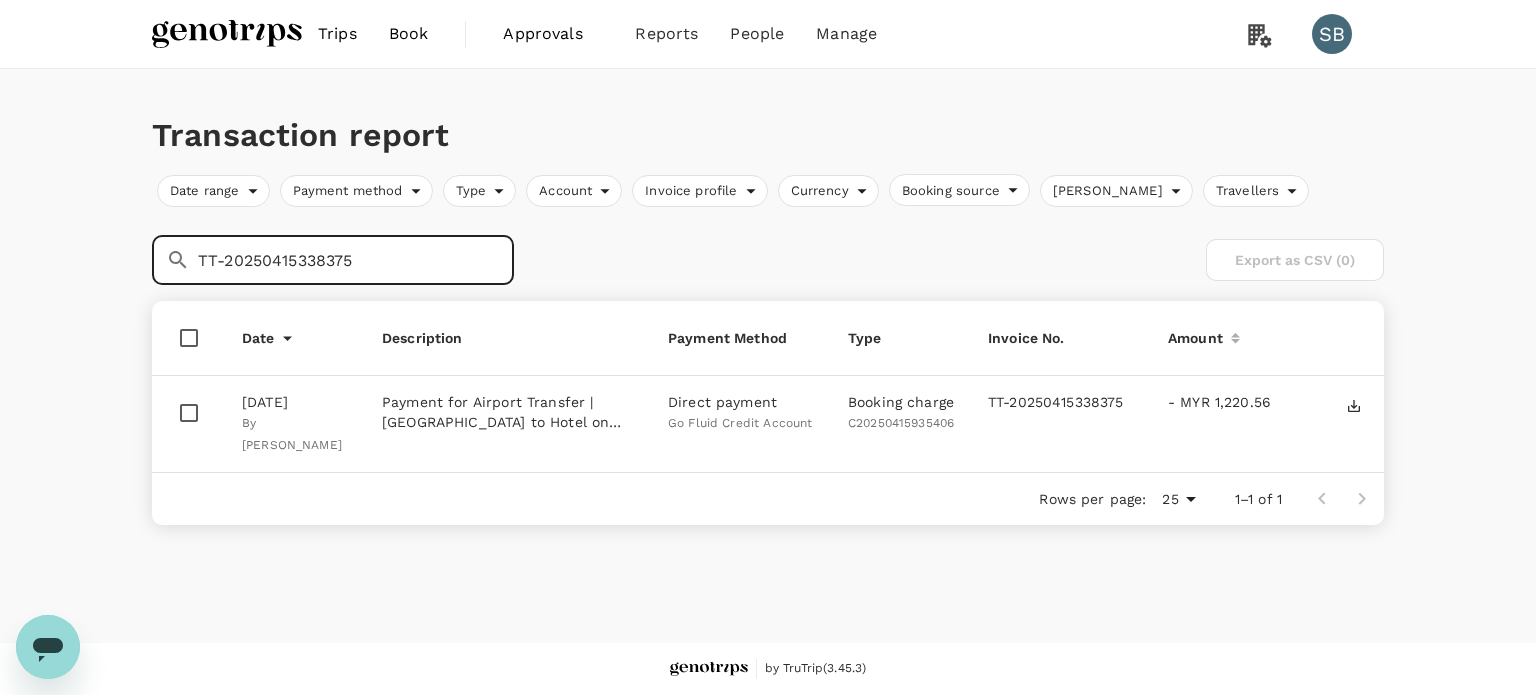 drag, startPoint x: 371, startPoint y: 262, endPoint x: 60, endPoint y: 192, distance: 318.7805 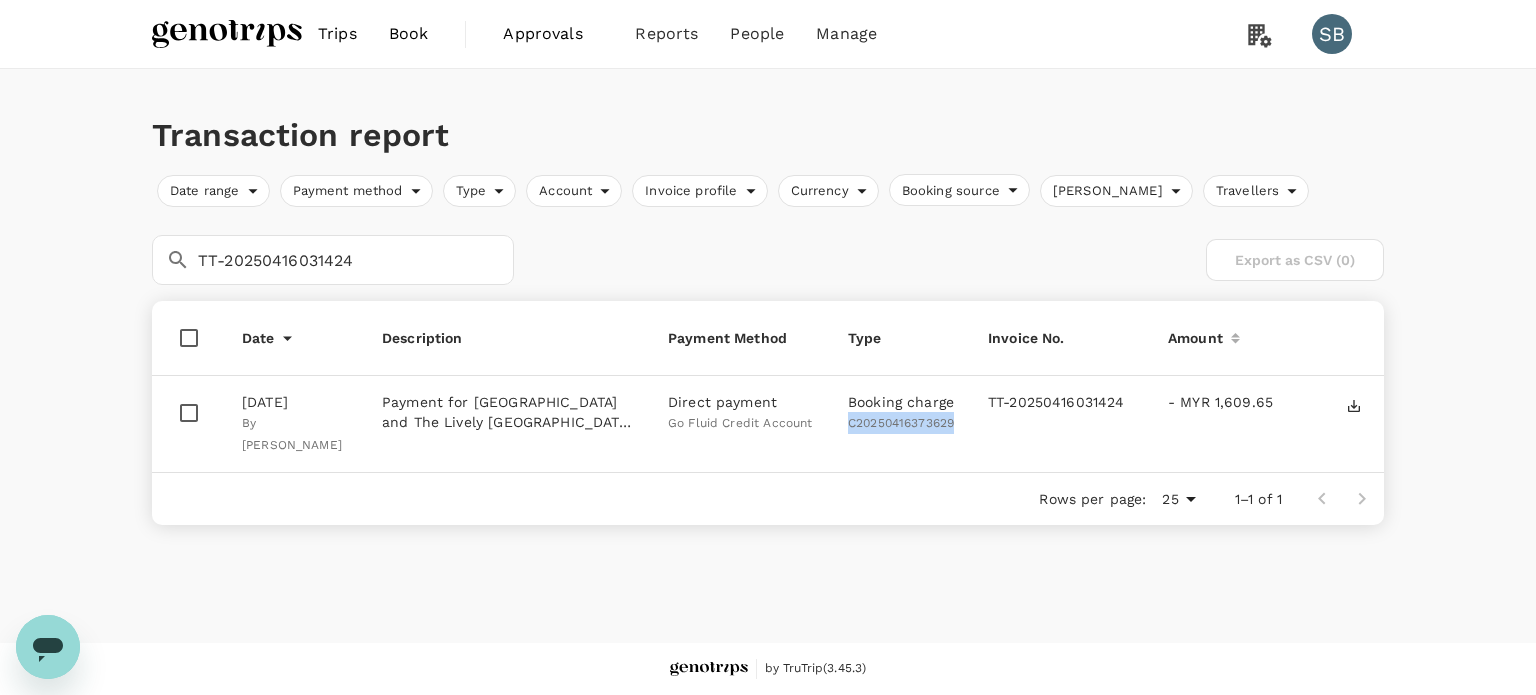drag, startPoint x: 958, startPoint y: 423, endPoint x: 846, endPoint y: 415, distance: 112.28535 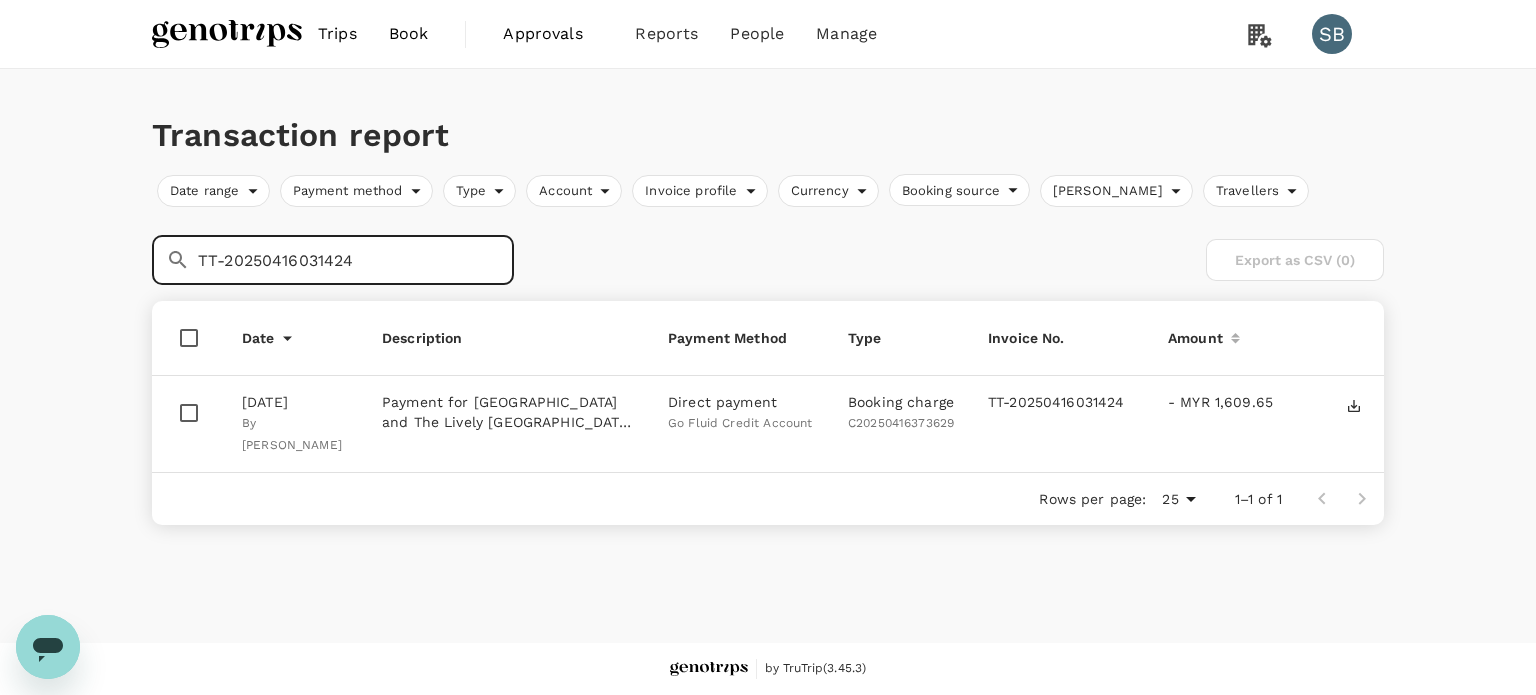 drag, startPoint x: 383, startPoint y: 255, endPoint x: 171, endPoint y: 225, distance: 214.11212 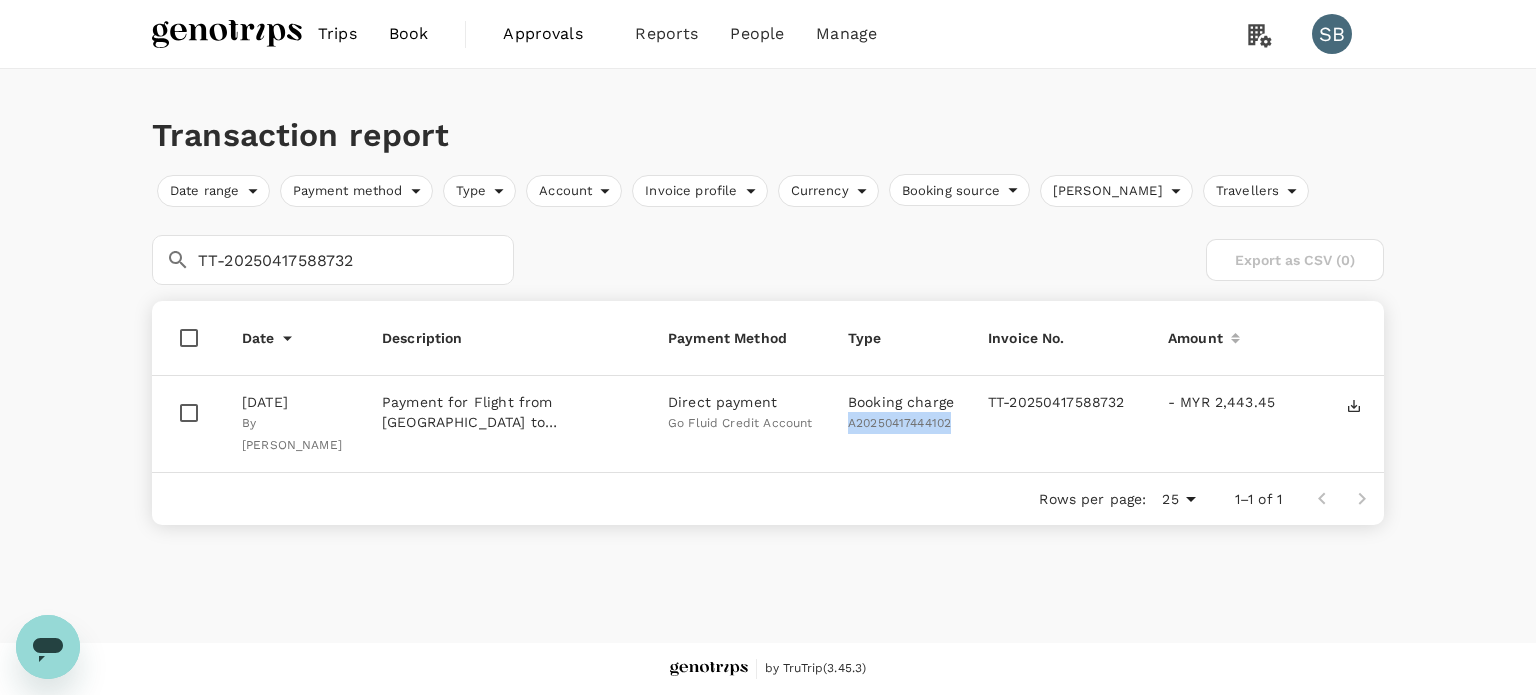 drag, startPoint x: 954, startPoint y: 424, endPoint x: 848, endPoint y: 421, distance: 106.04244 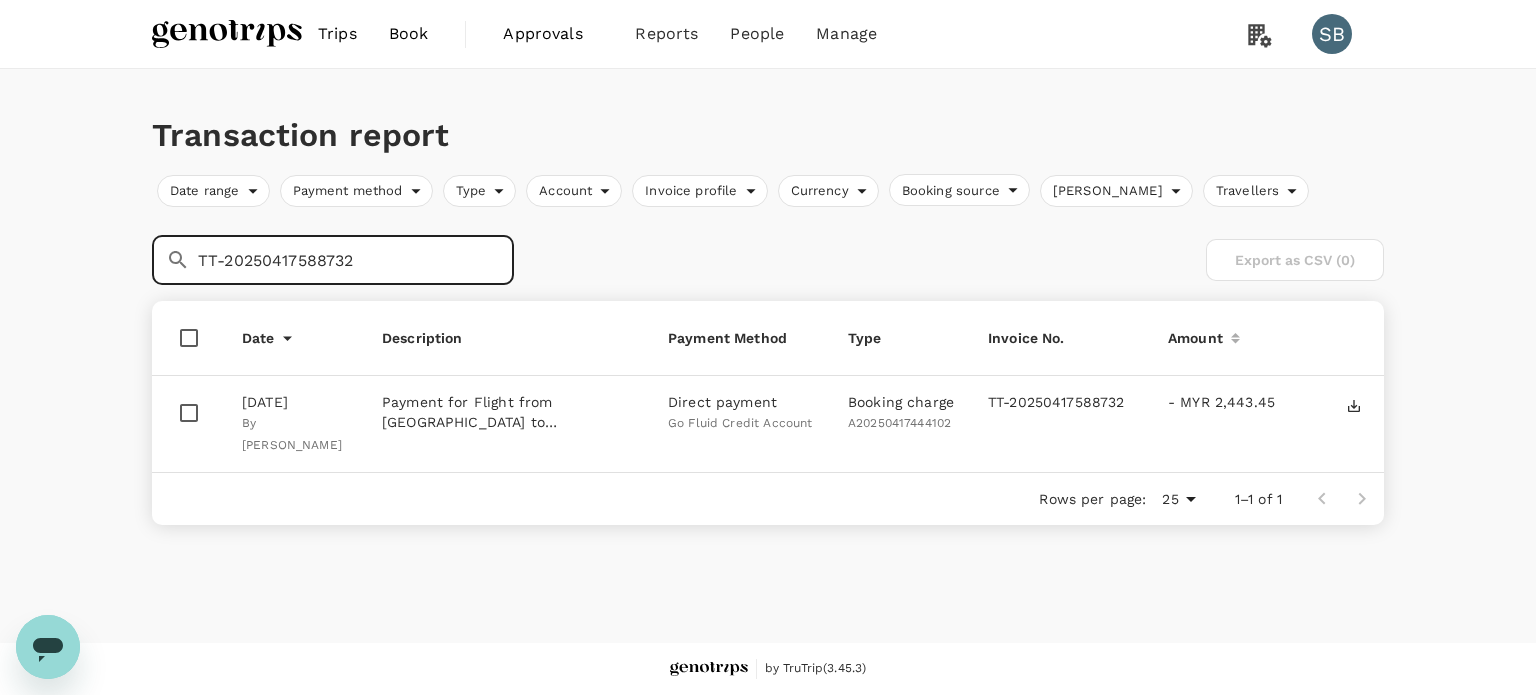 drag, startPoint x: 357, startPoint y: 257, endPoint x: 152, endPoint y: 223, distance: 207.80038 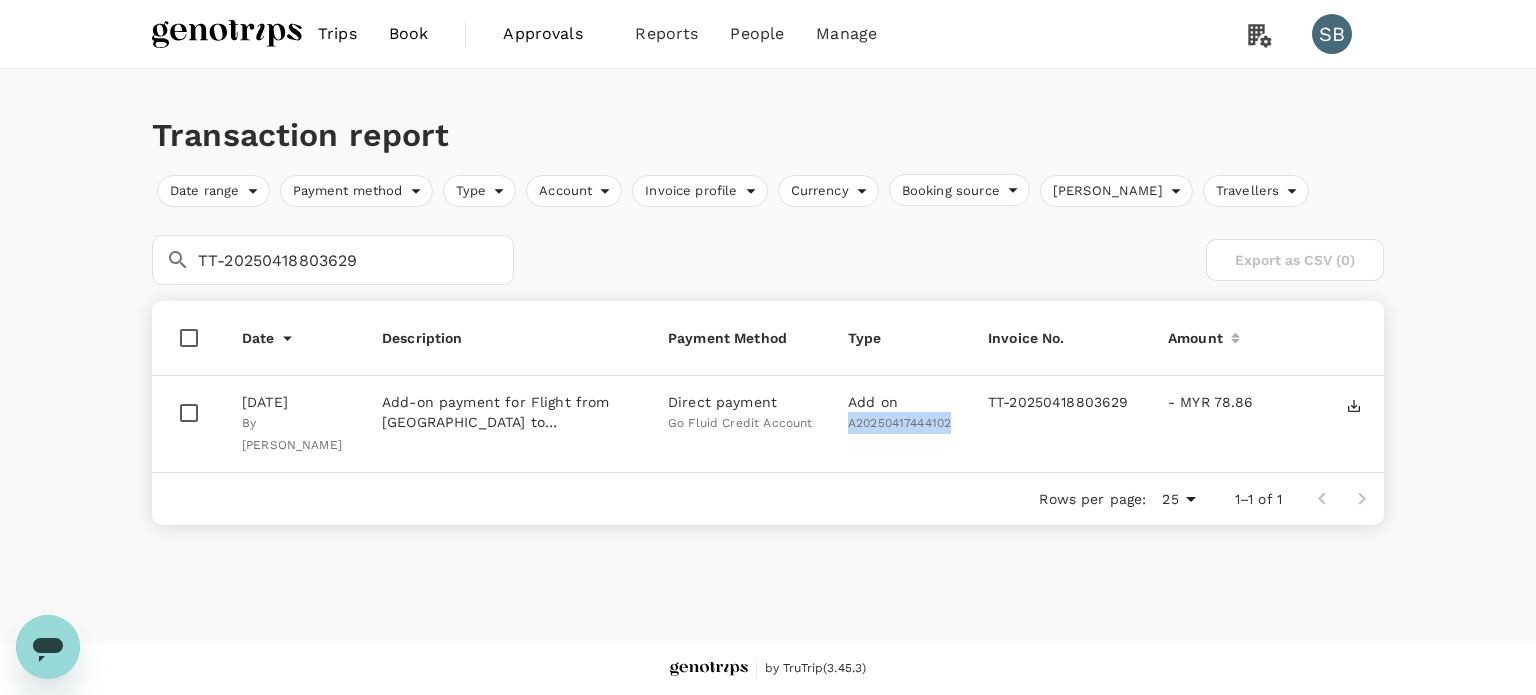drag, startPoint x: 956, startPoint y: 426, endPoint x: 848, endPoint y: 424, distance: 108.01852 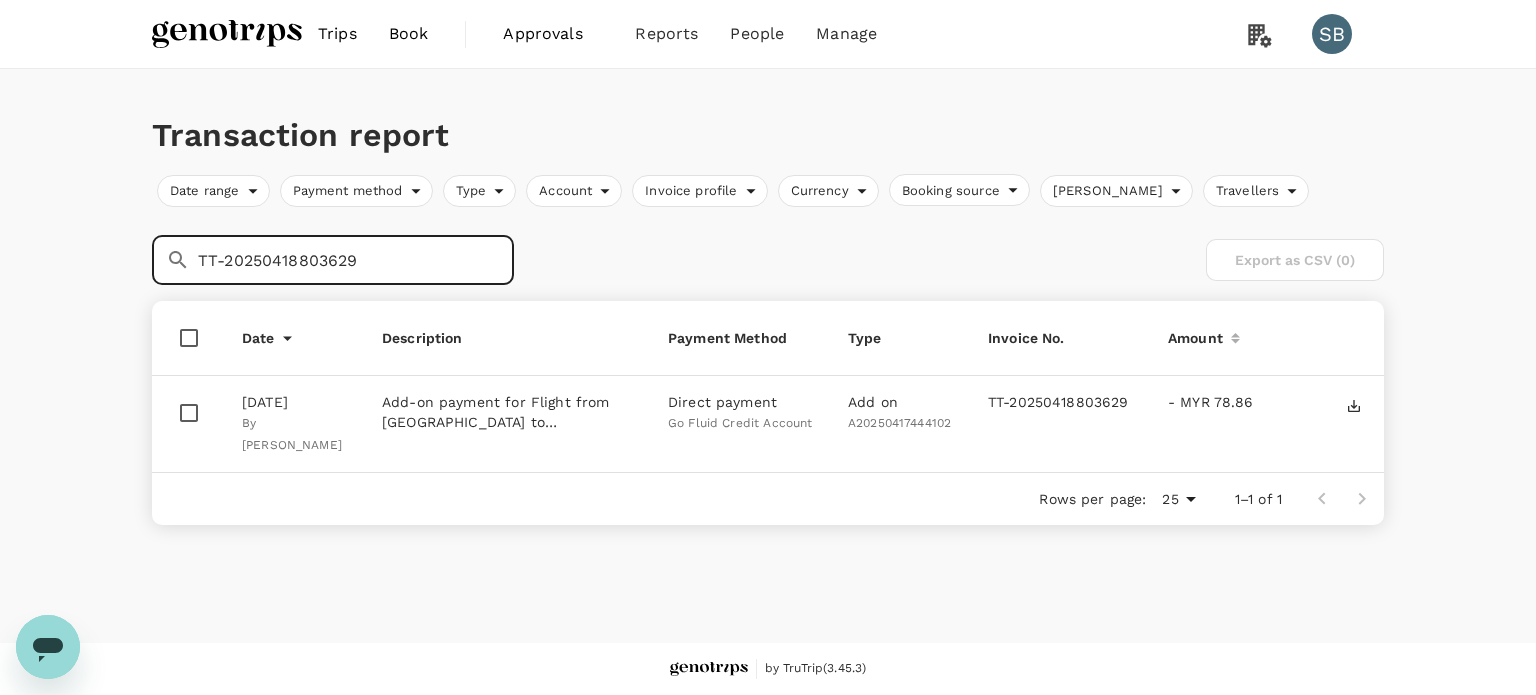 drag, startPoint x: 376, startPoint y: 256, endPoint x: 184, endPoint y: 243, distance: 192.4396 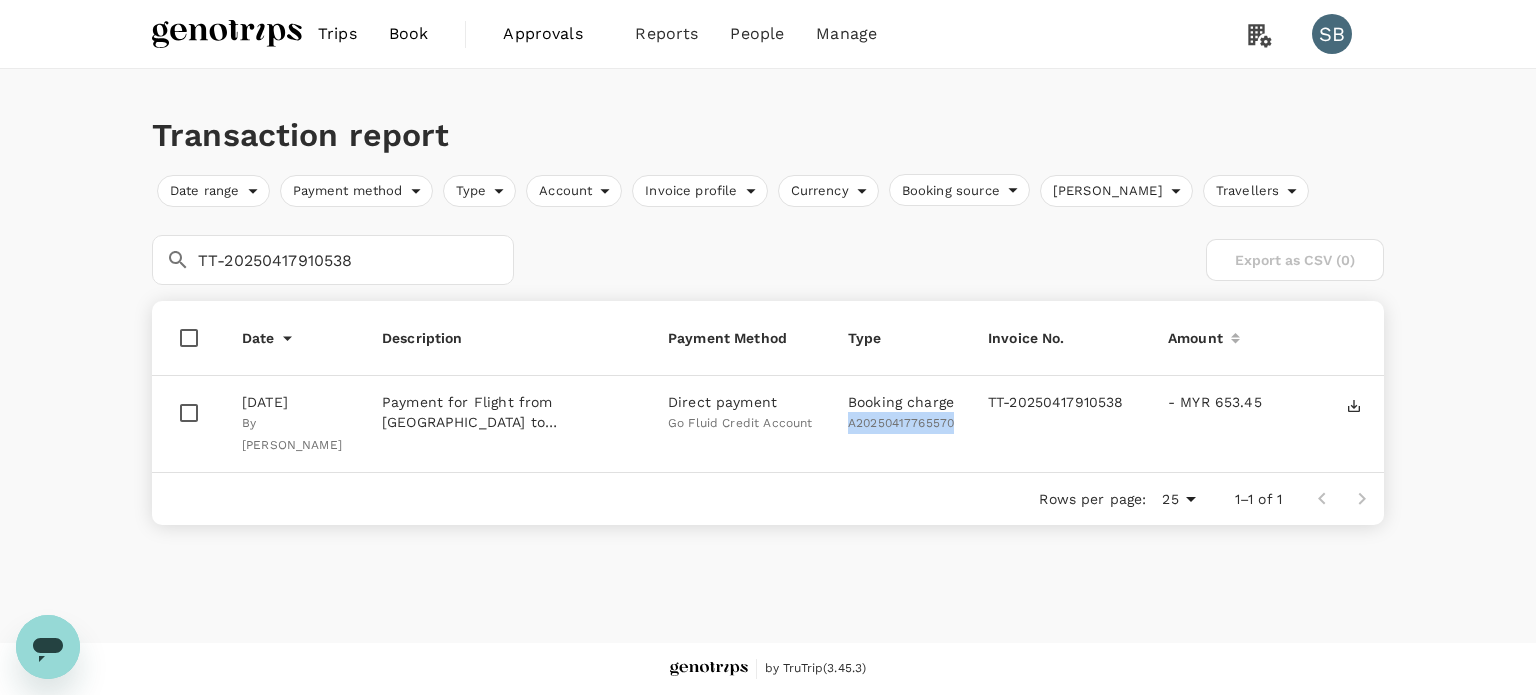 drag, startPoint x: 958, startPoint y: 425, endPoint x: 852, endPoint y: 423, distance: 106.01887 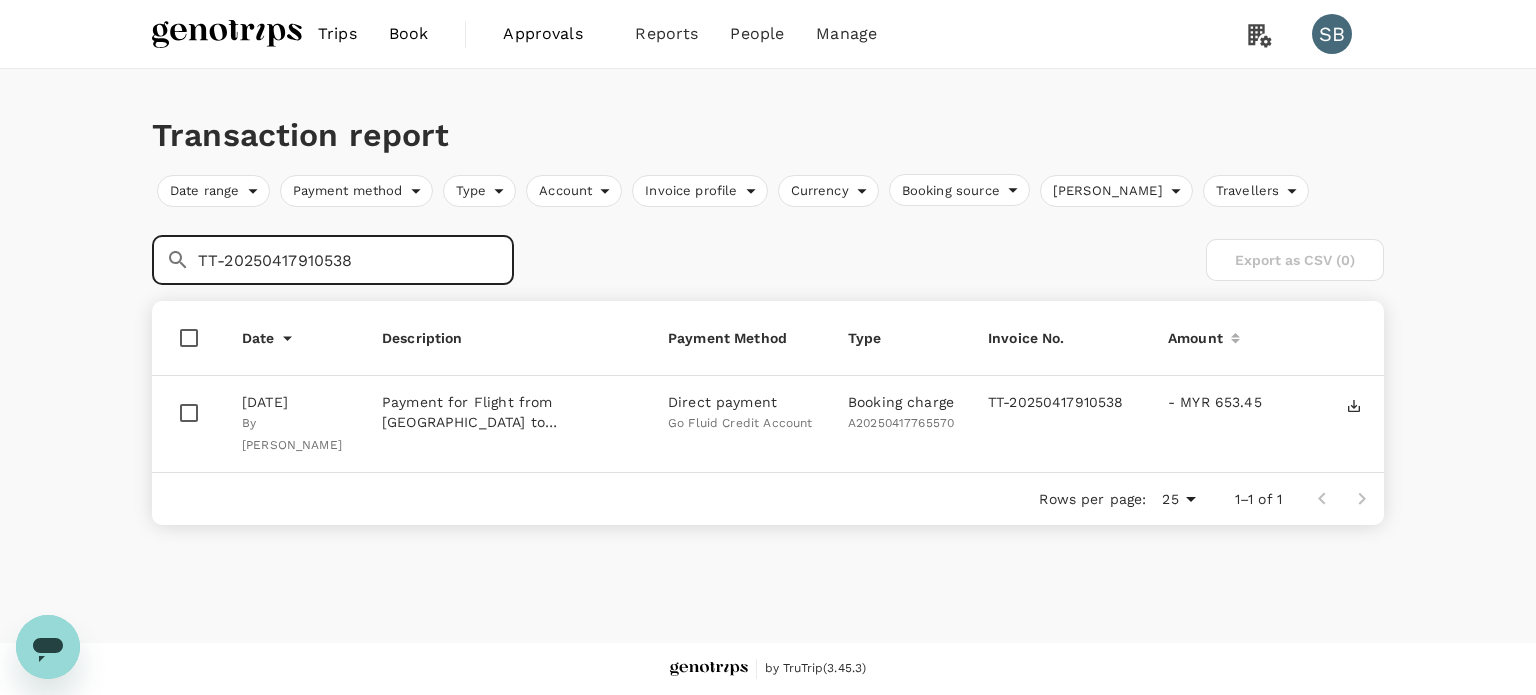 drag, startPoint x: 345, startPoint y: 262, endPoint x: 200, endPoint y: 250, distance: 145.4957 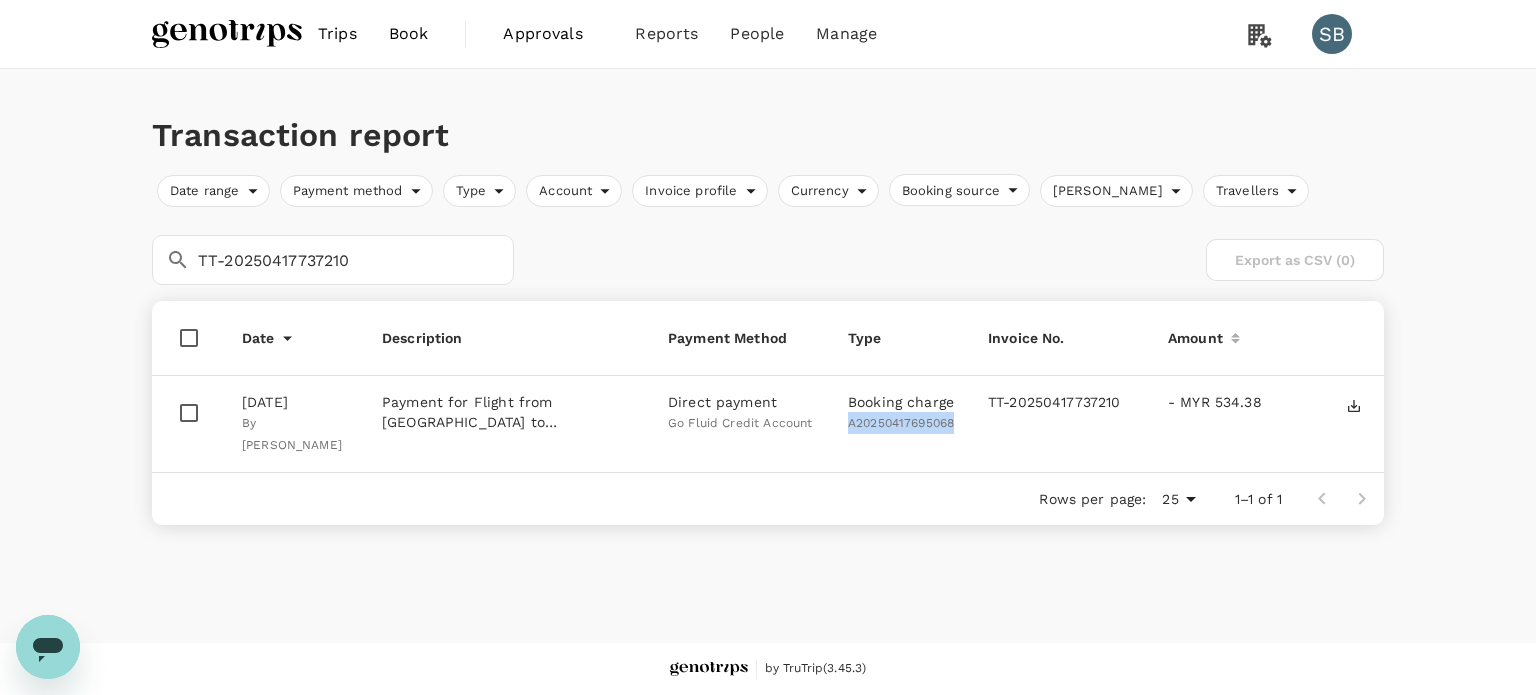 drag, startPoint x: 961, startPoint y: 427, endPoint x: 851, endPoint y: 416, distance: 110.54863 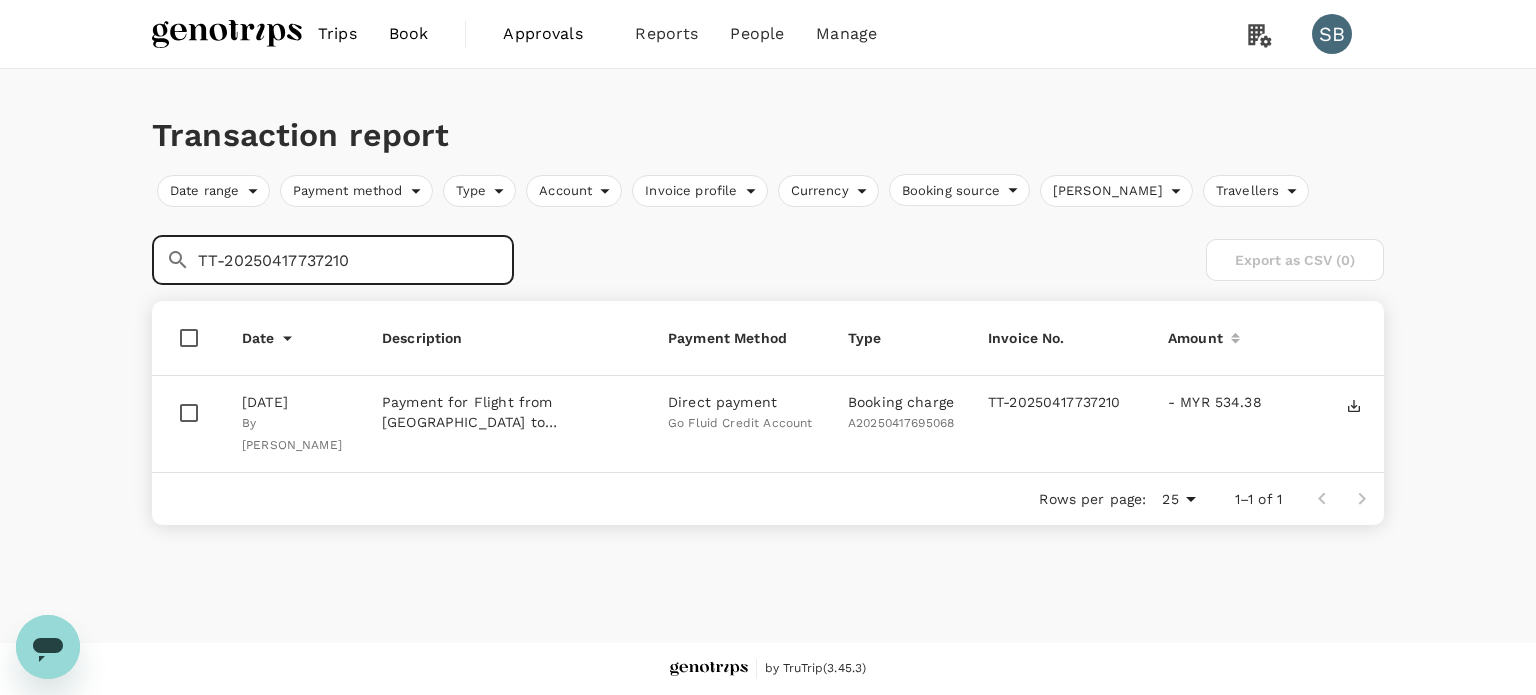 drag, startPoint x: 368, startPoint y: 254, endPoint x: 192, endPoint y: 223, distance: 178.70926 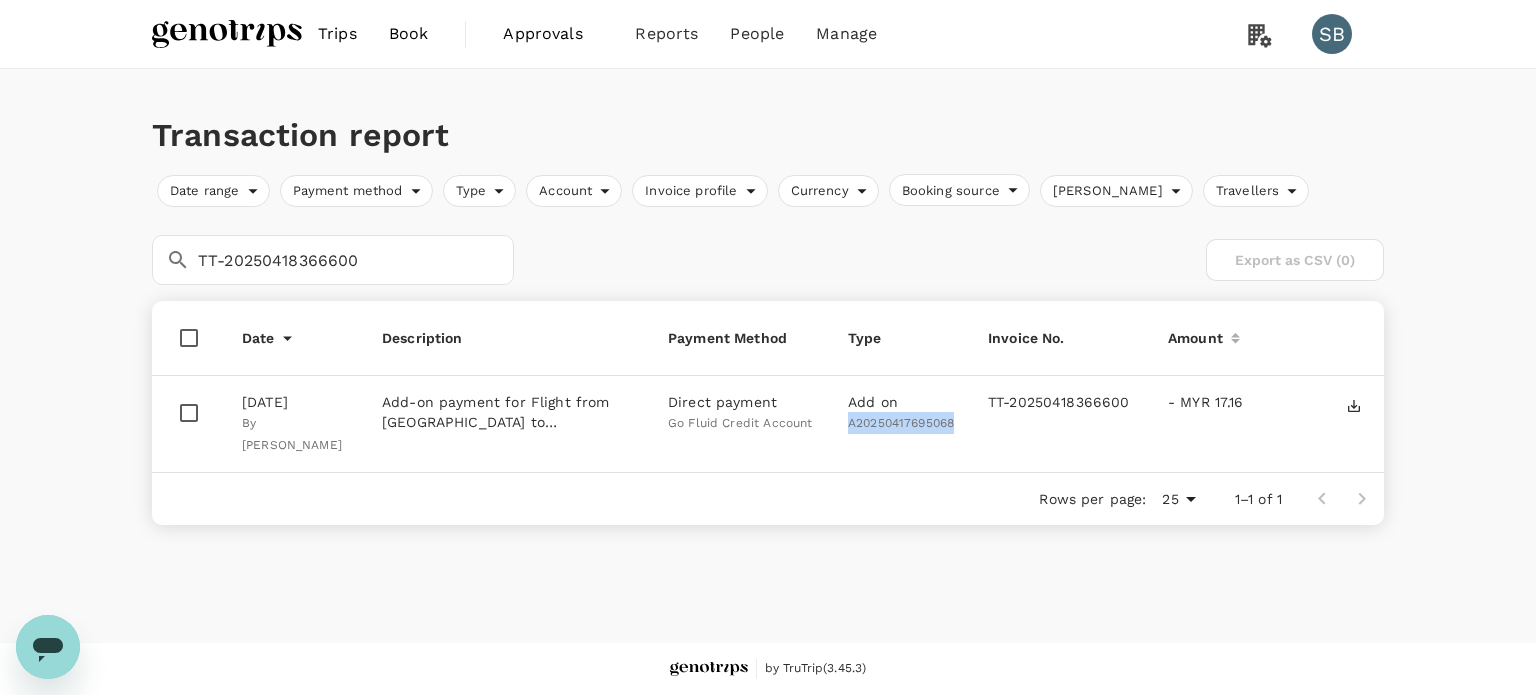 drag, startPoint x: 956, startPoint y: 427, endPoint x: 851, endPoint y: 414, distance: 105.801704 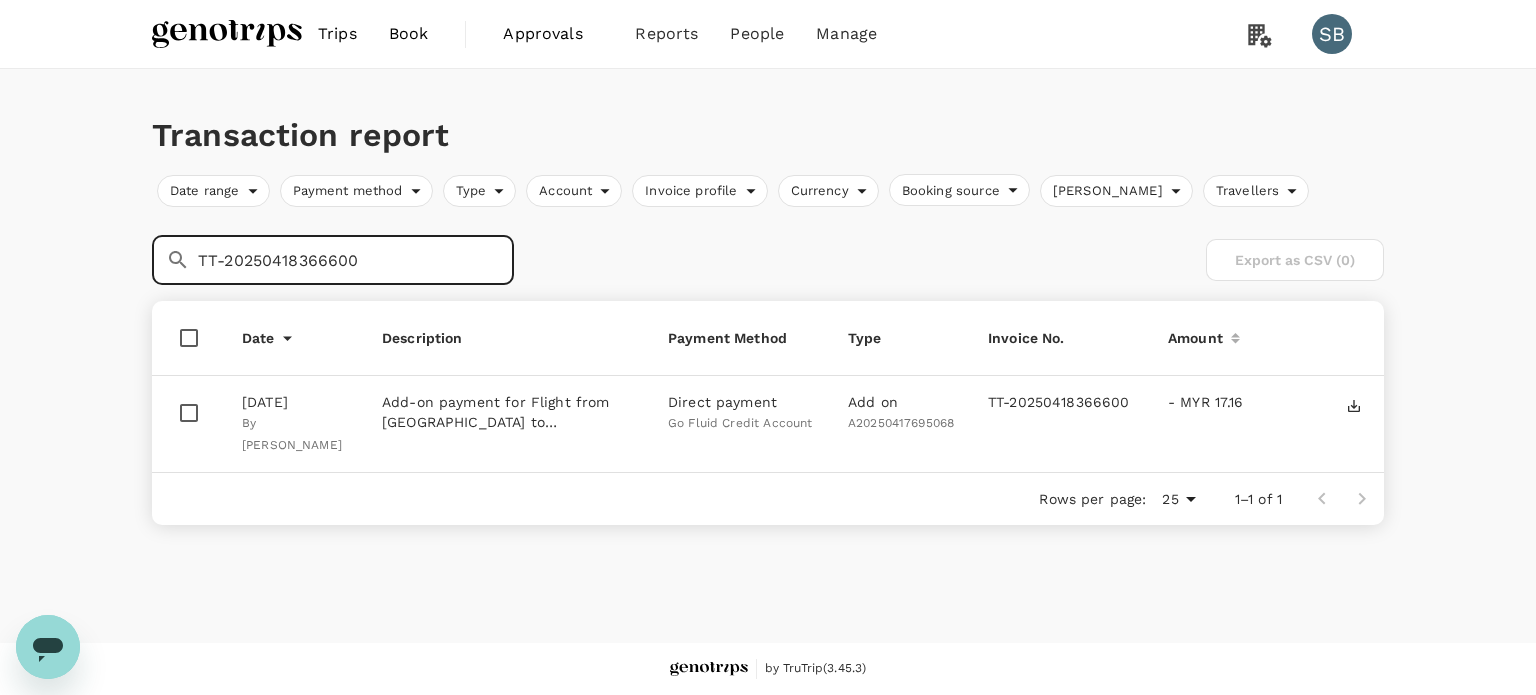drag, startPoint x: 378, startPoint y: 259, endPoint x: 129, endPoint y: 220, distance: 252.0357 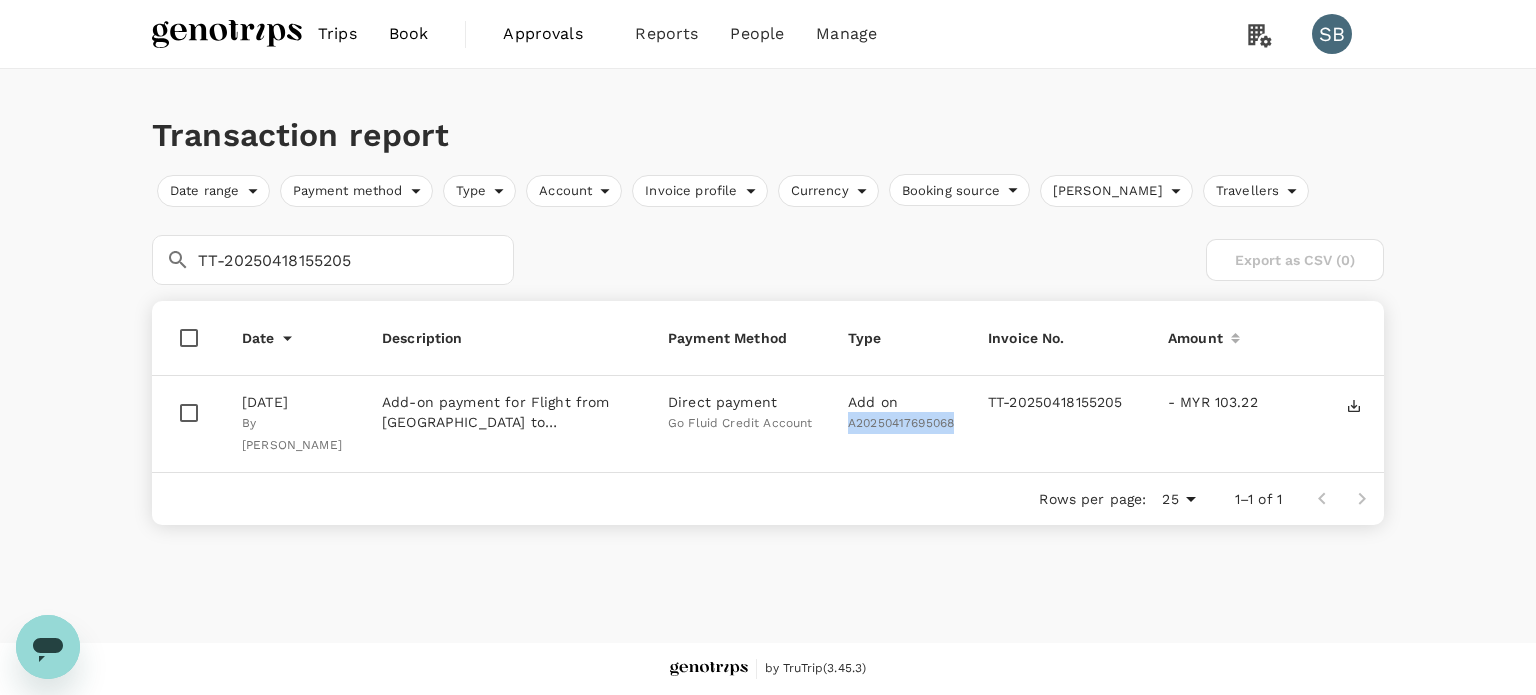 drag, startPoint x: 964, startPoint y: 423, endPoint x: 877, endPoint y: 431, distance: 87.36704 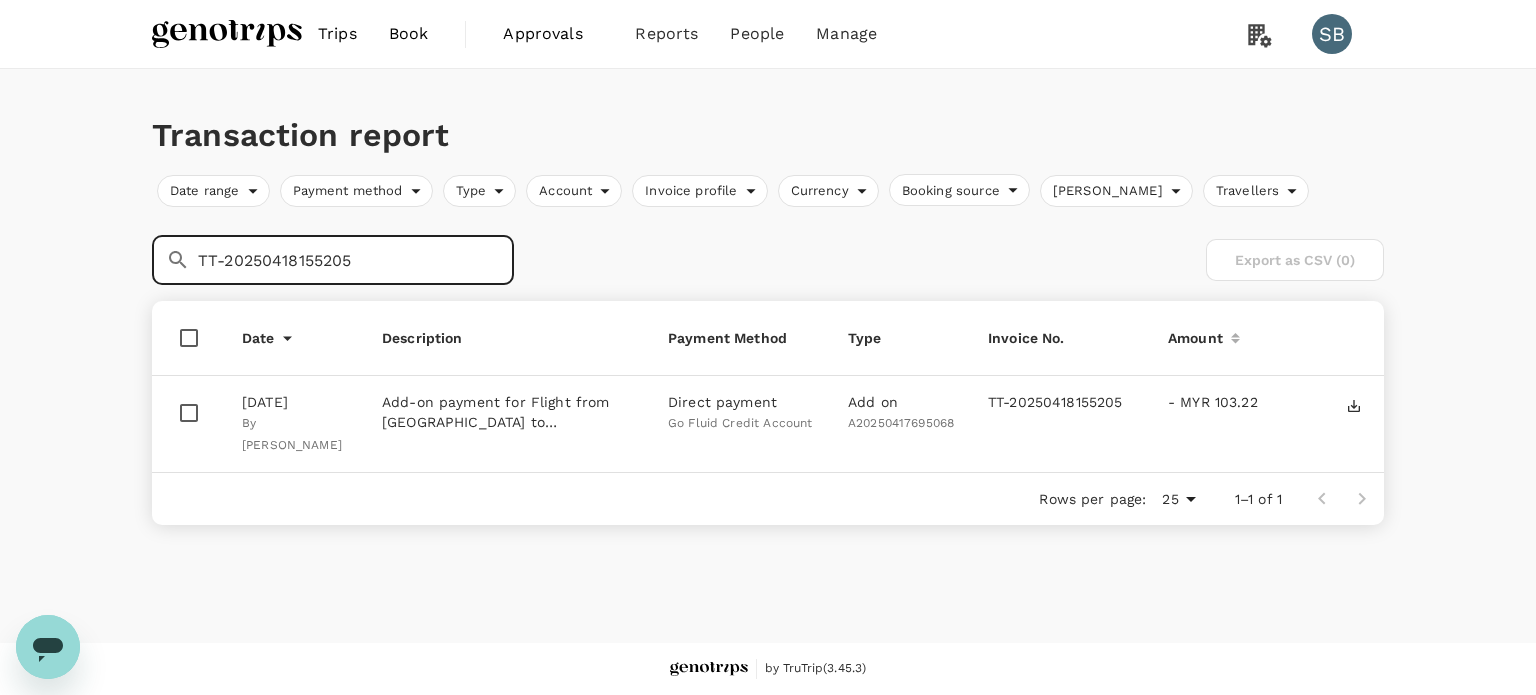 drag, startPoint x: 284, startPoint y: 266, endPoint x: 149, endPoint y: 250, distance: 135.94484 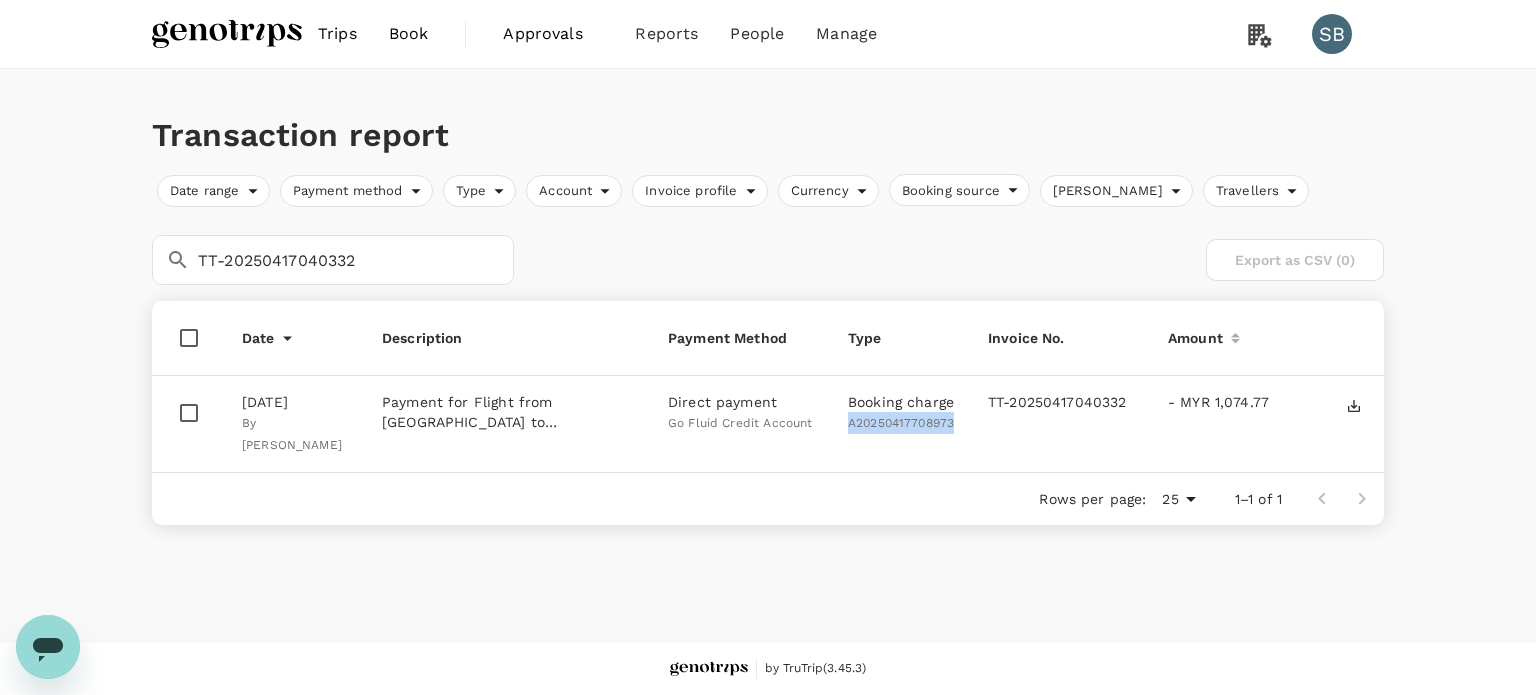 drag, startPoint x: 960, startPoint y: 421, endPoint x: 849, endPoint y: 421, distance: 111 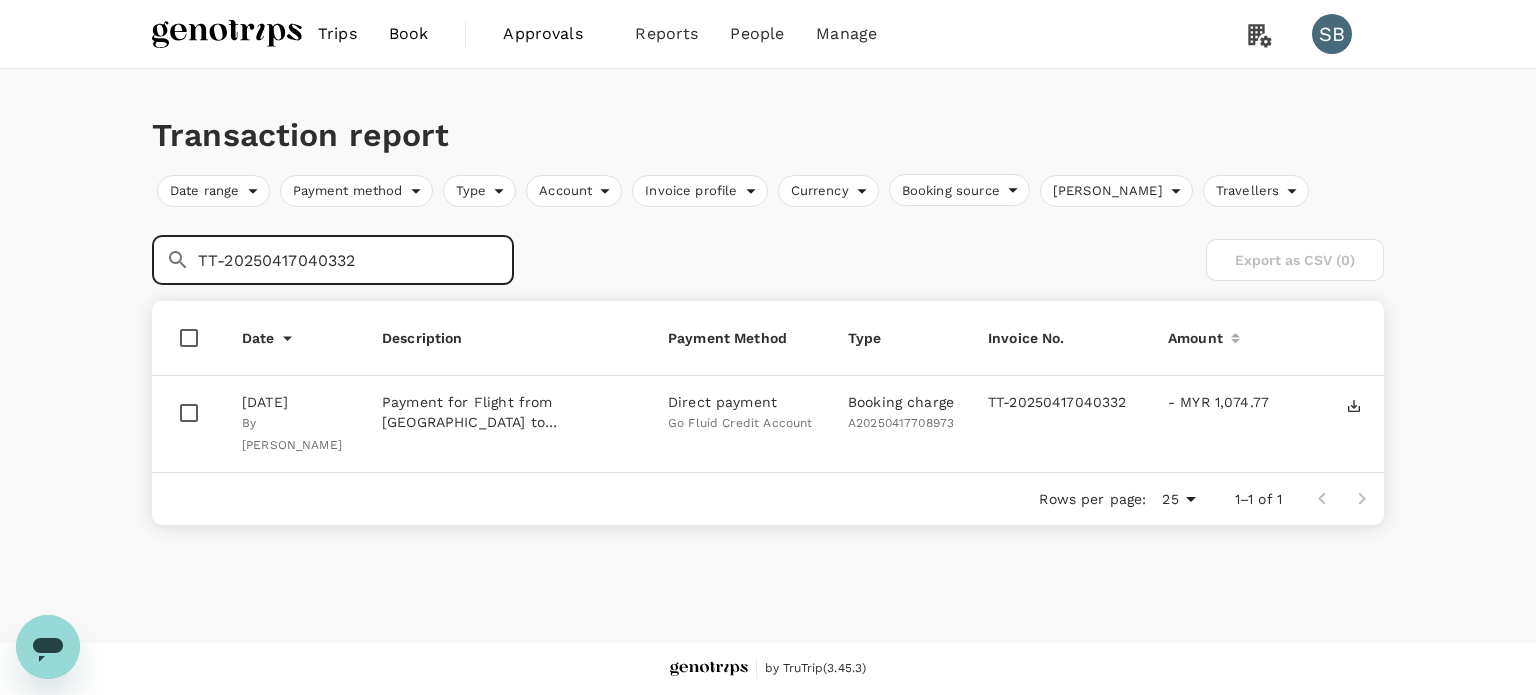 drag, startPoint x: 372, startPoint y: 252, endPoint x: 167, endPoint y: 226, distance: 206.6422 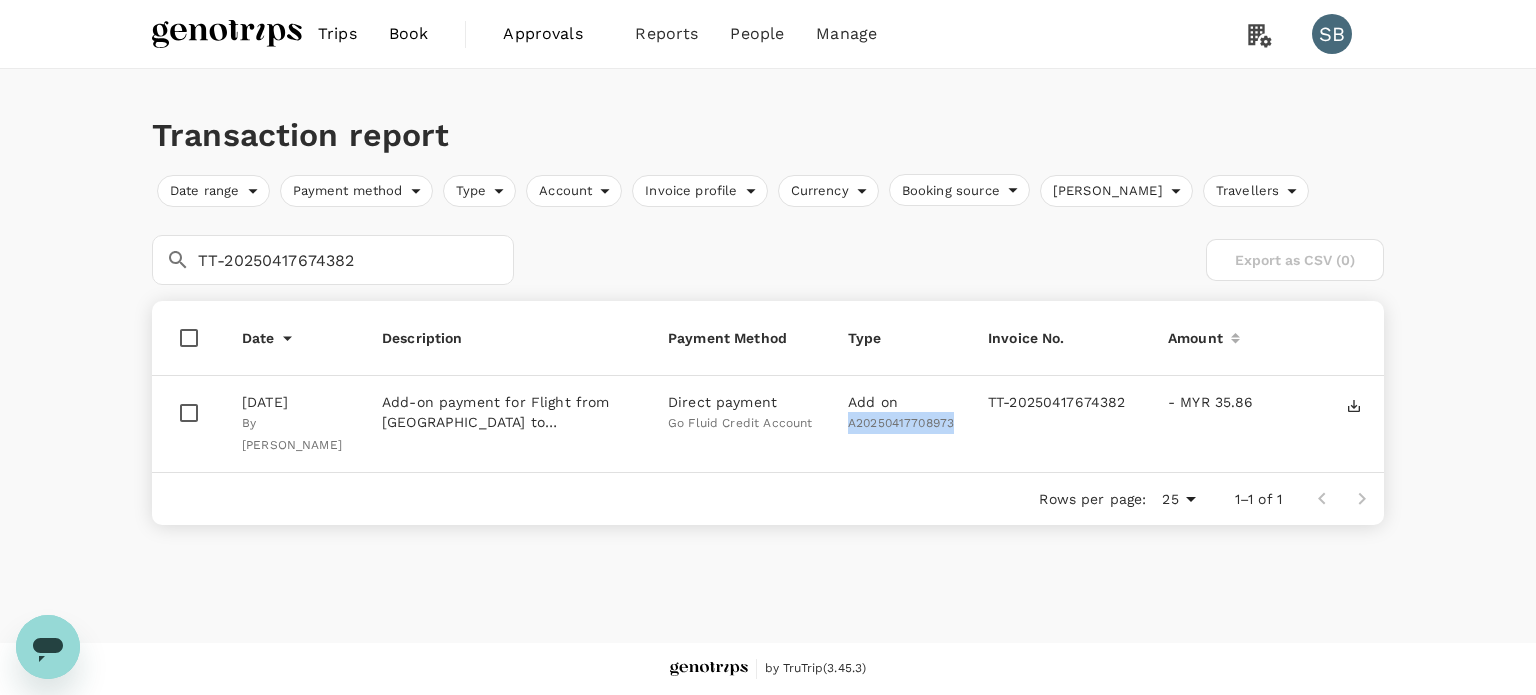 drag, startPoint x: 959, startPoint y: 423, endPoint x: 850, endPoint y: 420, distance: 109.041275 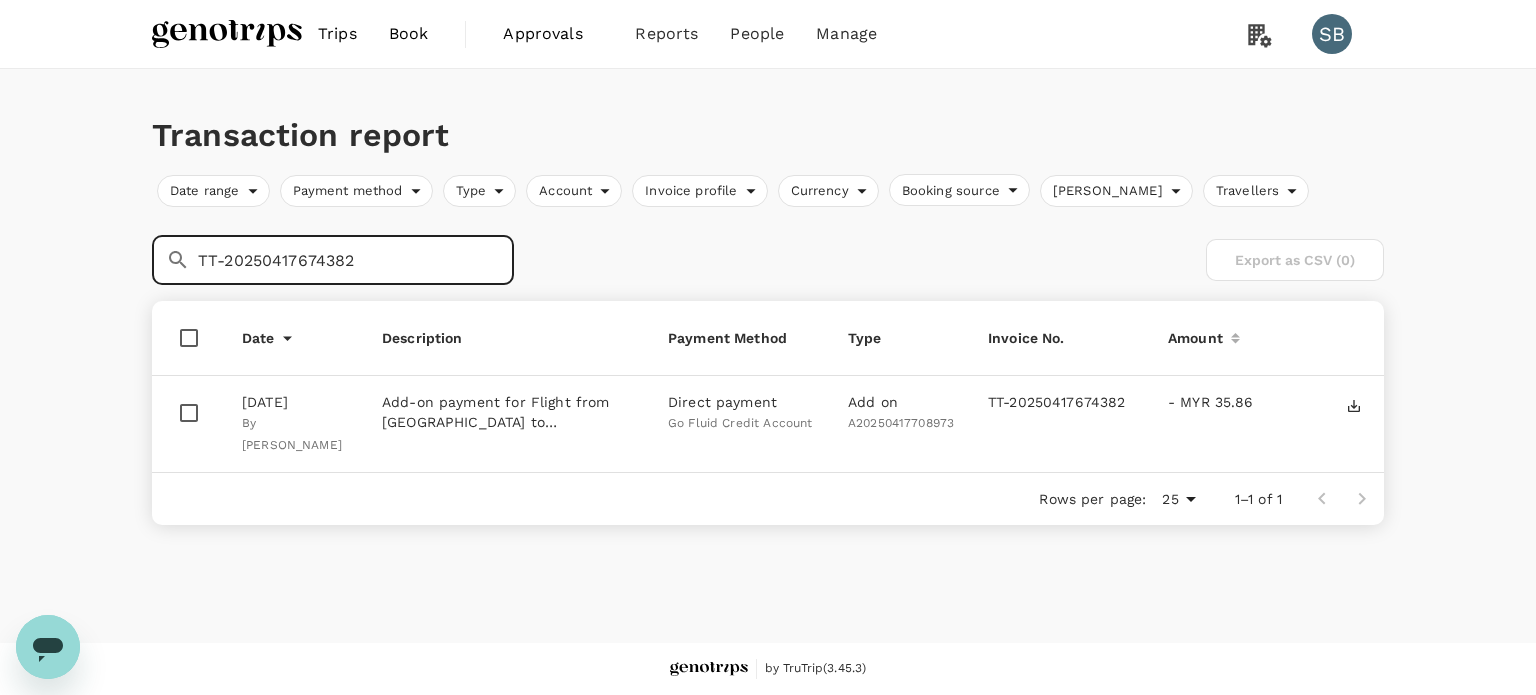 drag, startPoint x: 392, startPoint y: 264, endPoint x: 177, endPoint y: 235, distance: 216.94699 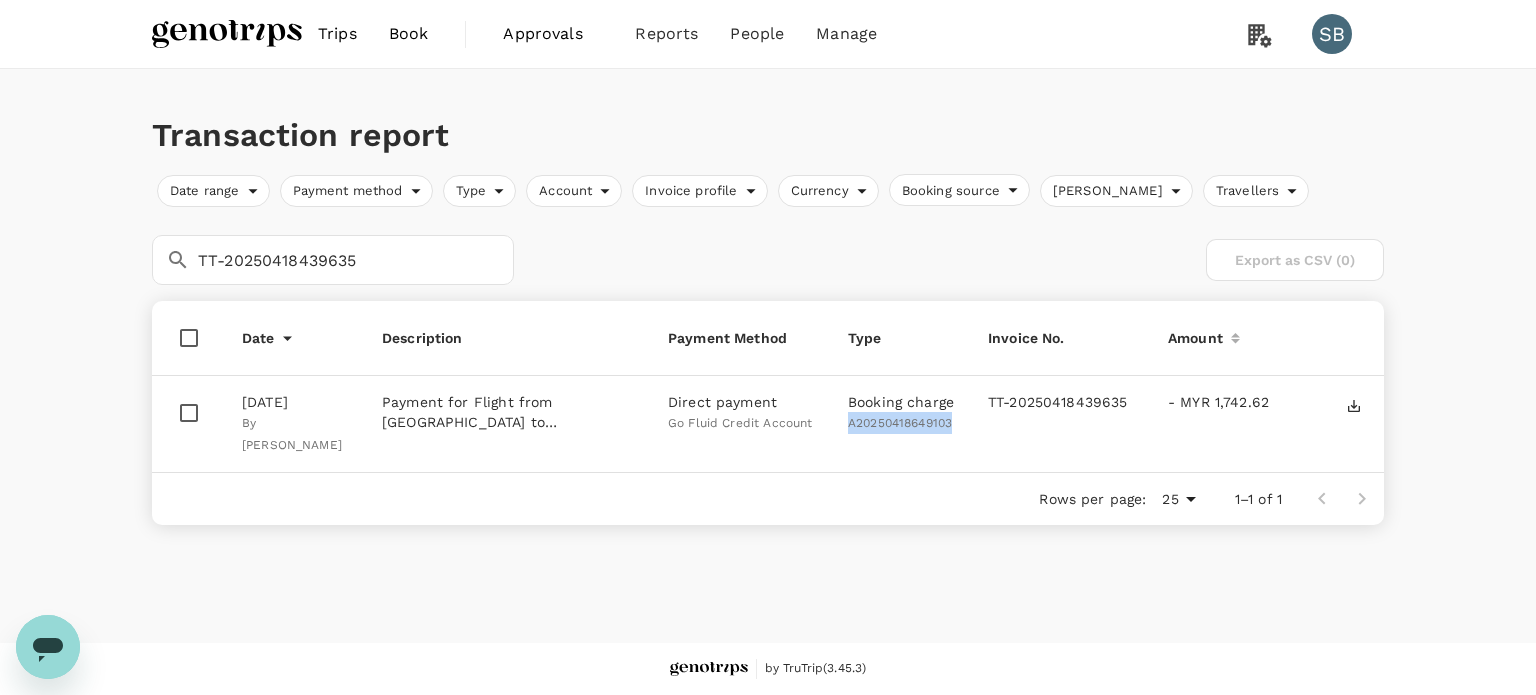 drag, startPoint x: 962, startPoint y: 427, endPoint x: 851, endPoint y: 427, distance: 111 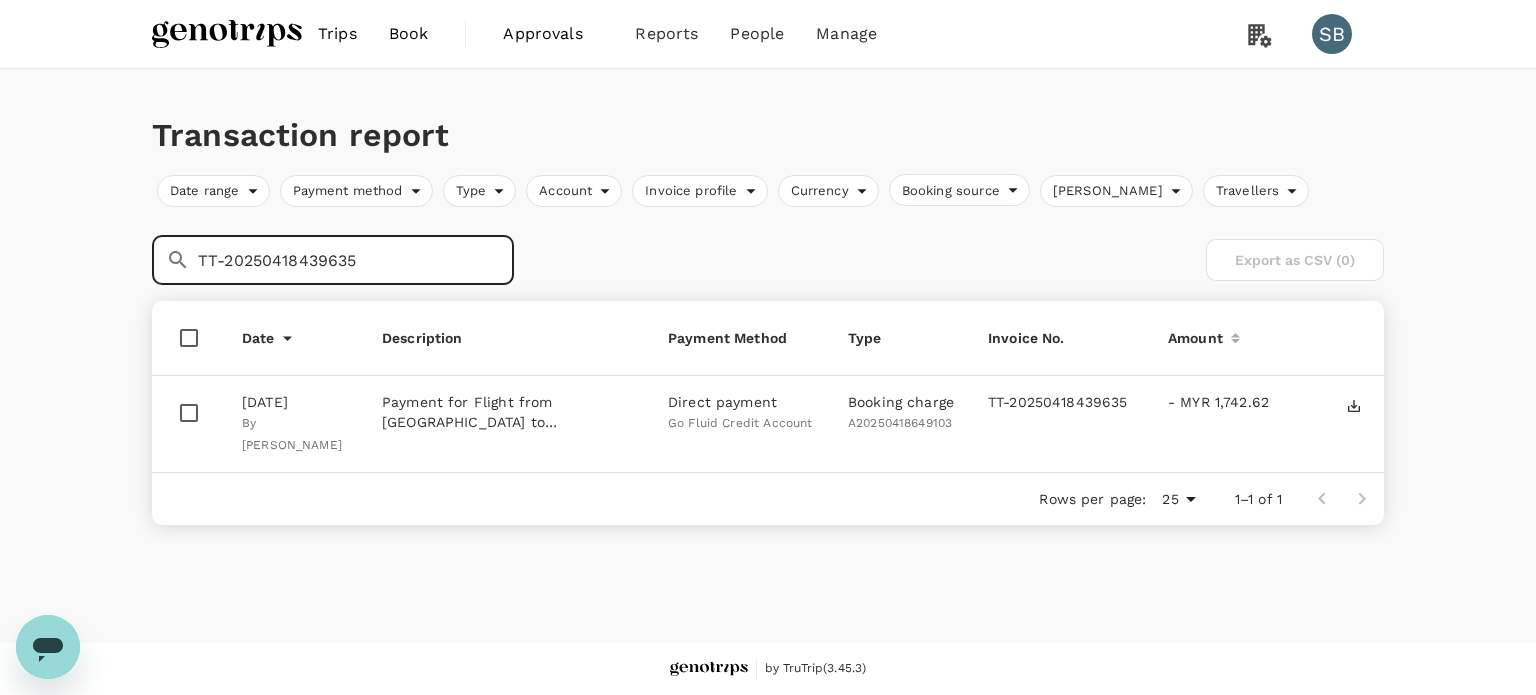 drag, startPoint x: 416, startPoint y: 256, endPoint x: 175, endPoint y: 251, distance: 241.05186 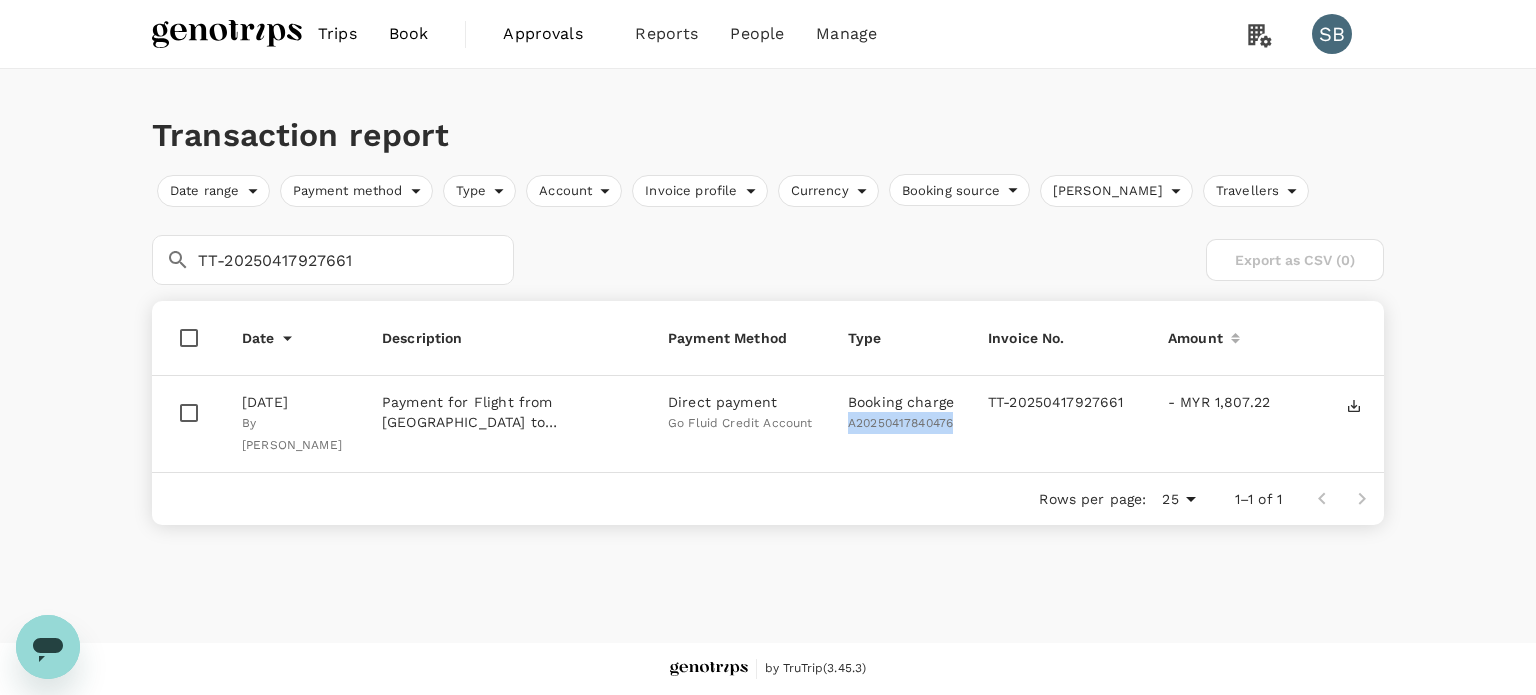 drag, startPoint x: 957, startPoint y: 427, endPoint x: 849, endPoint y: 425, distance: 108.01852 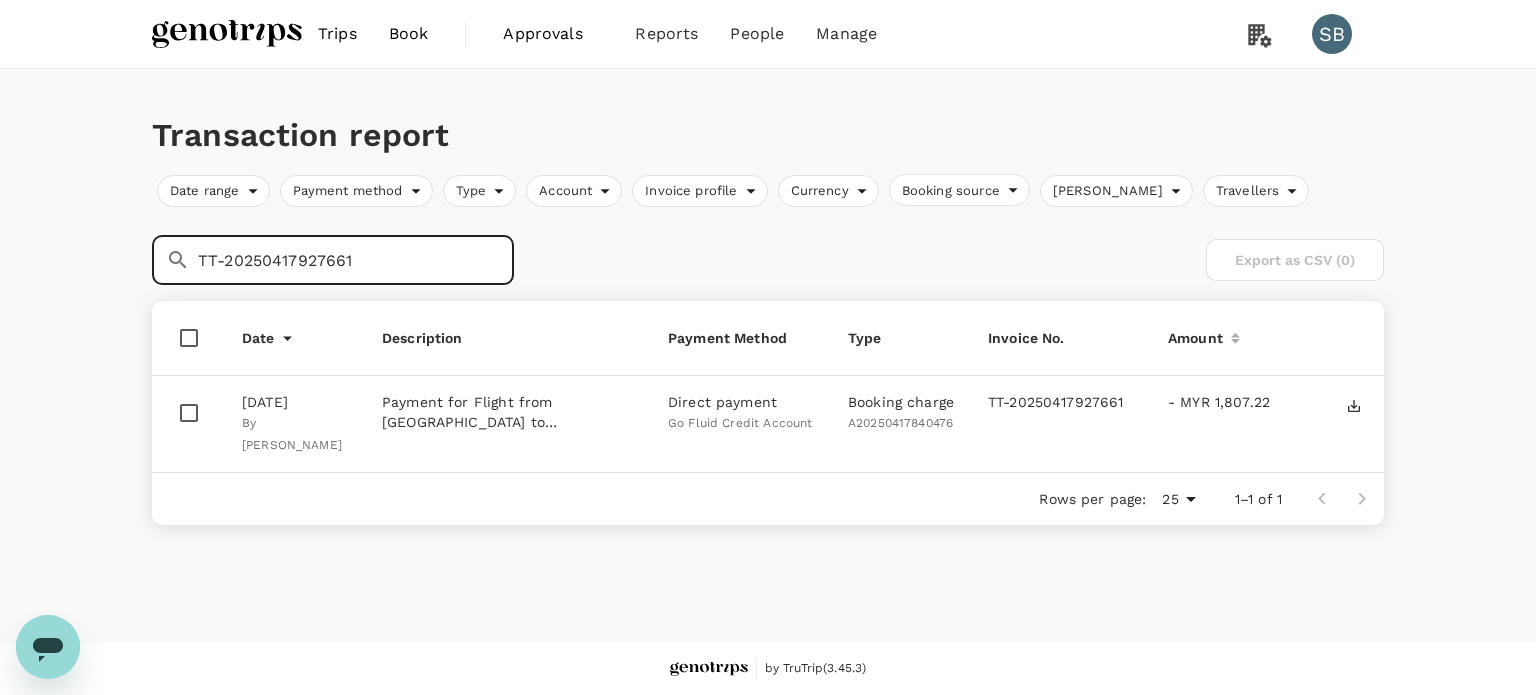 drag, startPoint x: 412, startPoint y: 262, endPoint x: 146, endPoint y: 237, distance: 267.17224 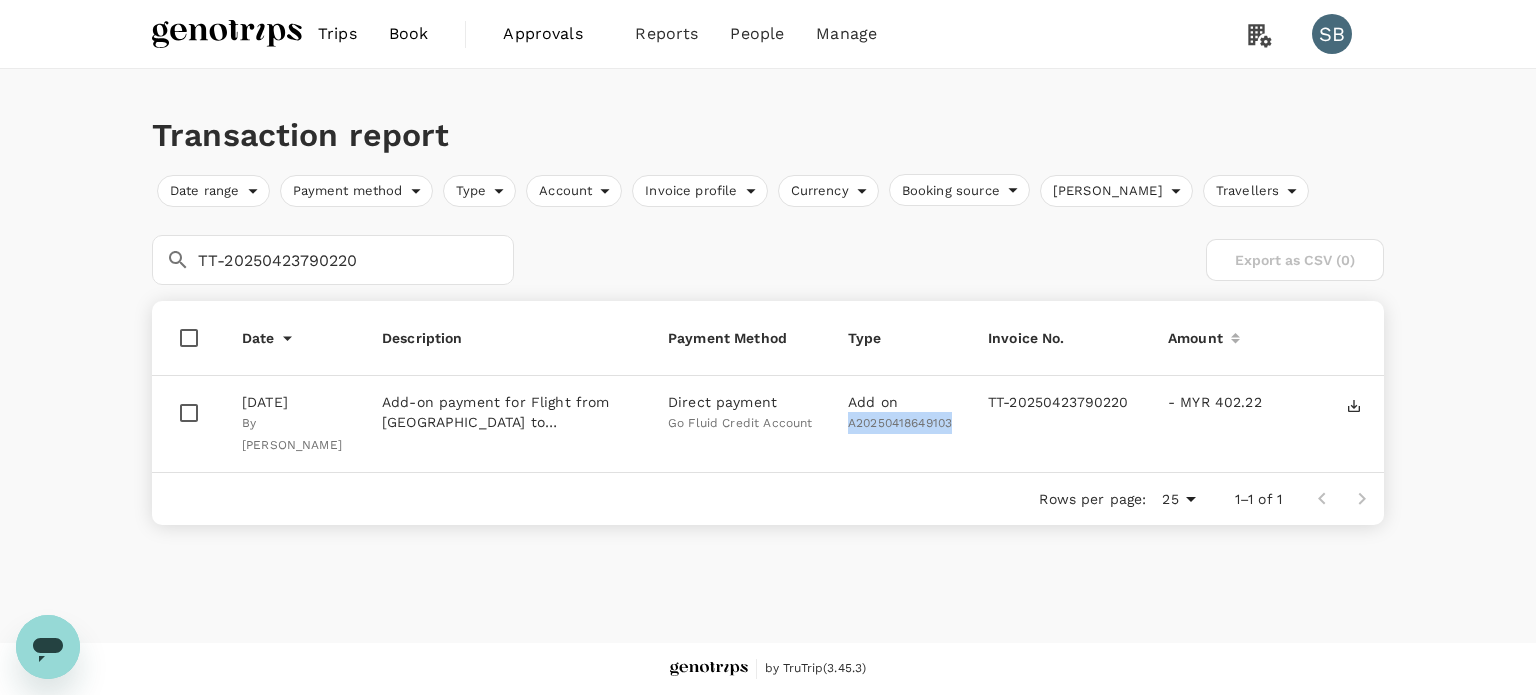 drag, startPoint x: 960, startPoint y: 423, endPoint x: 845, endPoint y: 419, distance: 115.06954 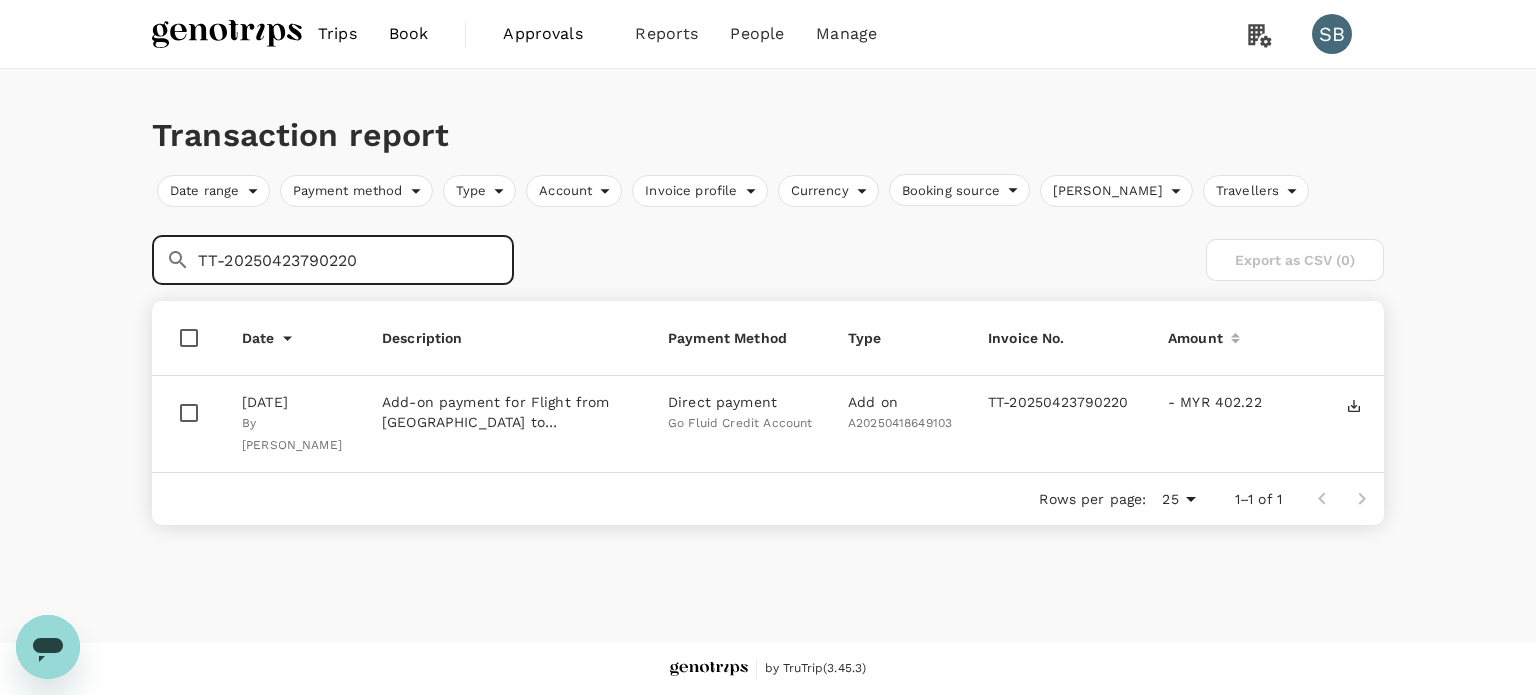 drag, startPoint x: 374, startPoint y: 263, endPoint x: 182, endPoint y: 264, distance: 192.00261 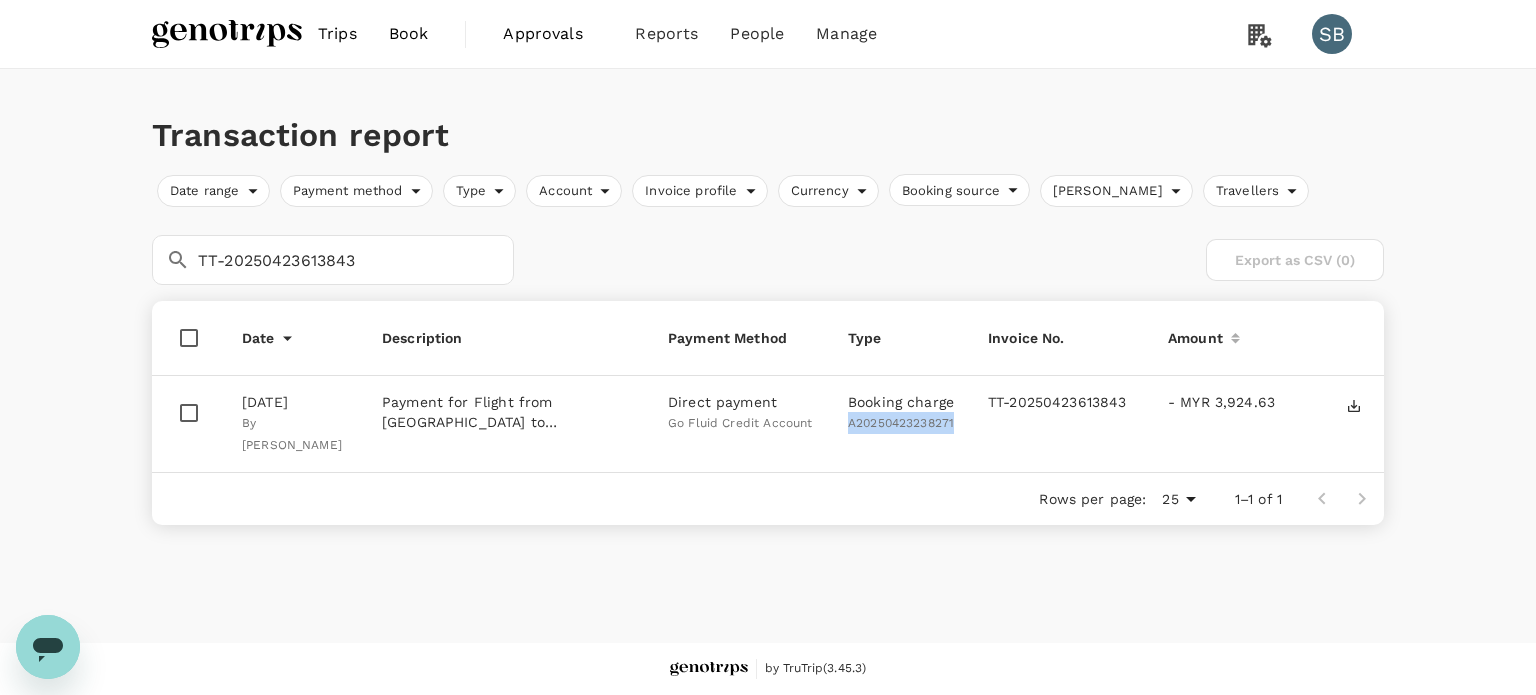 drag, startPoint x: 962, startPoint y: 424, endPoint x: 846, endPoint y: 422, distance: 116.01724 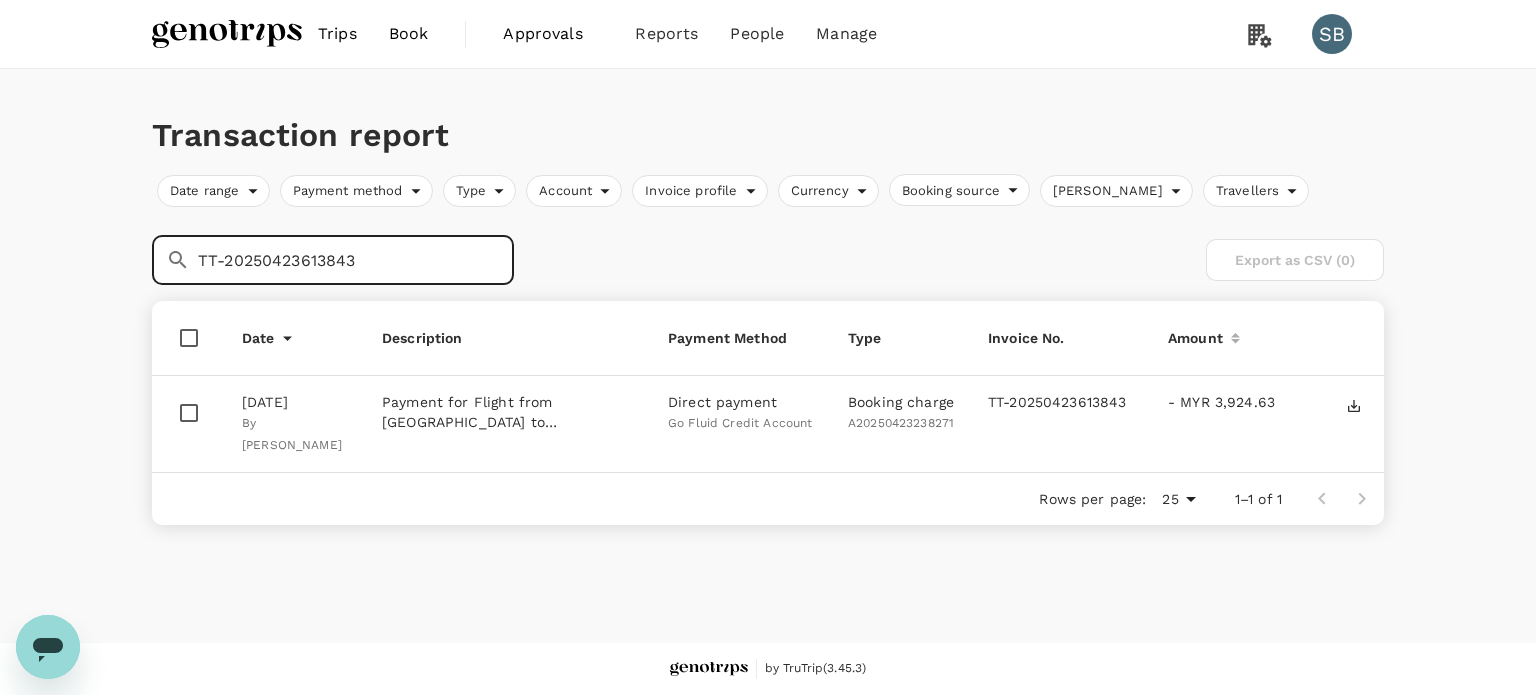 drag, startPoint x: 401, startPoint y: 259, endPoint x: 121, endPoint y: 246, distance: 280.30164 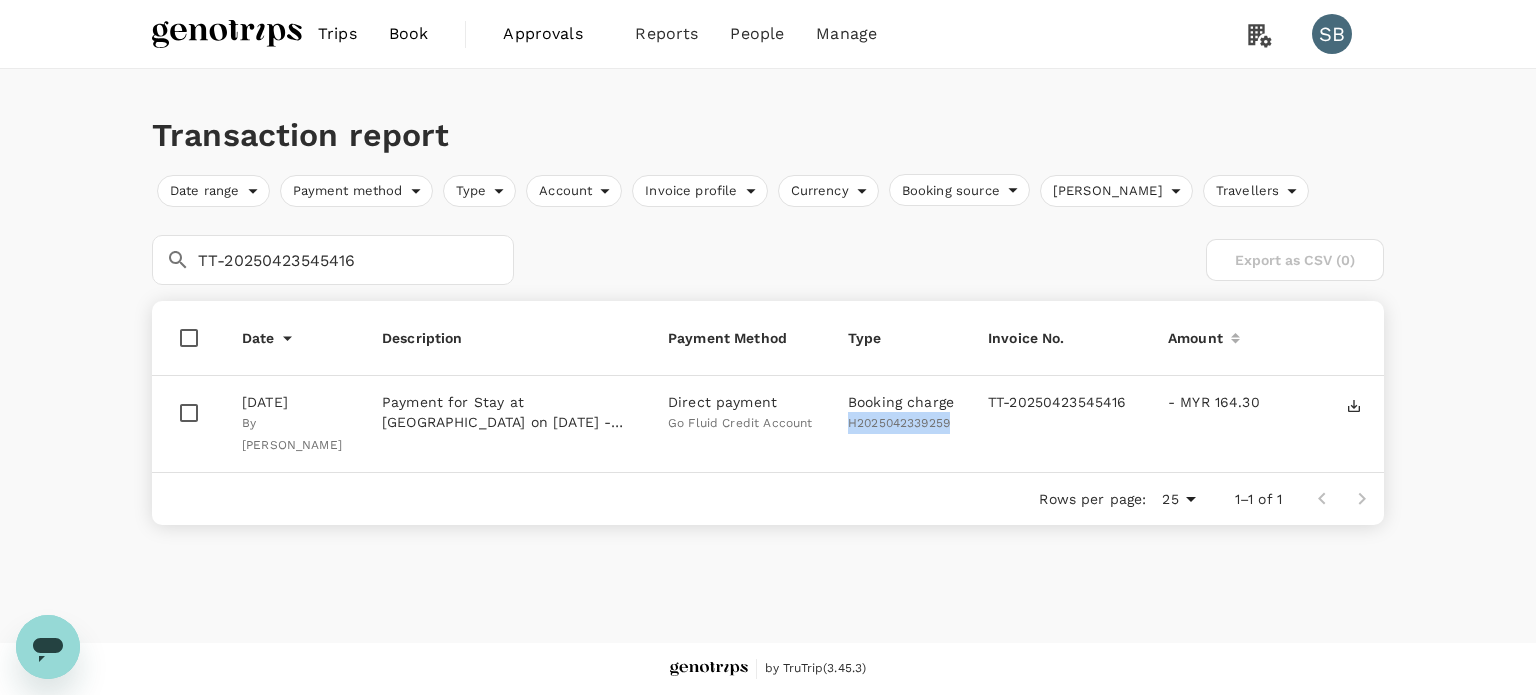 drag, startPoint x: 953, startPoint y: 427, endPoint x: 847, endPoint y: 427, distance: 106 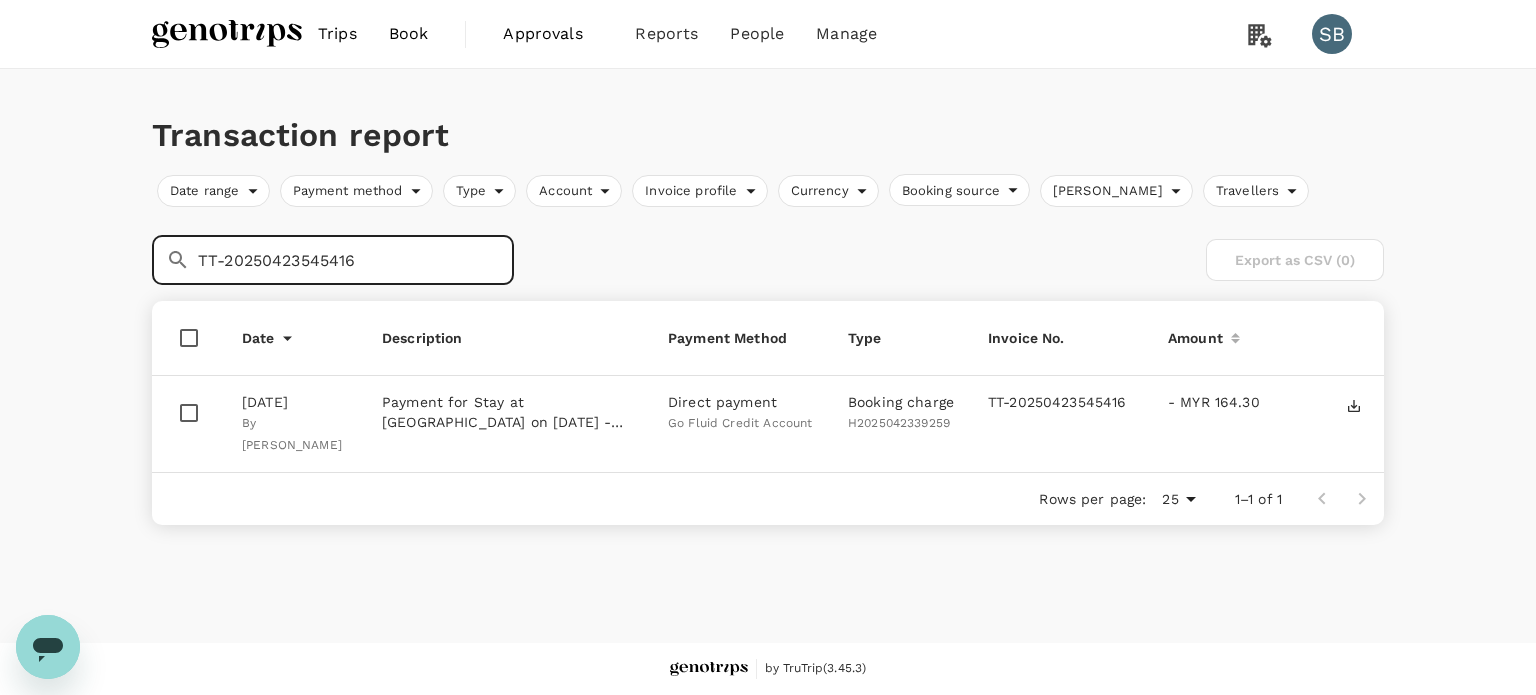 drag, startPoint x: 368, startPoint y: 266, endPoint x: 140, endPoint y: 247, distance: 228.7903 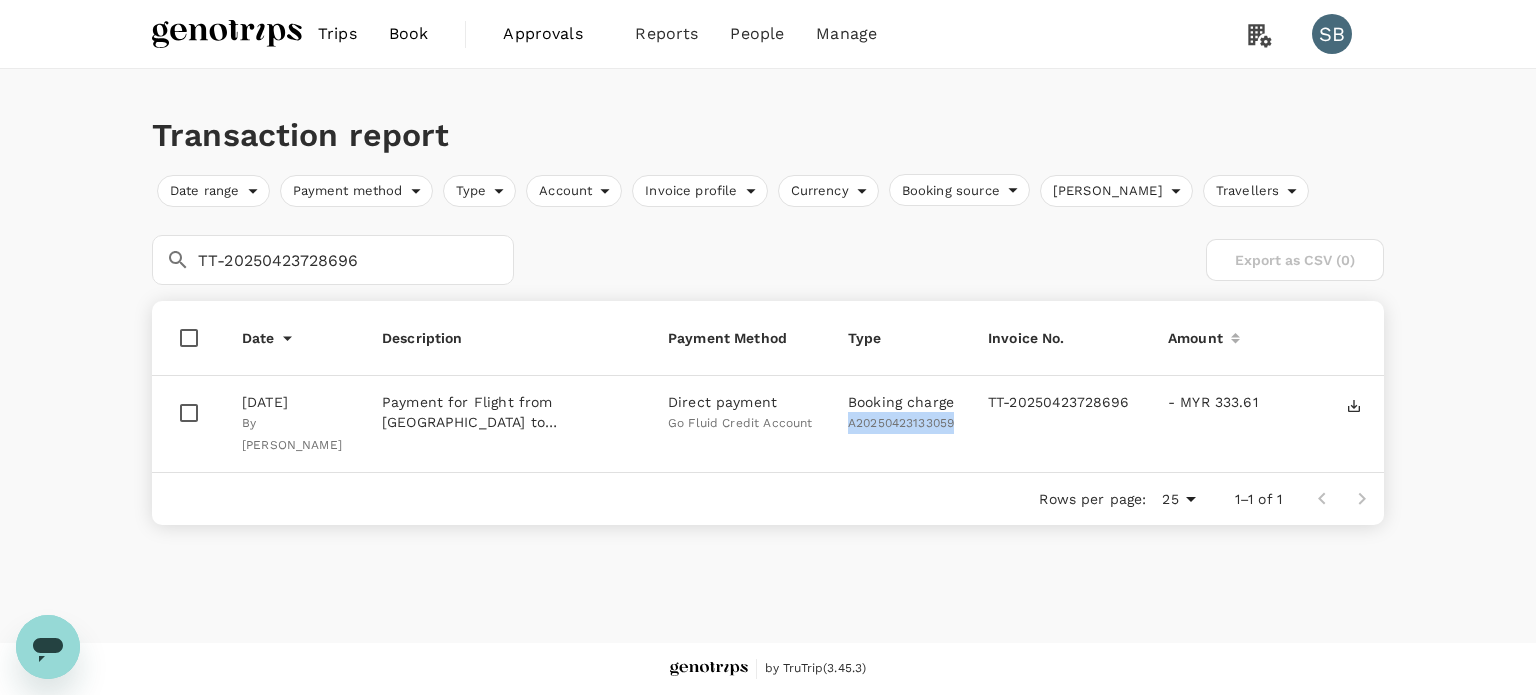 drag, startPoint x: 956, startPoint y: 424, endPoint x: 847, endPoint y: 430, distance: 109.165016 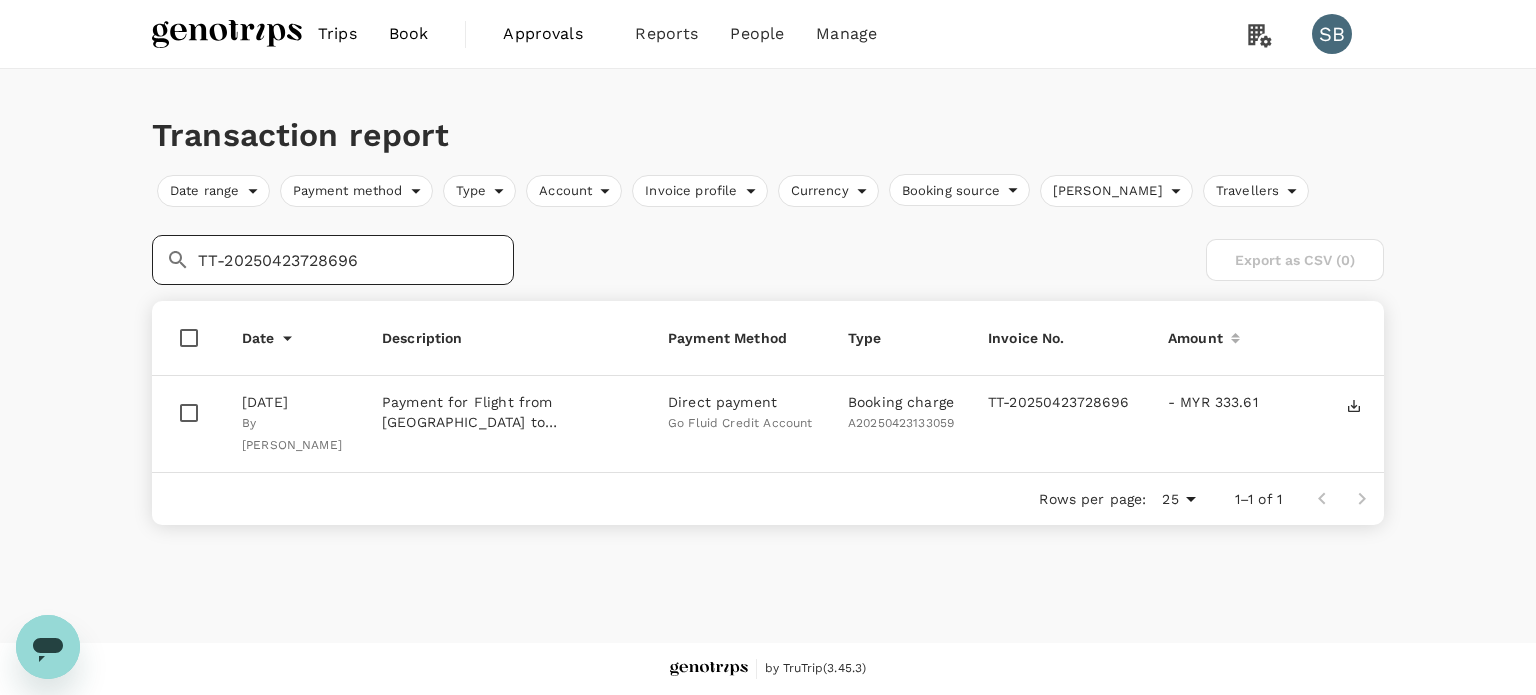 click on "TT-20250423728696" at bounding box center [356, 260] 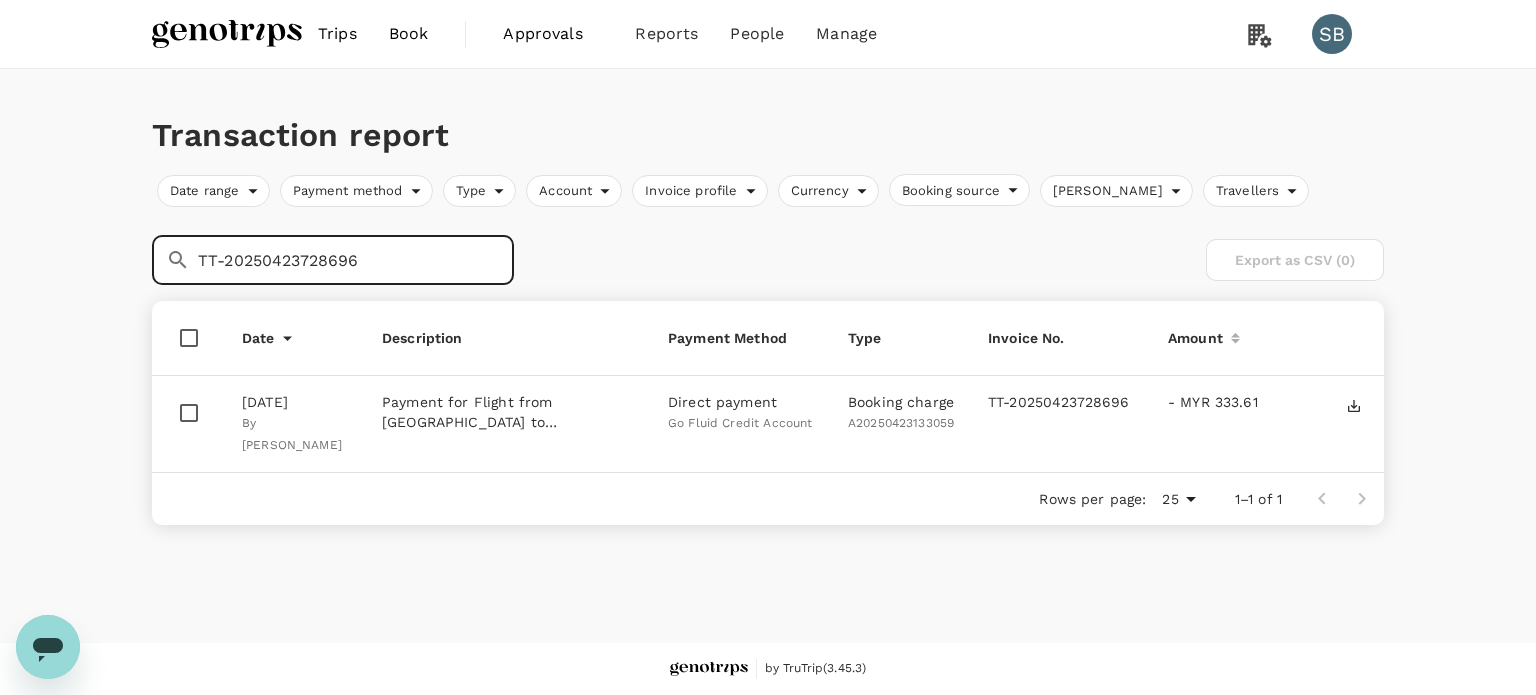 drag, startPoint x: 366, startPoint y: 260, endPoint x: 198, endPoint y: 260, distance: 168 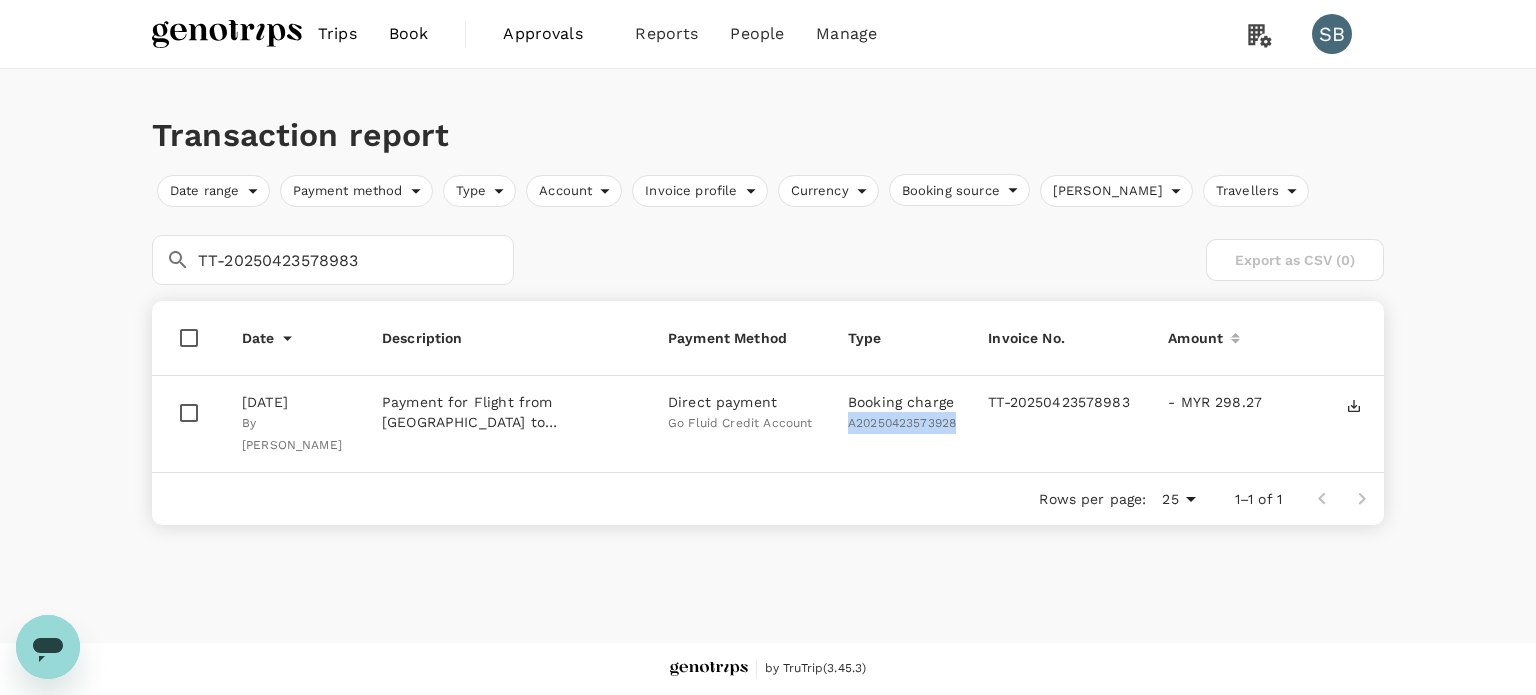 drag, startPoint x: 959, startPoint y: 423, endPoint x: 850, endPoint y: 422, distance: 109.004585 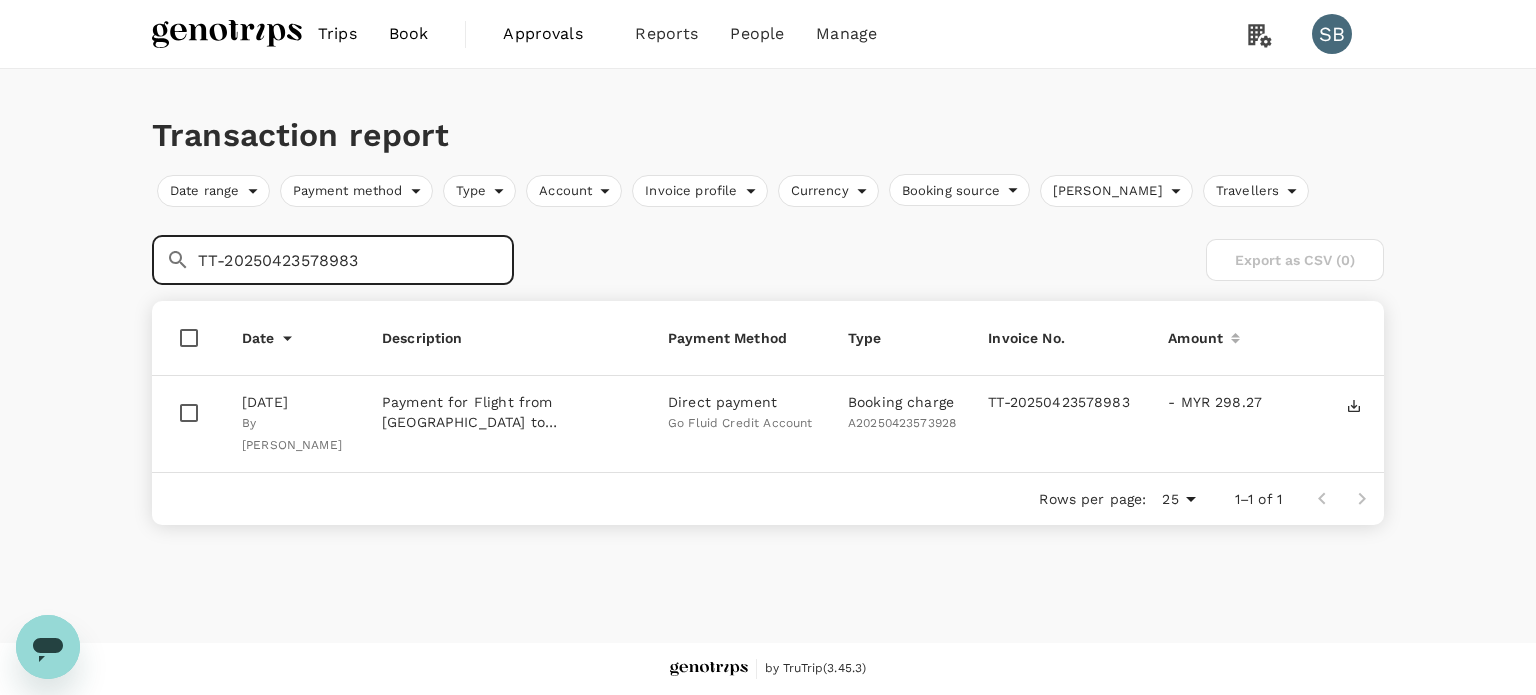 click on "TT-20250423578983" at bounding box center (356, 260) 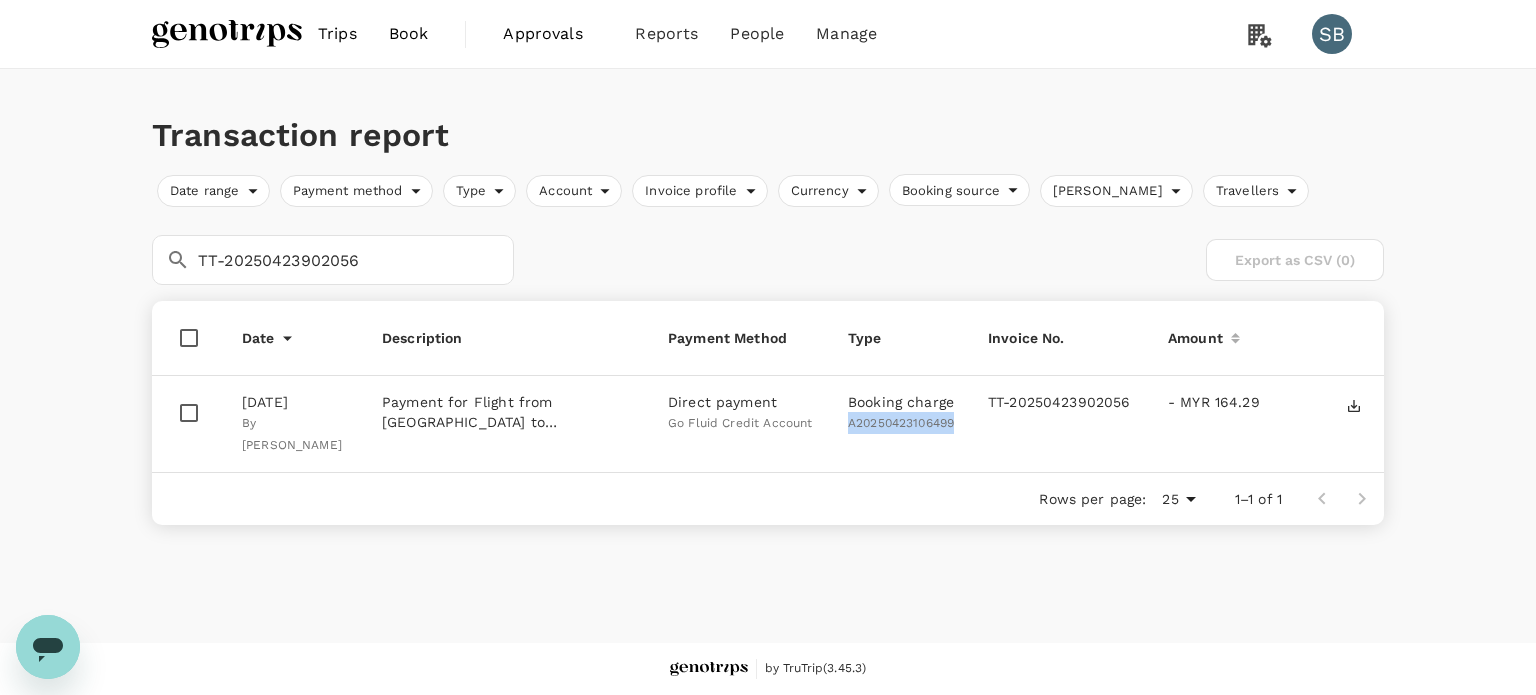 drag, startPoint x: 959, startPoint y: 422, endPoint x: 852, endPoint y: 426, distance: 107.07474 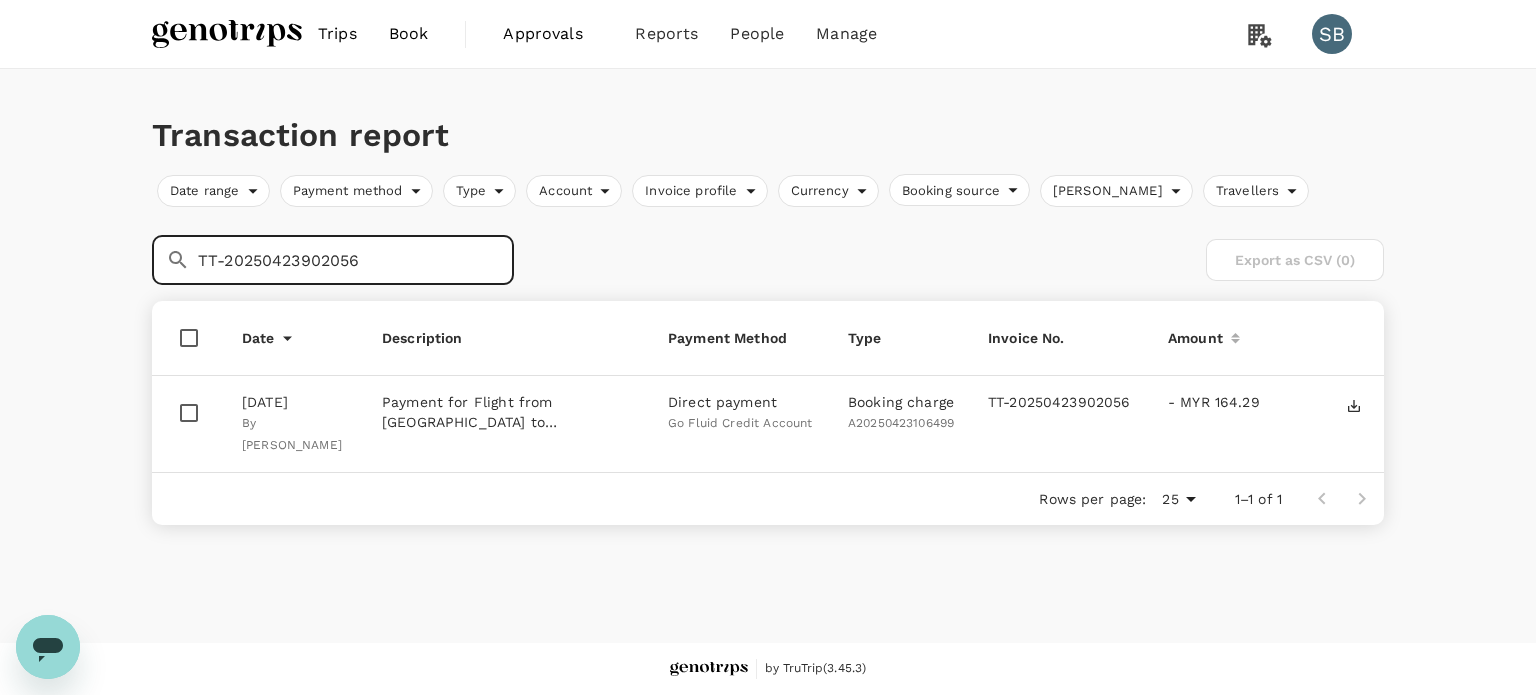 drag, startPoint x: 380, startPoint y: 253, endPoint x: 118, endPoint y: 217, distance: 264.46173 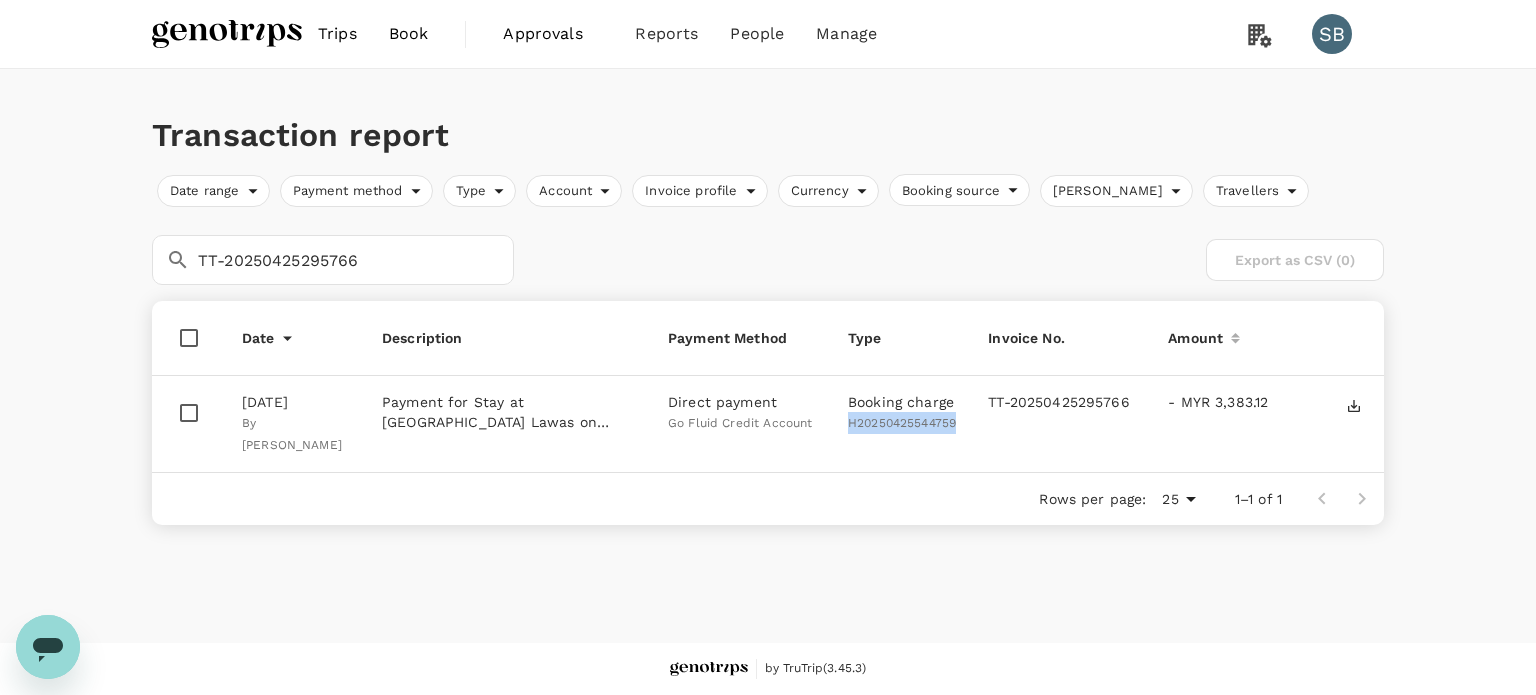 drag, startPoint x: 962, startPoint y: 420, endPoint x: 848, endPoint y: 423, distance: 114.03947 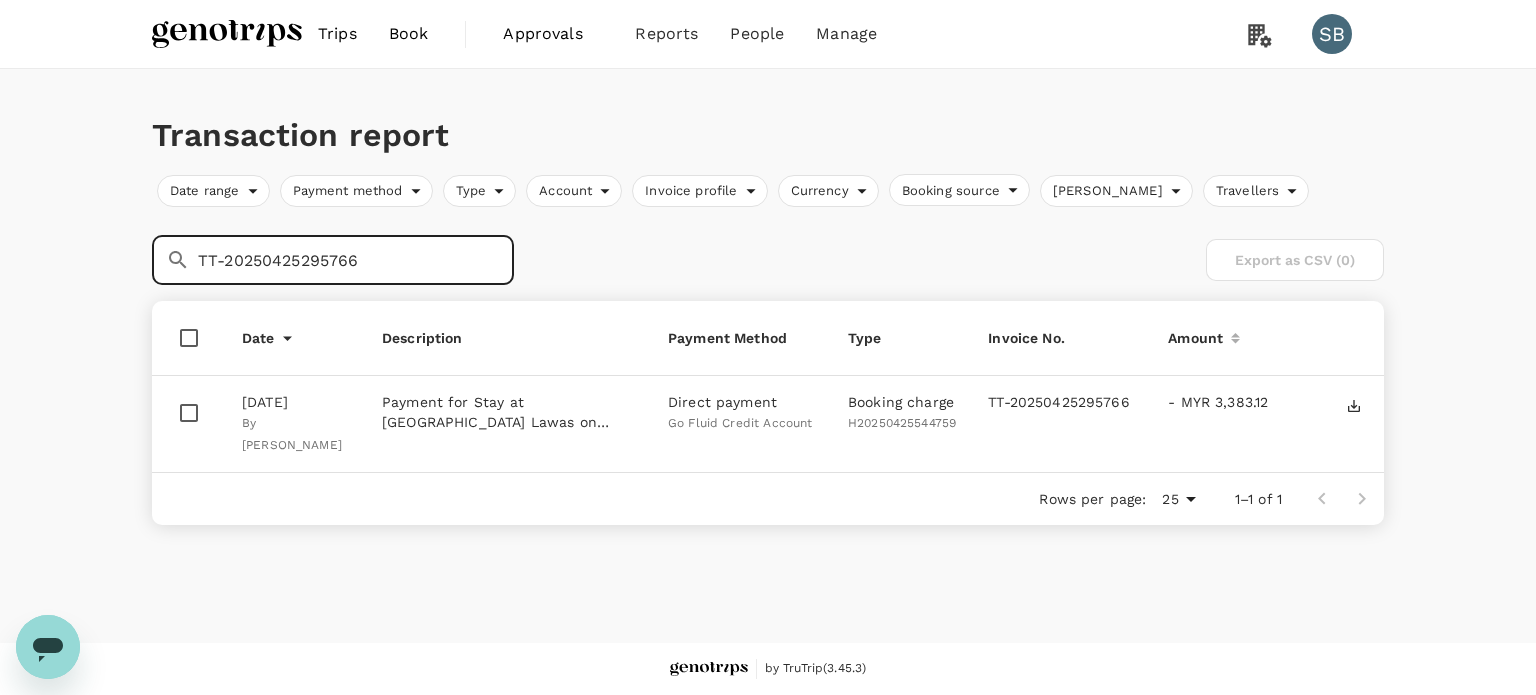 drag, startPoint x: 364, startPoint y: 259, endPoint x: 165, endPoint y: 238, distance: 200.10497 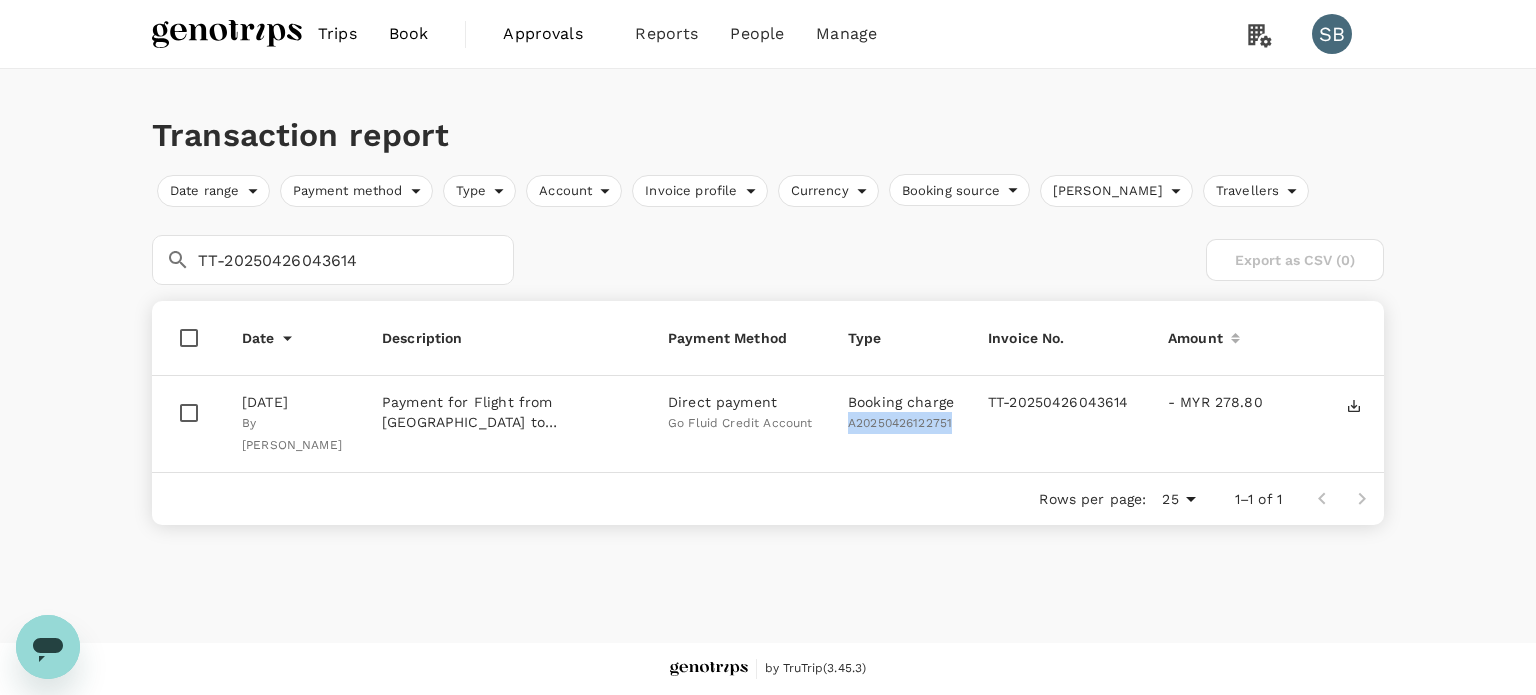 drag, startPoint x: 956, startPoint y: 425, endPoint x: 843, endPoint y: 422, distance: 113.03982 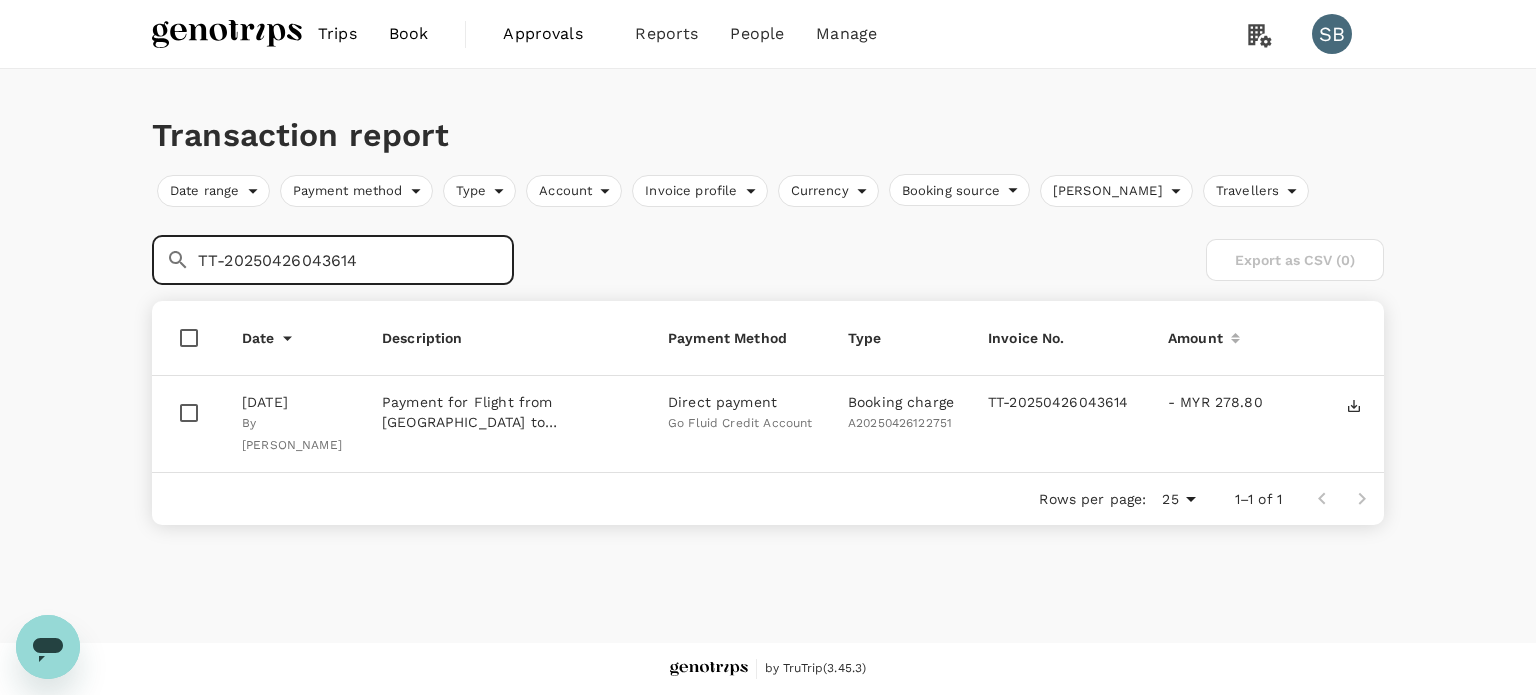 drag, startPoint x: 367, startPoint y: 261, endPoint x: 166, endPoint y: 244, distance: 201.71762 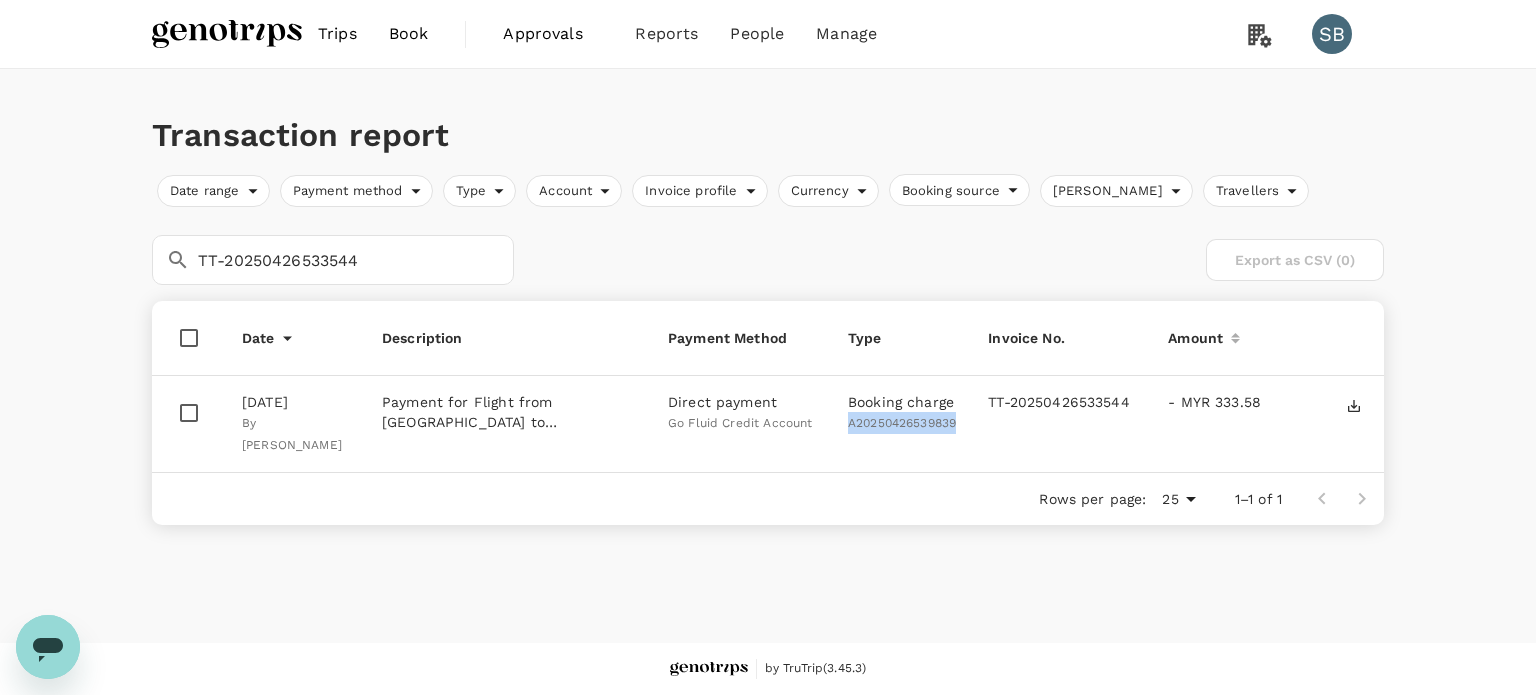 drag, startPoint x: 960, startPoint y: 423, endPoint x: 849, endPoint y: 425, distance: 111.01801 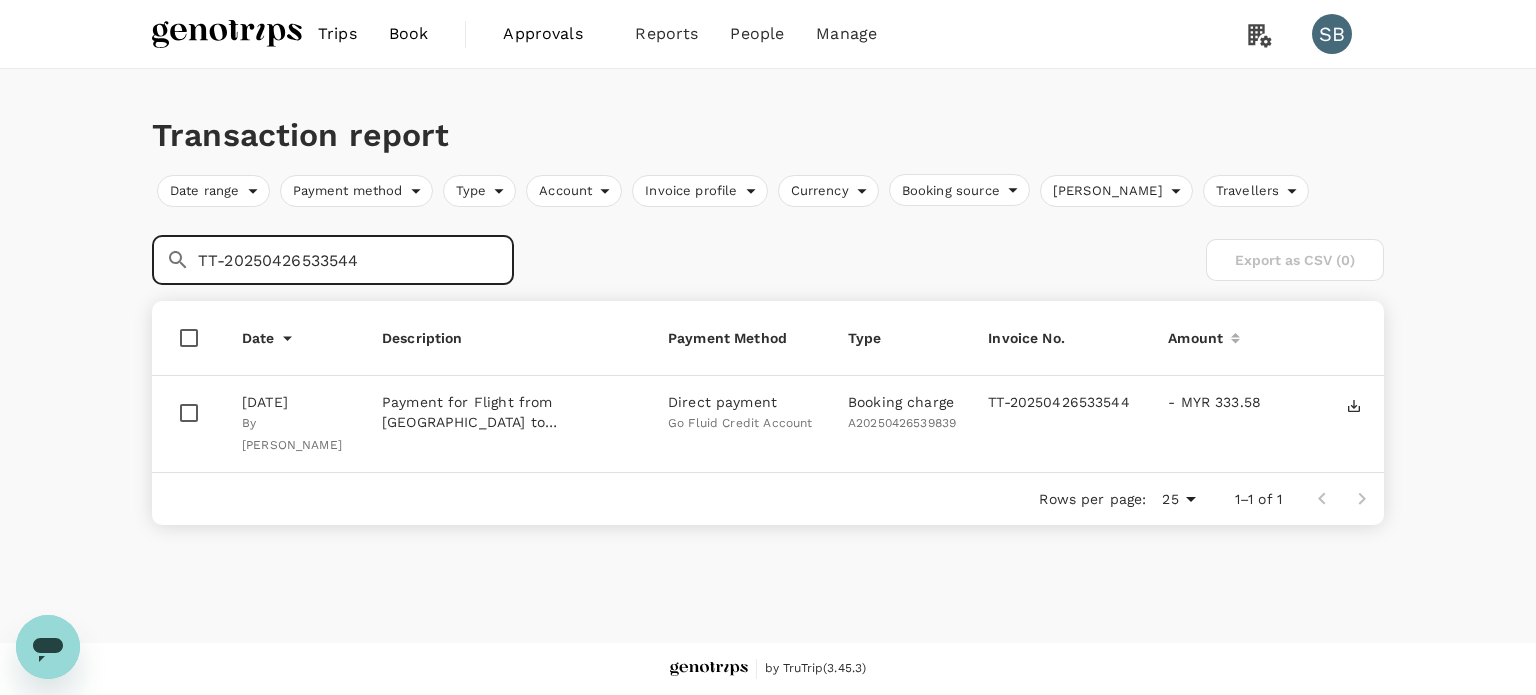 drag, startPoint x: 378, startPoint y: 261, endPoint x: 167, endPoint y: 250, distance: 211.28653 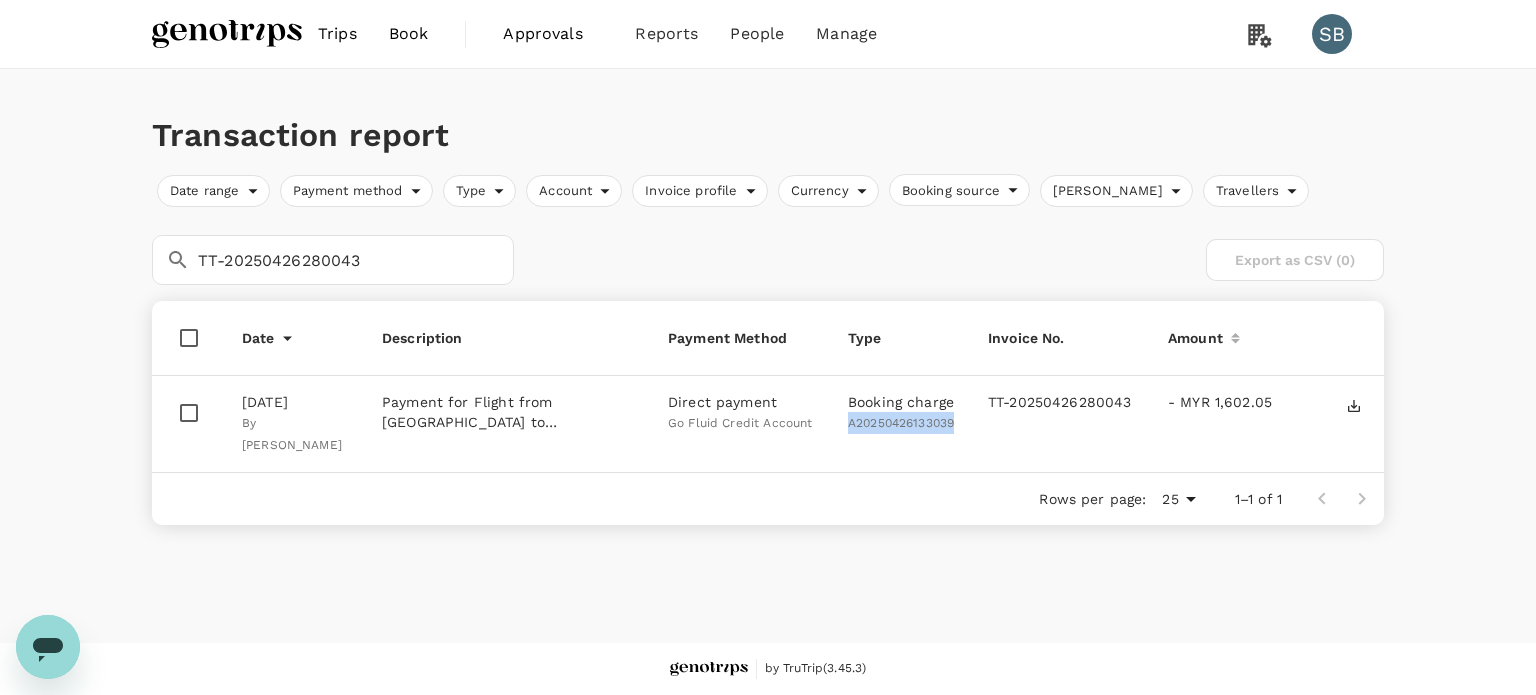 drag, startPoint x: 912, startPoint y: 423, endPoint x: 849, endPoint y: 422, distance: 63.007935 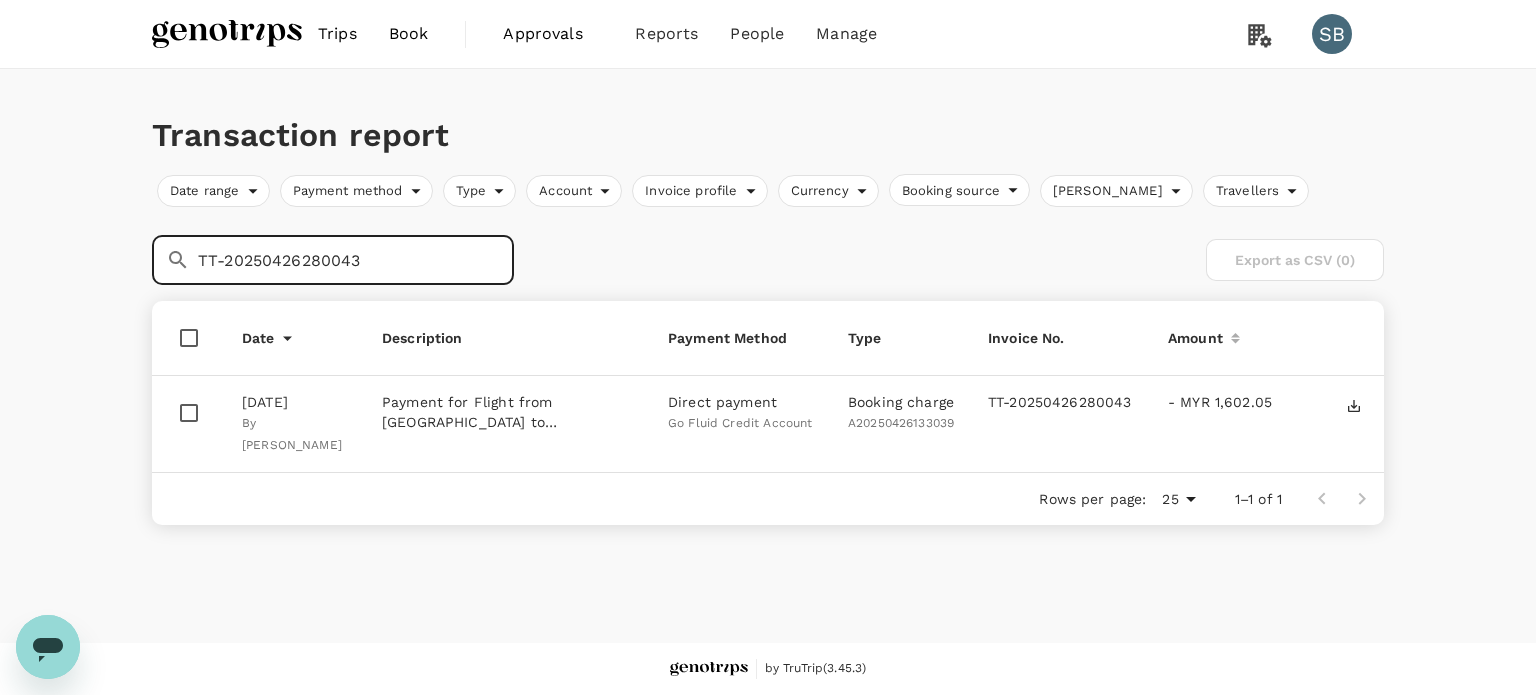 drag, startPoint x: 376, startPoint y: 259, endPoint x: 175, endPoint y: 241, distance: 201.80437 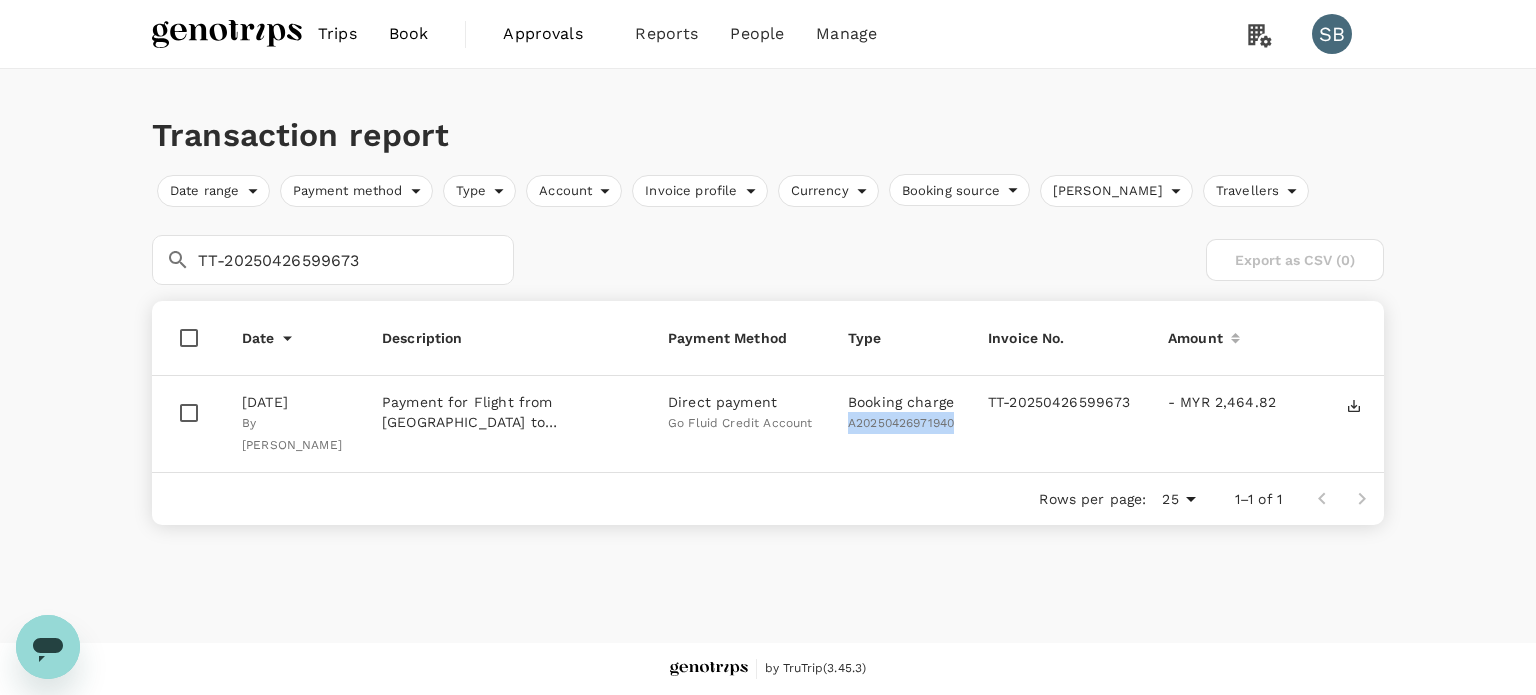 drag, startPoint x: 963, startPoint y: 425, endPoint x: 849, endPoint y: 424, distance: 114.00439 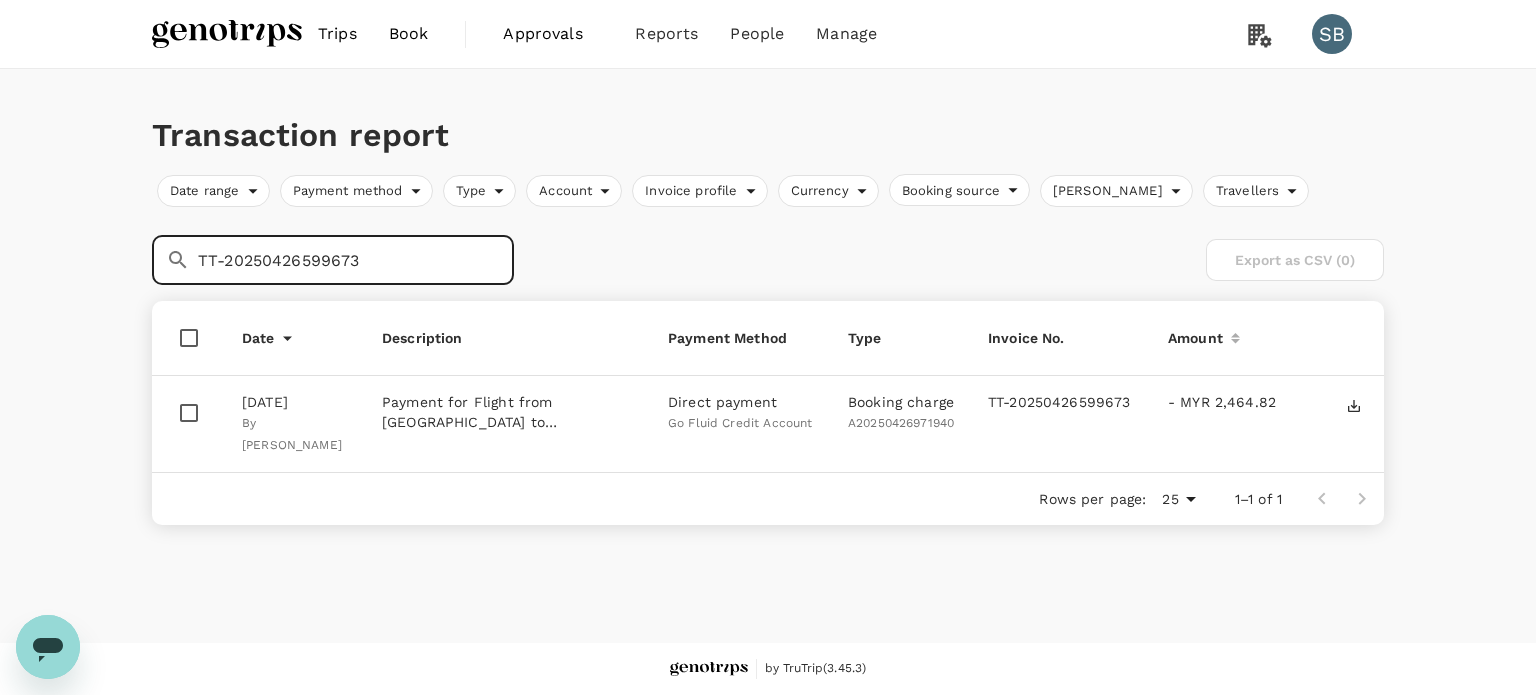drag, startPoint x: 369, startPoint y: 257, endPoint x: 102, endPoint y: 250, distance: 267.09174 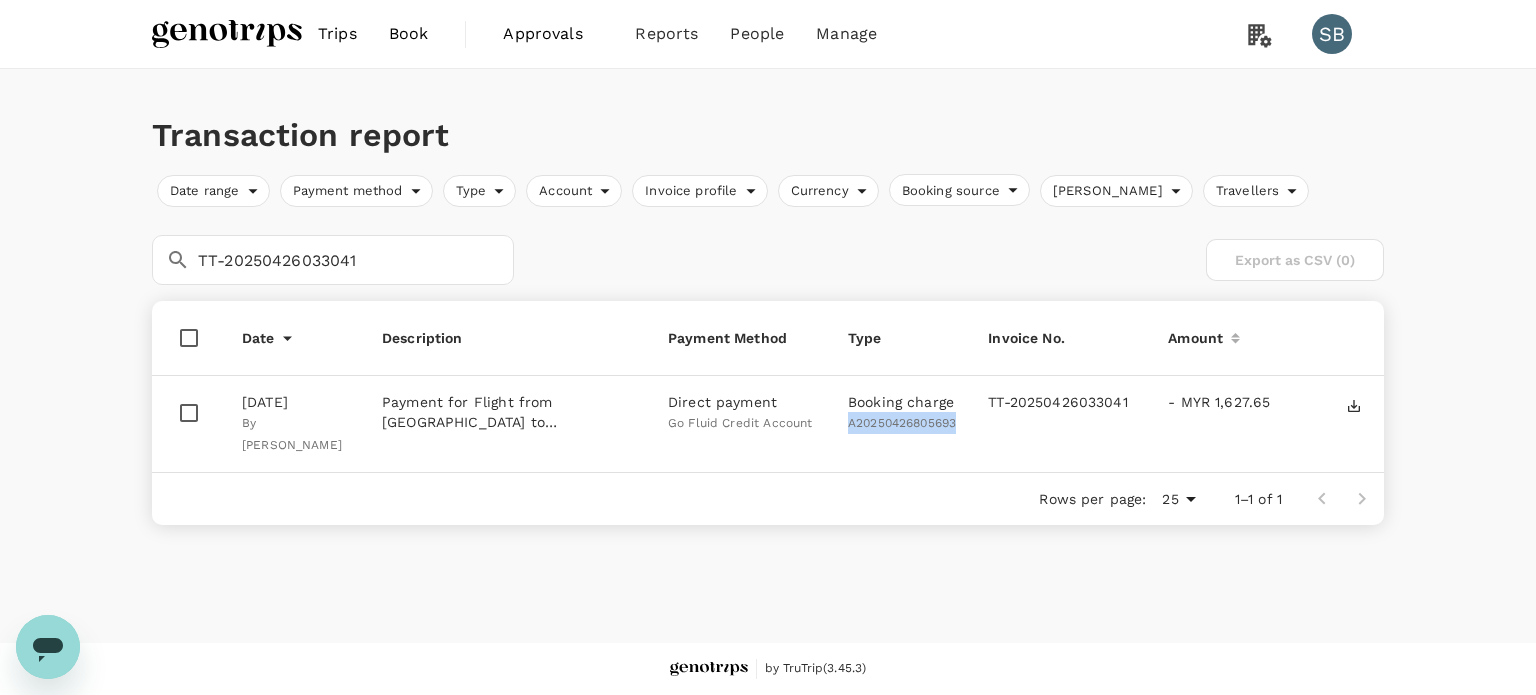 drag, startPoint x: 960, startPoint y: 423, endPoint x: 847, endPoint y: 423, distance: 113 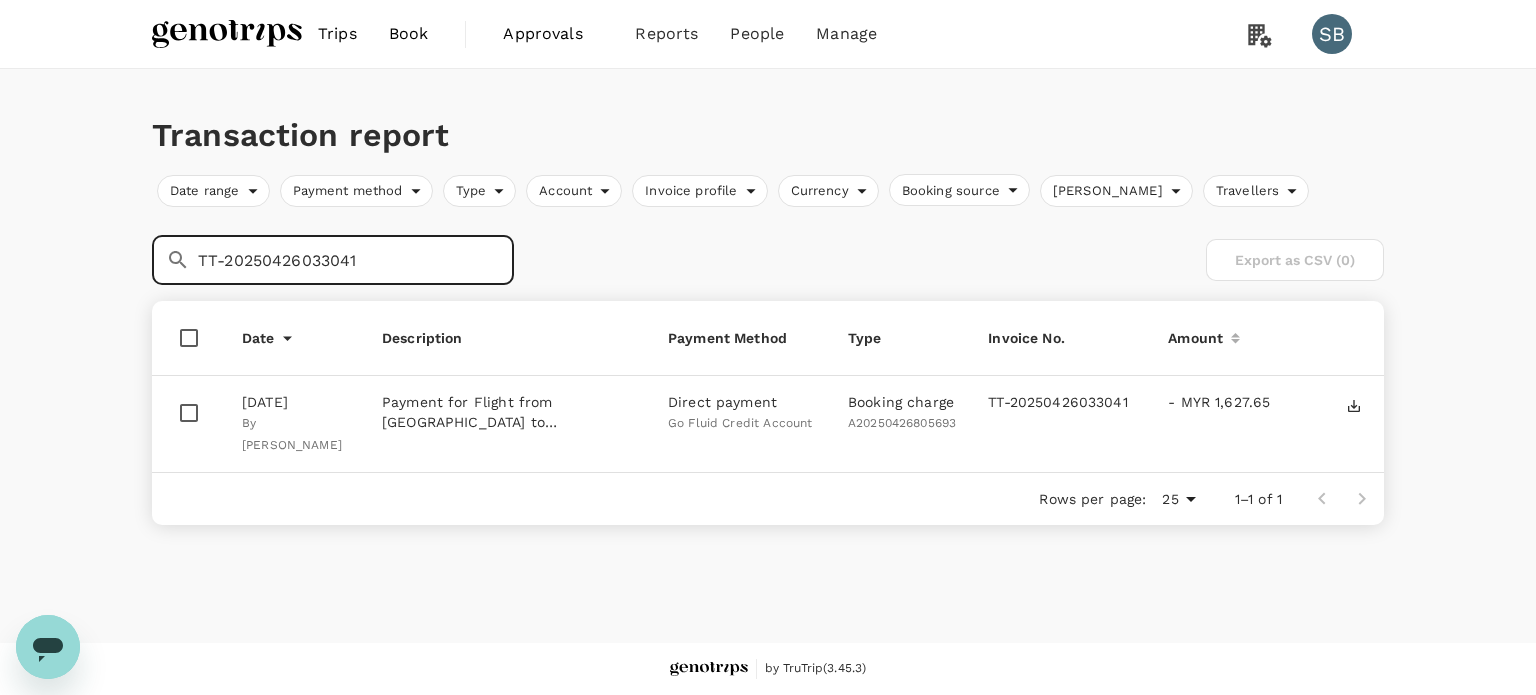 drag, startPoint x: 378, startPoint y: 264, endPoint x: 43, endPoint y: 246, distance: 335.48325 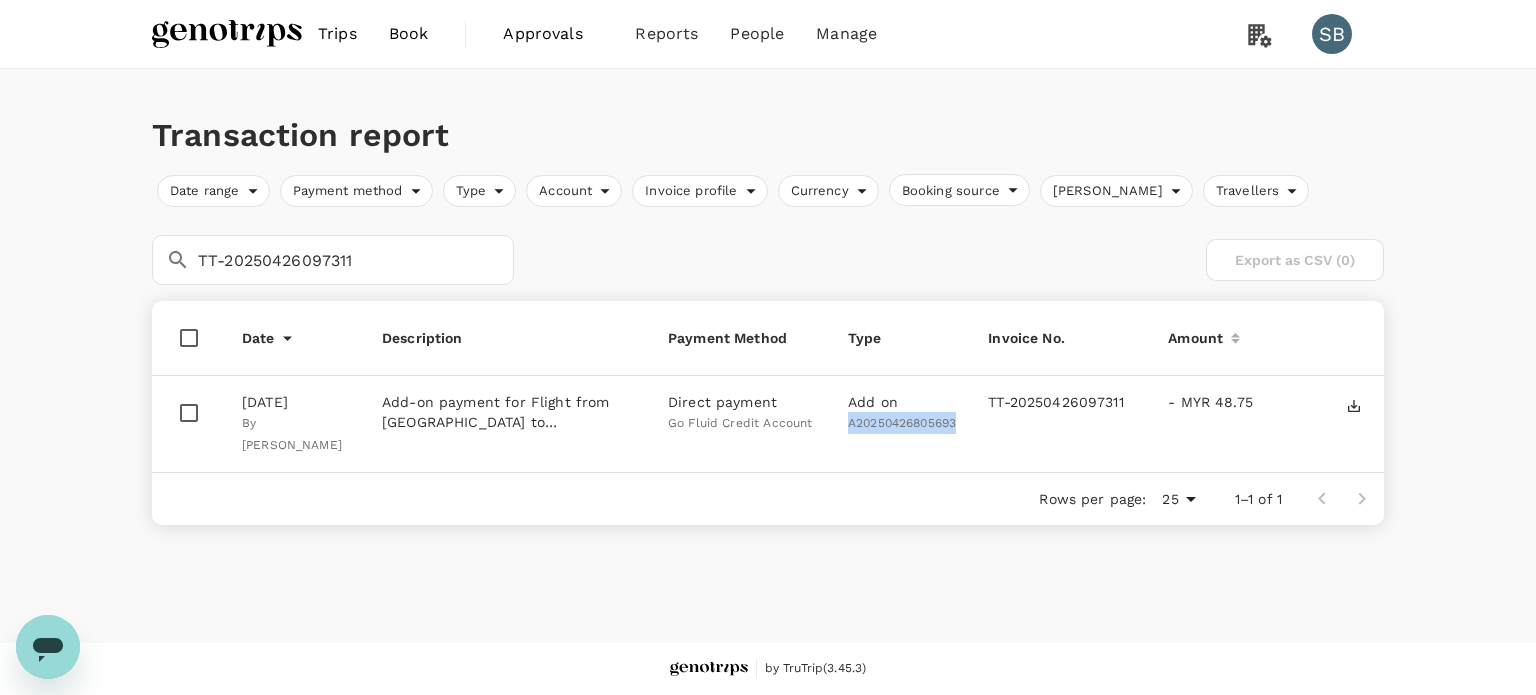 drag, startPoint x: 962, startPoint y: 423, endPoint x: 850, endPoint y: 423, distance: 112 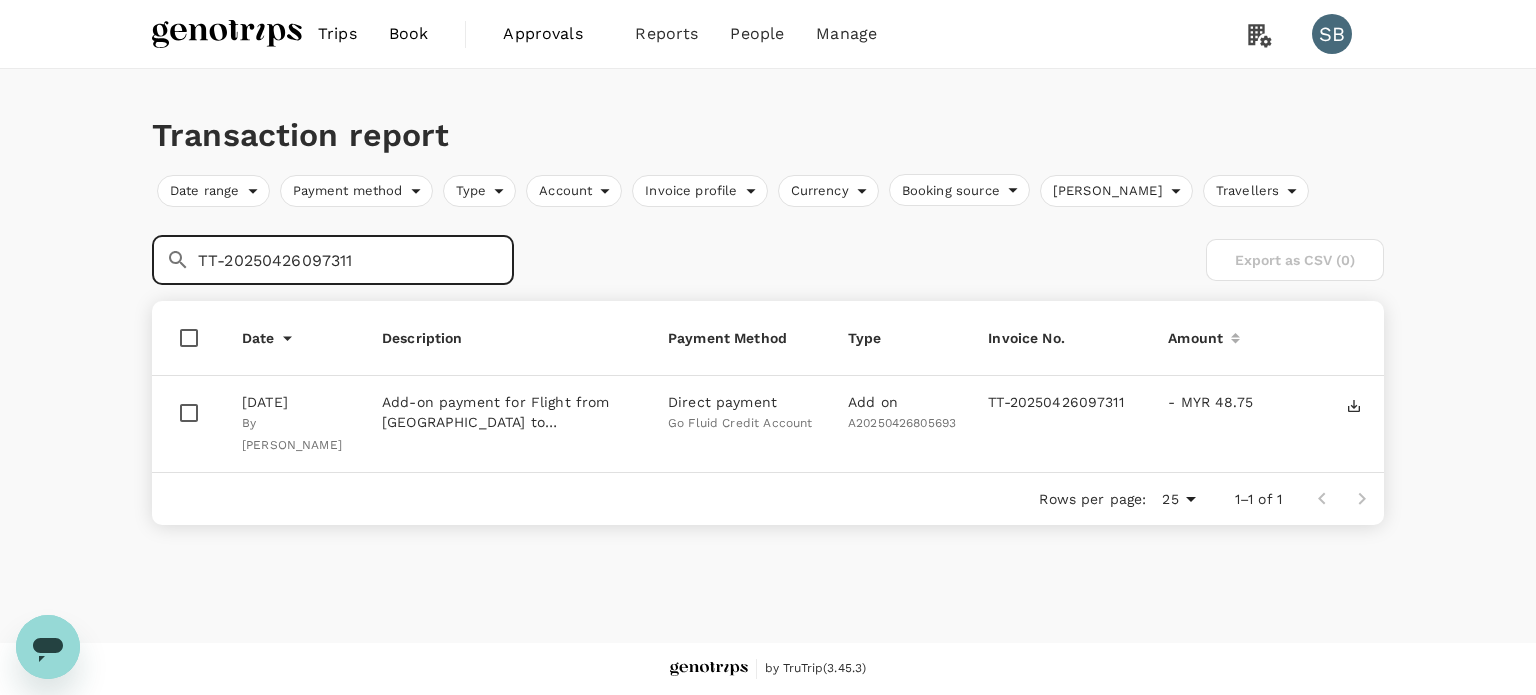 drag, startPoint x: 376, startPoint y: 256, endPoint x: 189, endPoint y: 251, distance: 187.06683 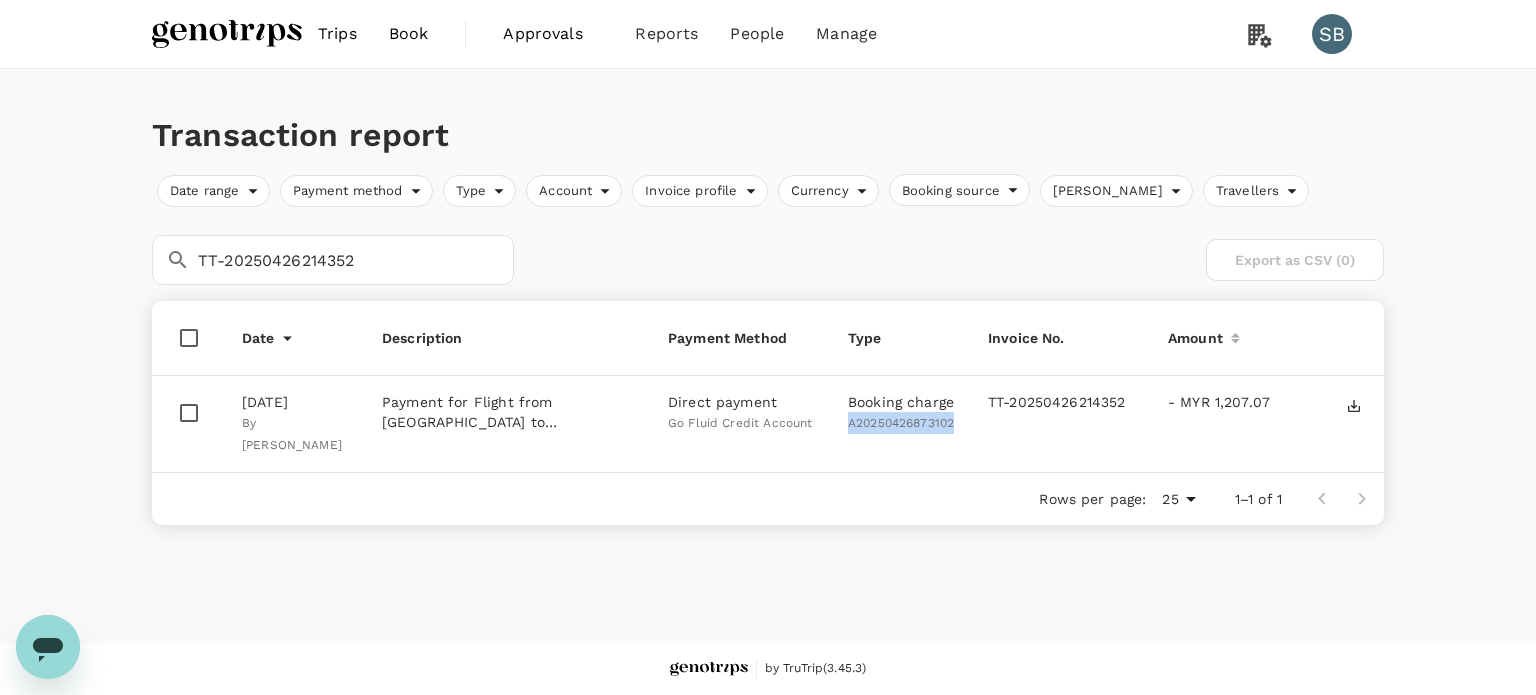drag, startPoint x: 964, startPoint y: 430, endPoint x: 850, endPoint y: 423, distance: 114.21471 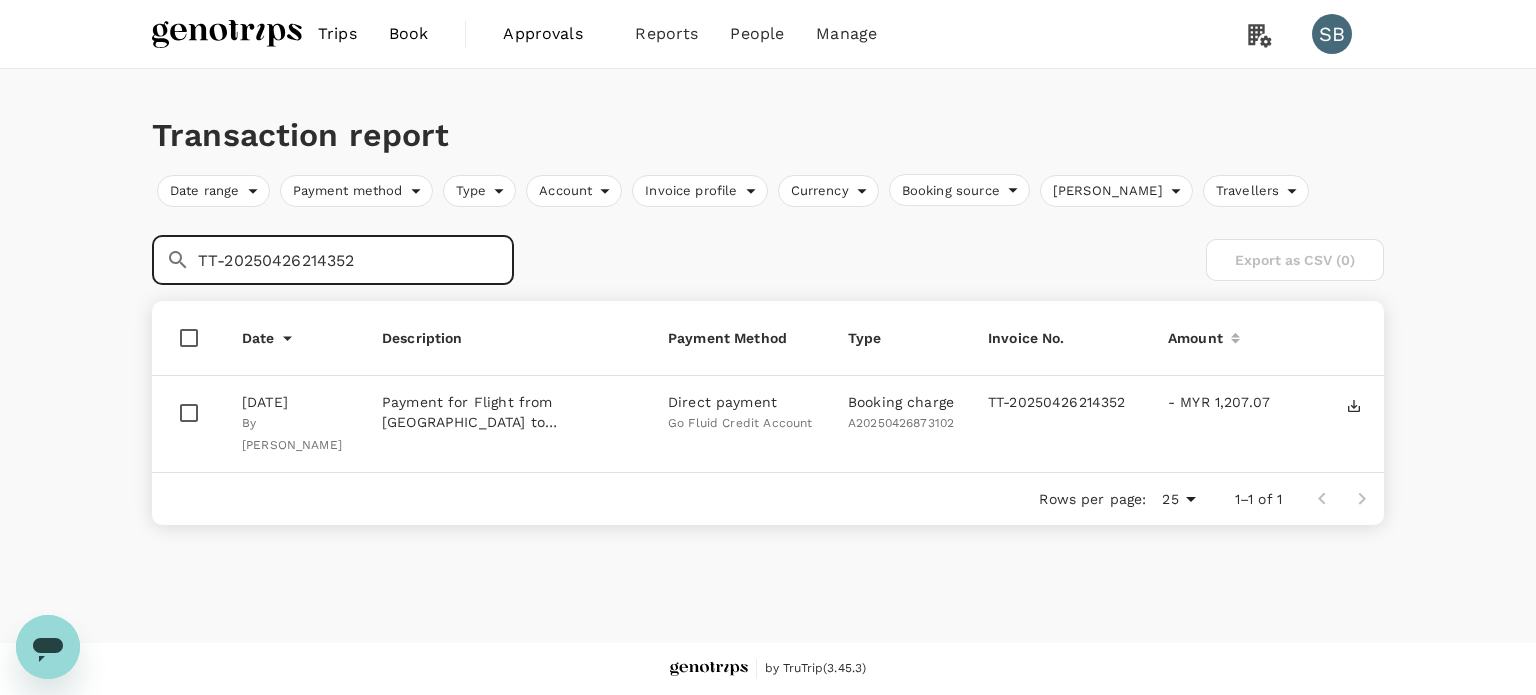 drag, startPoint x: 356, startPoint y: 257, endPoint x: 157, endPoint y: 237, distance: 200.0025 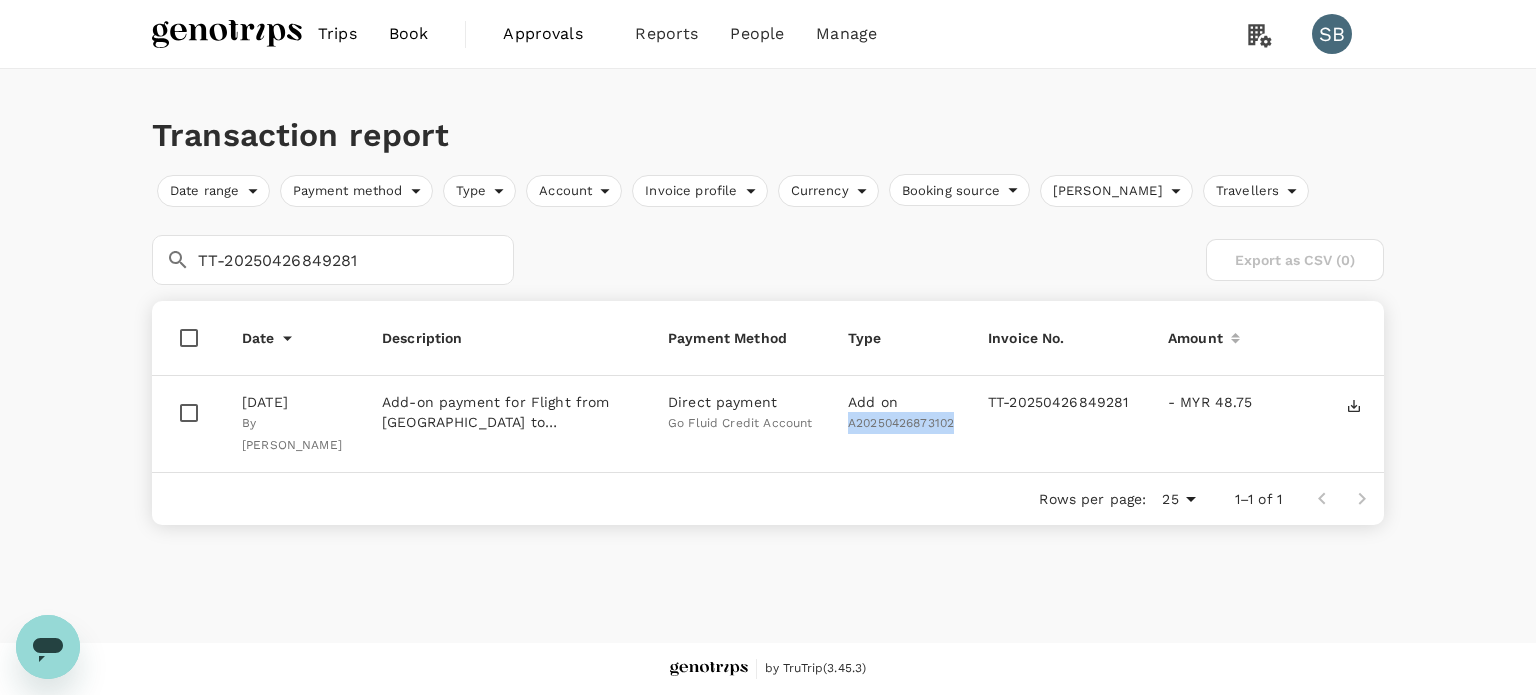 drag, startPoint x: 955, startPoint y: 424, endPoint x: 850, endPoint y: 426, distance: 105.01904 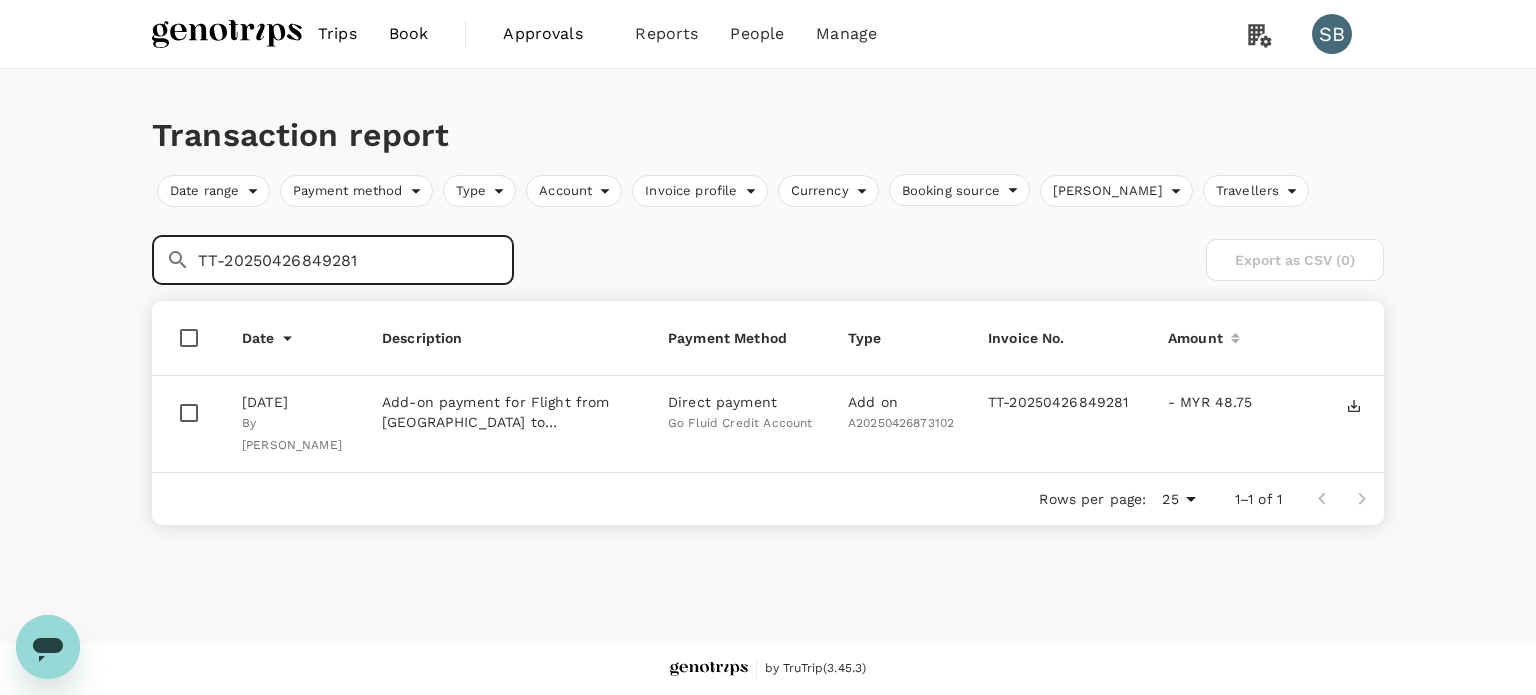 drag, startPoint x: 382, startPoint y: 267, endPoint x: 187, endPoint y: 262, distance: 195.06409 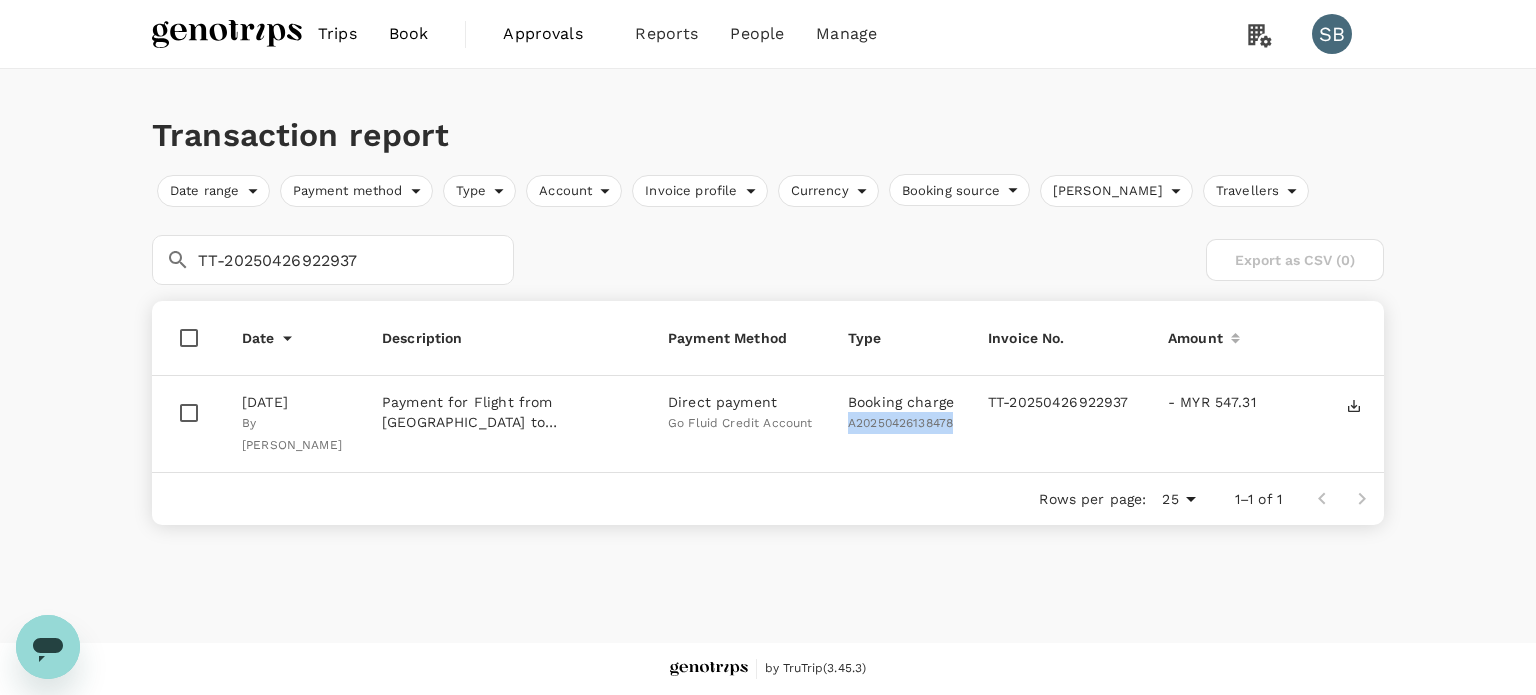 drag, startPoint x: 961, startPoint y: 427, endPoint x: 849, endPoint y: 426, distance: 112.00446 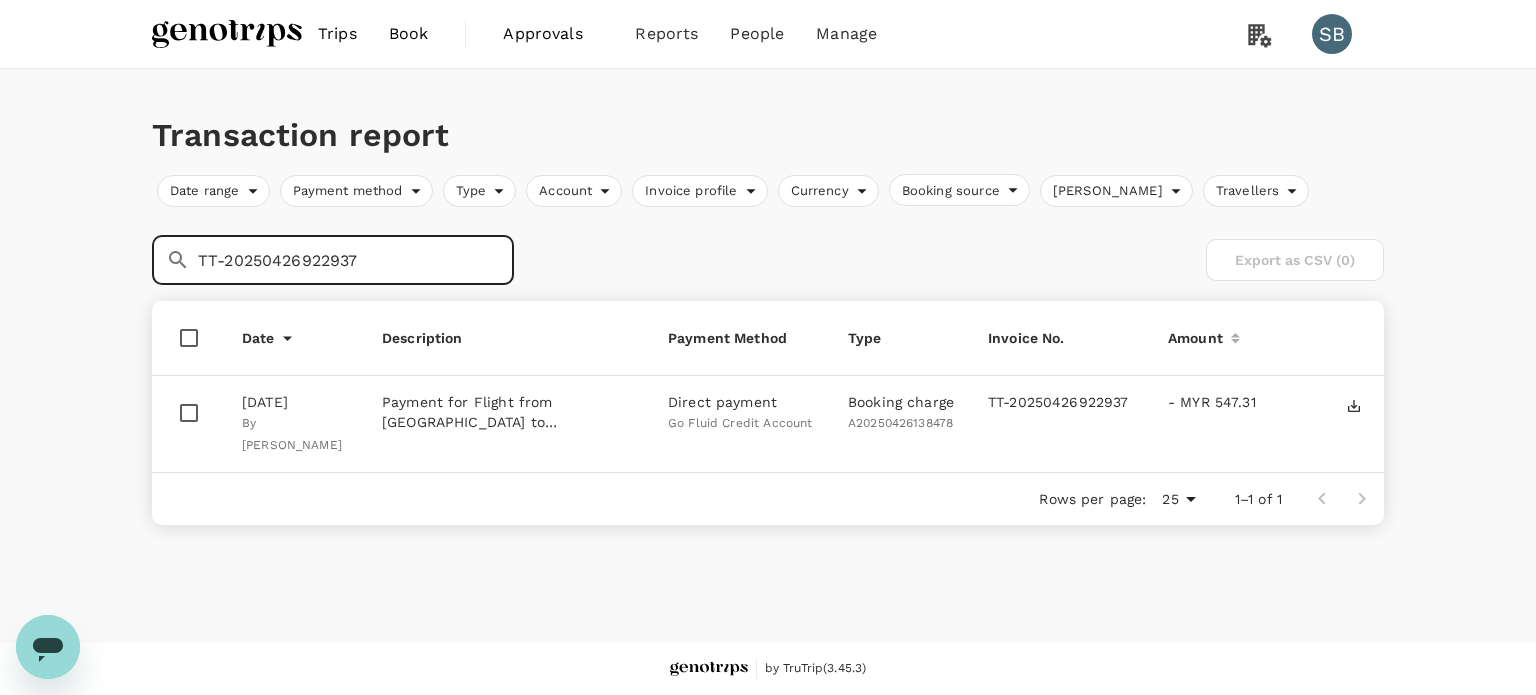 drag, startPoint x: 385, startPoint y: 253, endPoint x: 131, endPoint y: 230, distance: 255.03922 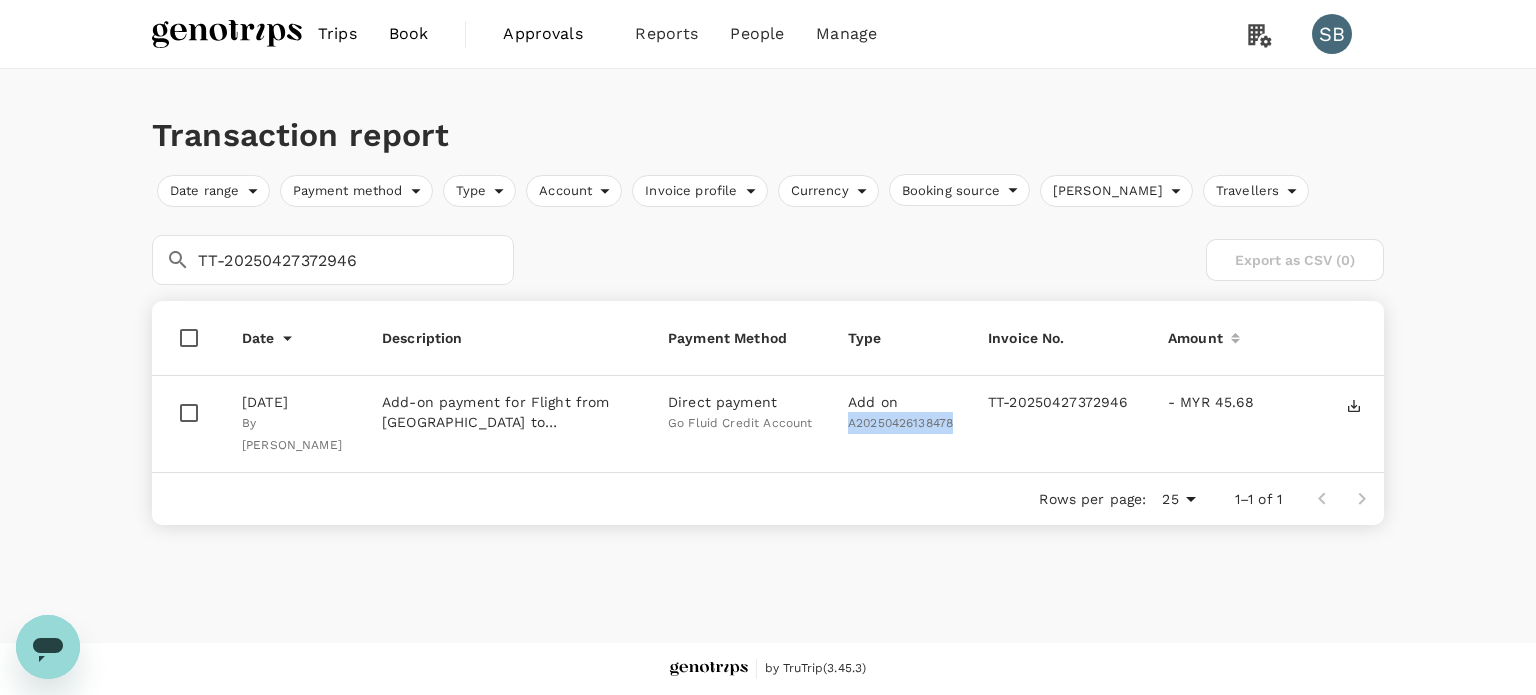 drag, startPoint x: 958, startPoint y: 420, endPoint x: 850, endPoint y: 424, distance: 108.07405 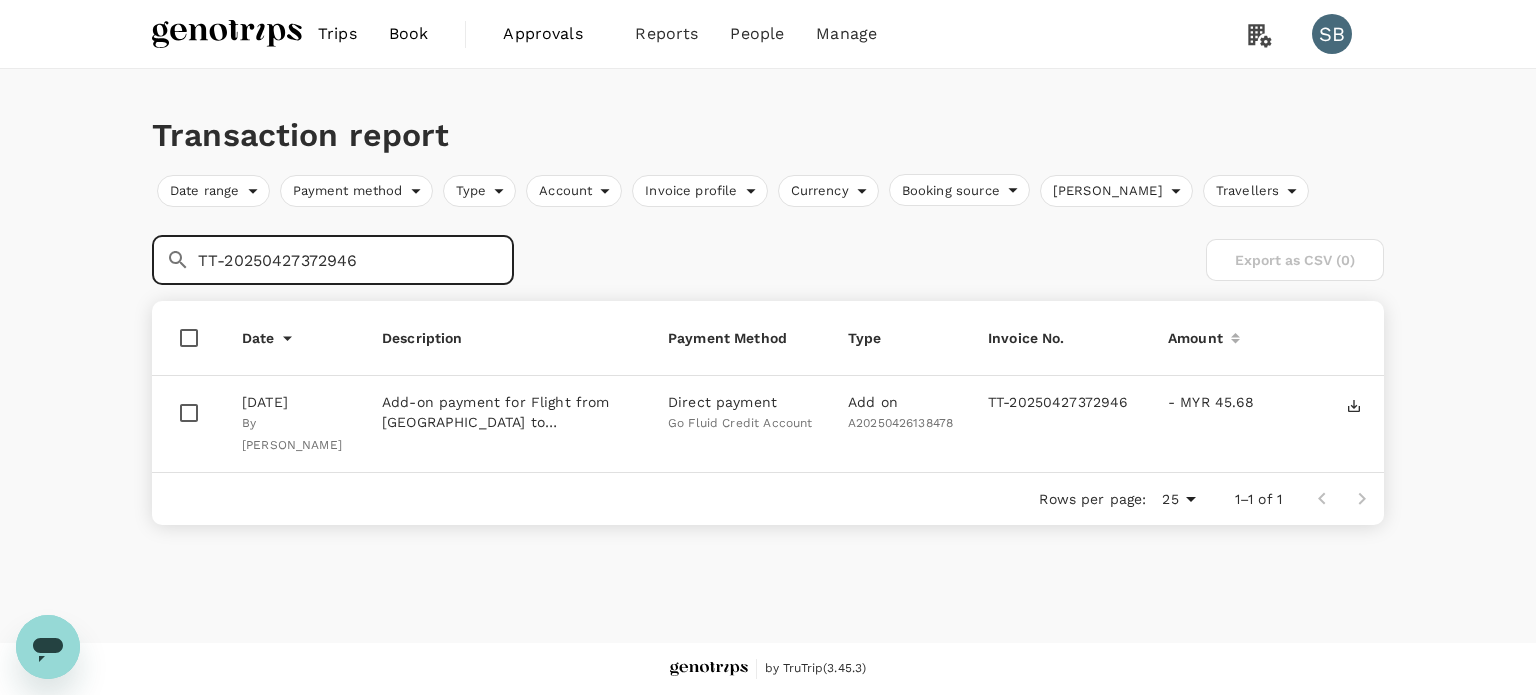 drag, startPoint x: 378, startPoint y: 251, endPoint x: 182, endPoint y: 245, distance: 196.09181 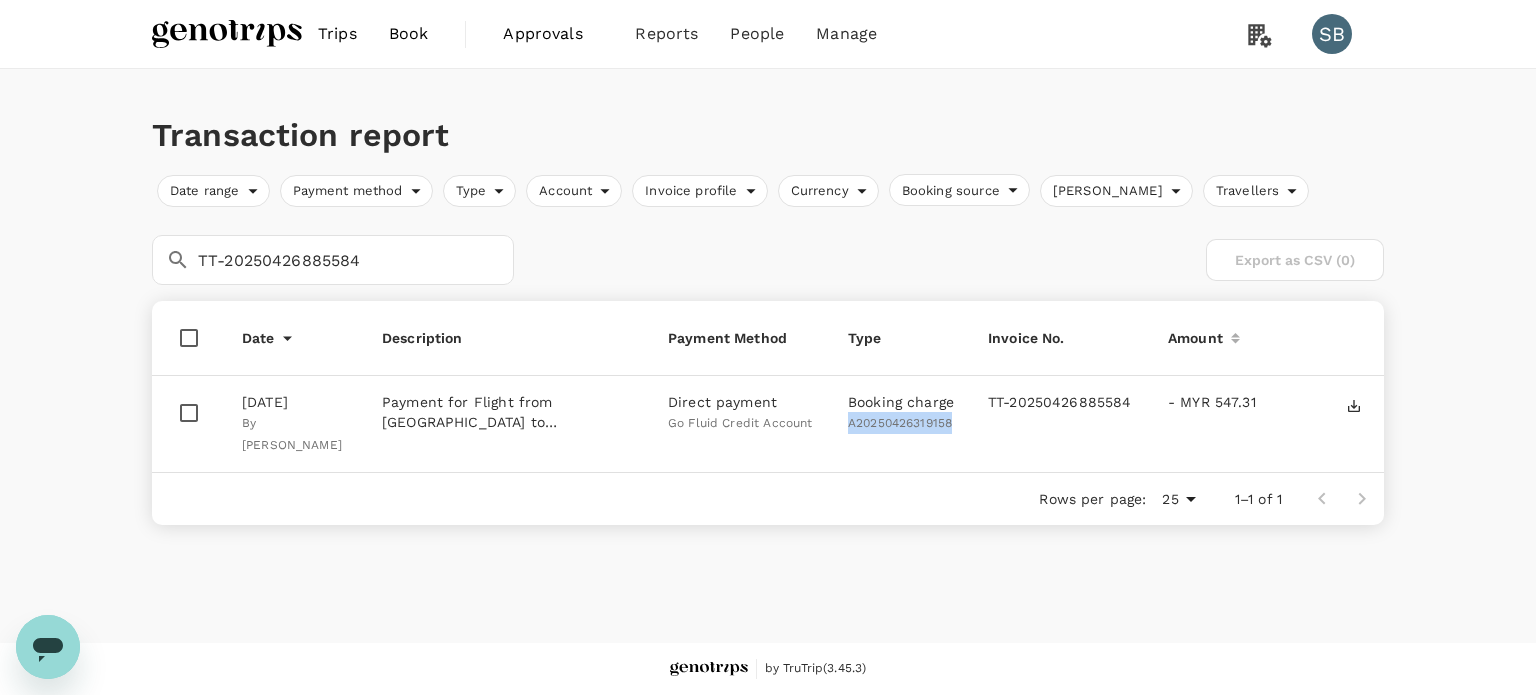 drag, startPoint x: 952, startPoint y: 424, endPoint x: 851, endPoint y: 415, distance: 101.4002 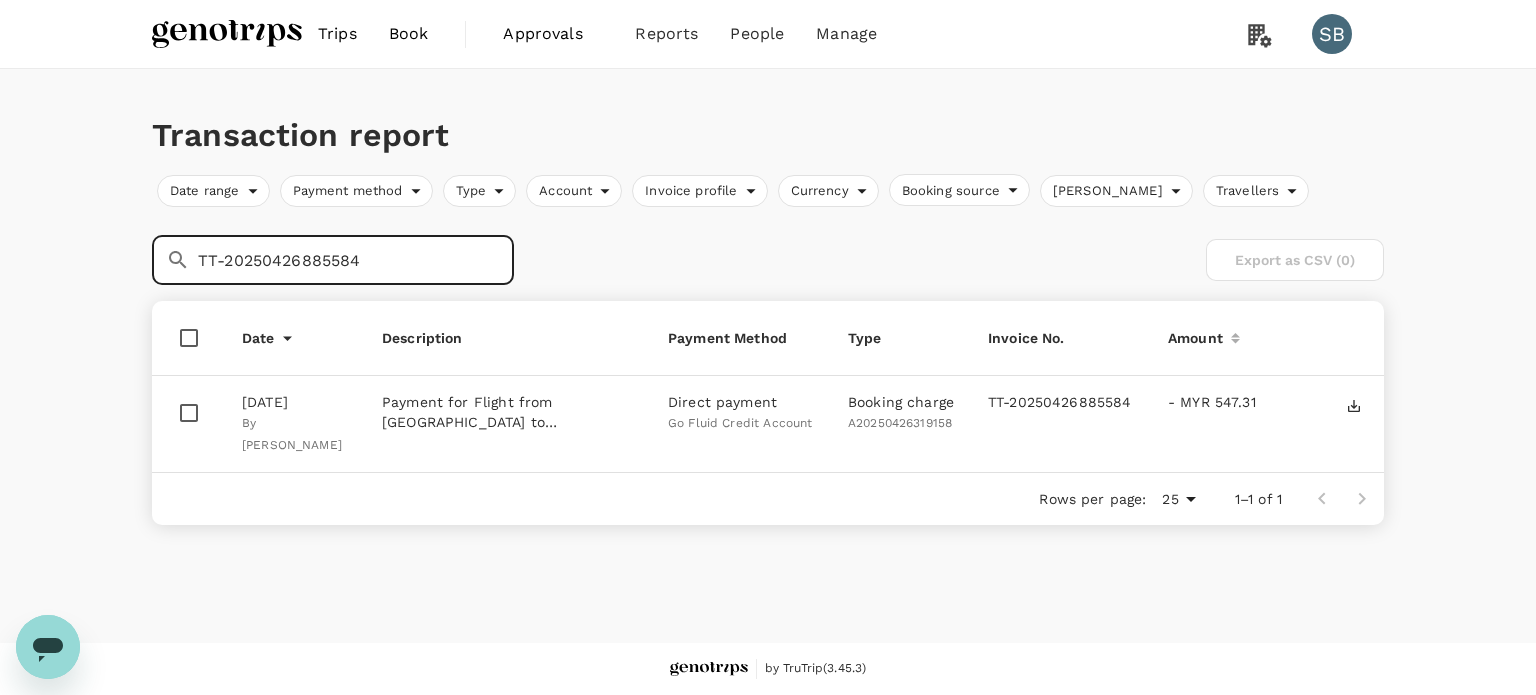drag, startPoint x: 379, startPoint y: 254, endPoint x: 123, endPoint y: 230, distance: 257.12253 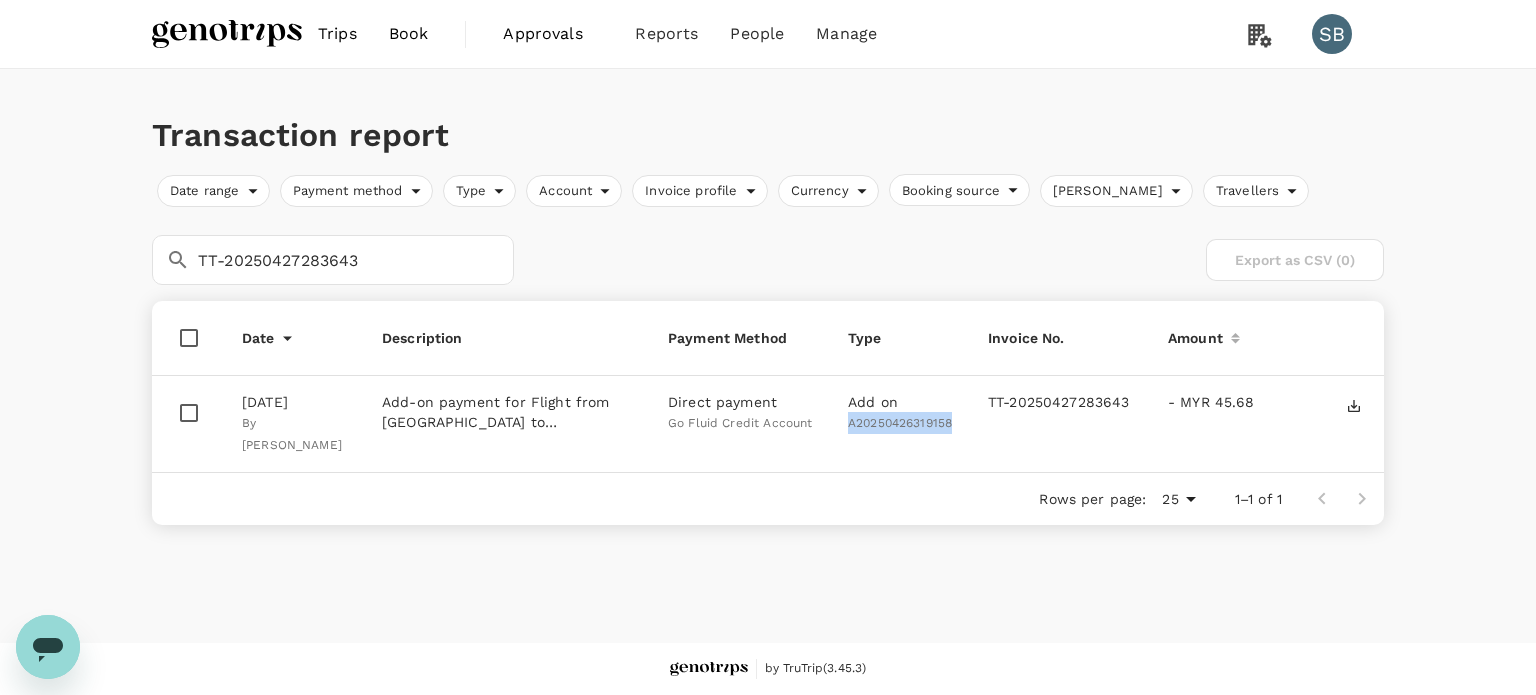drag, startPoint x: 956, startPoint y: 423, endPoint x: 851, endPoint y: 424, distance: 105.00476 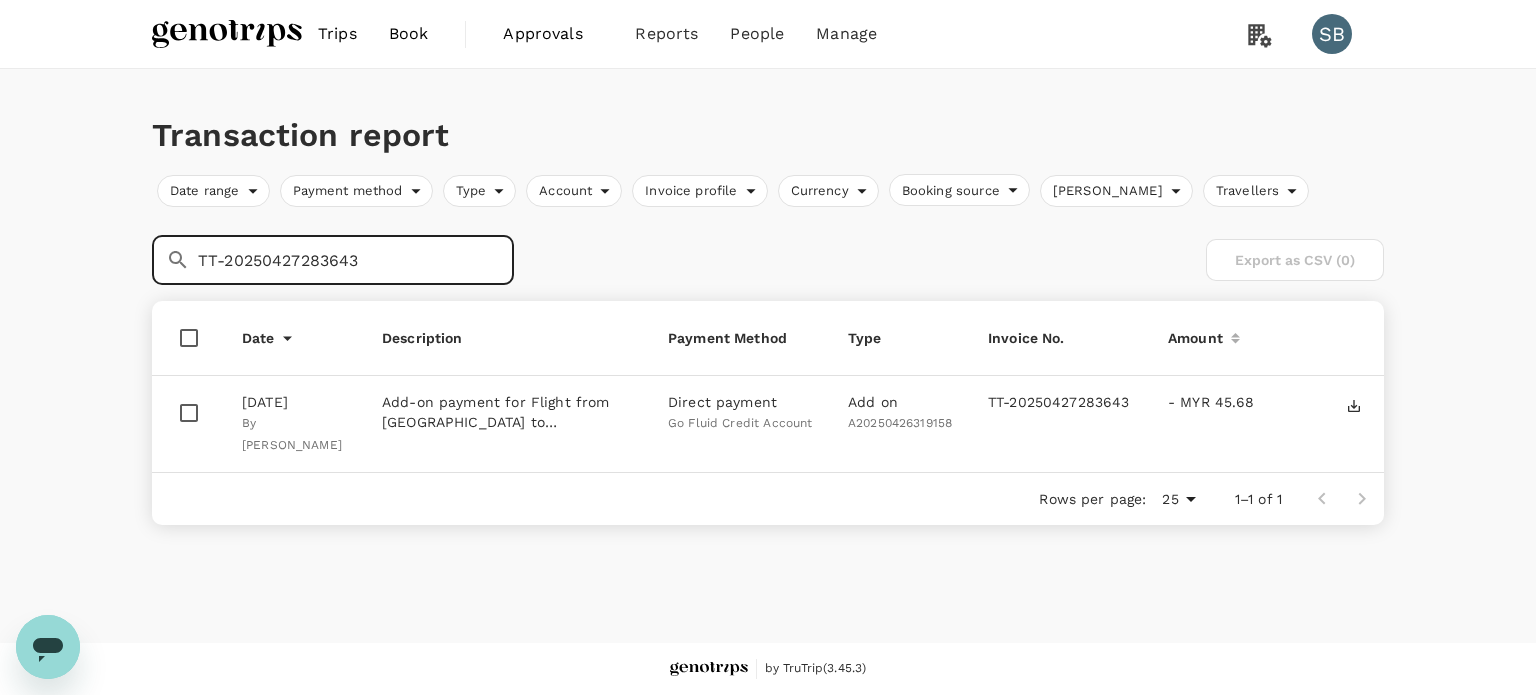 drag, startPoint x: 282, startPoint y: 254, endPoint x: 190, endPoint y: 244, distance: 92.541885 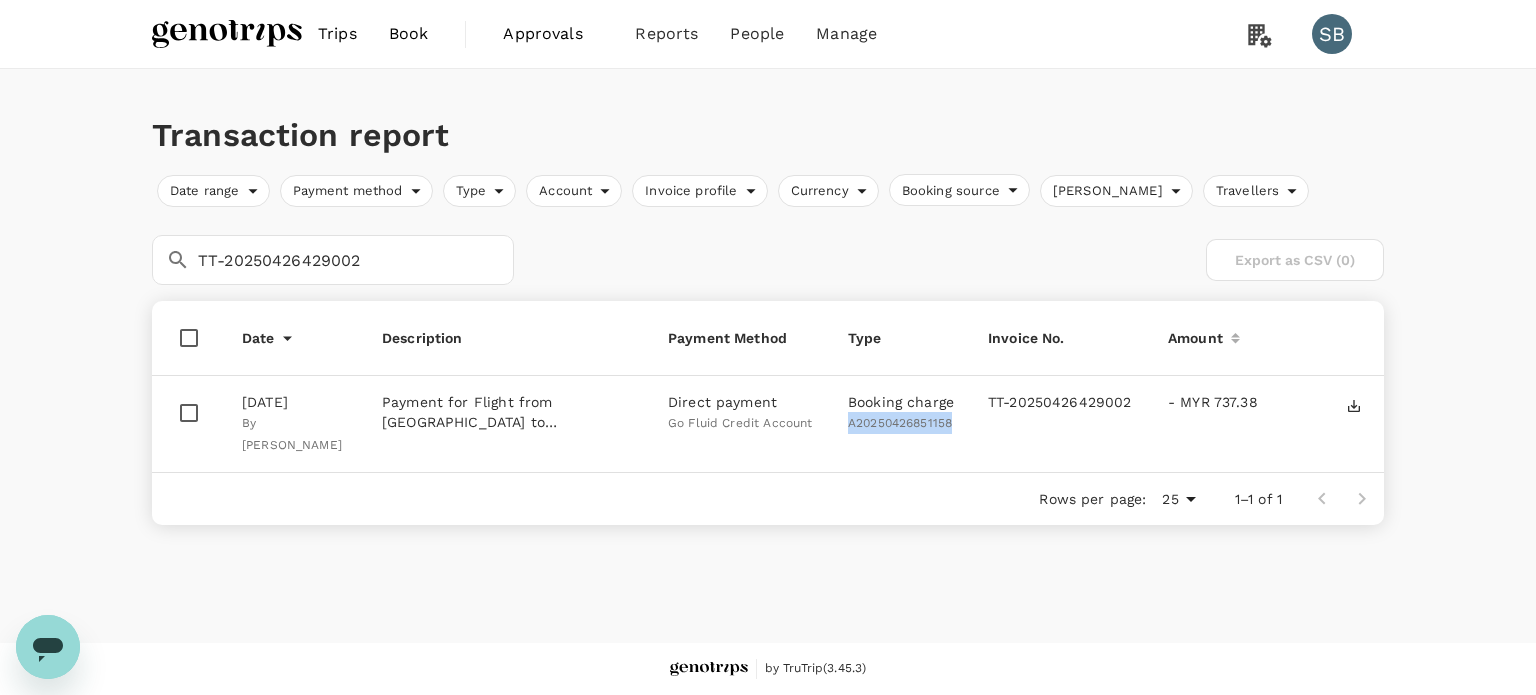 drag, startPoint x: 956, startPoint y: 423, endPoint x: 852, endPoint y: 423, distance: 104 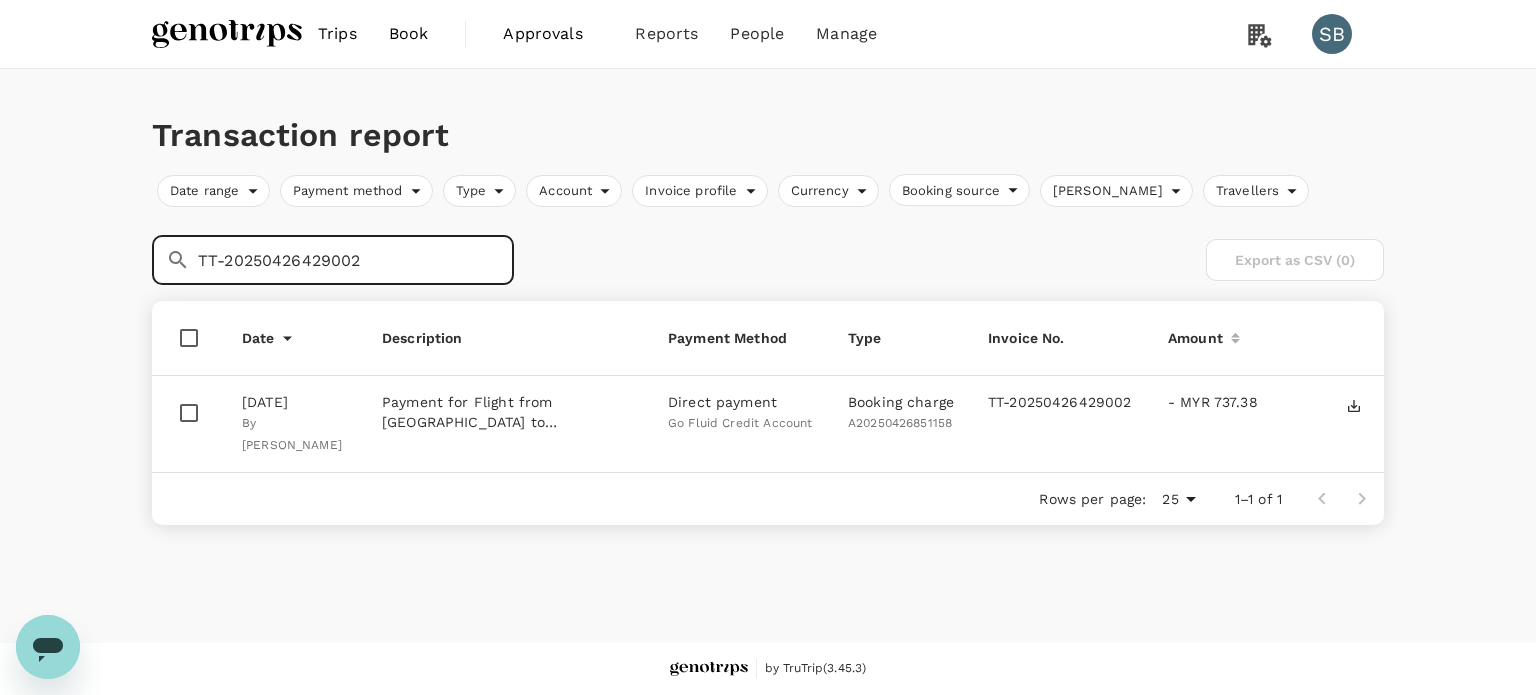 drag, startPoint x: 370, startPoint y: 266, endPoint x: 60, endPoint y: 230, distance: 312.0833 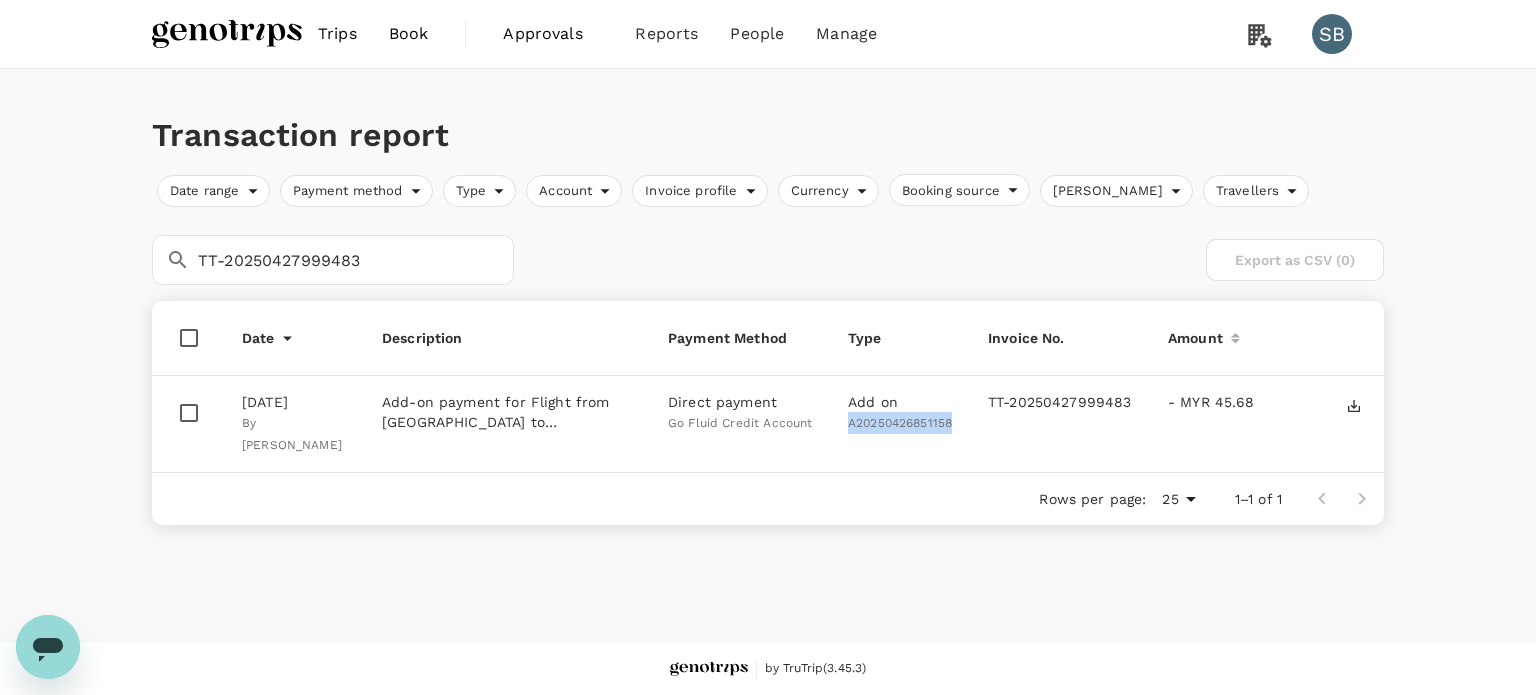 drag, startPoint x: 957, startPoint y: 424, endPoint x: 850, endPoint y: 429, distance: 107.11676 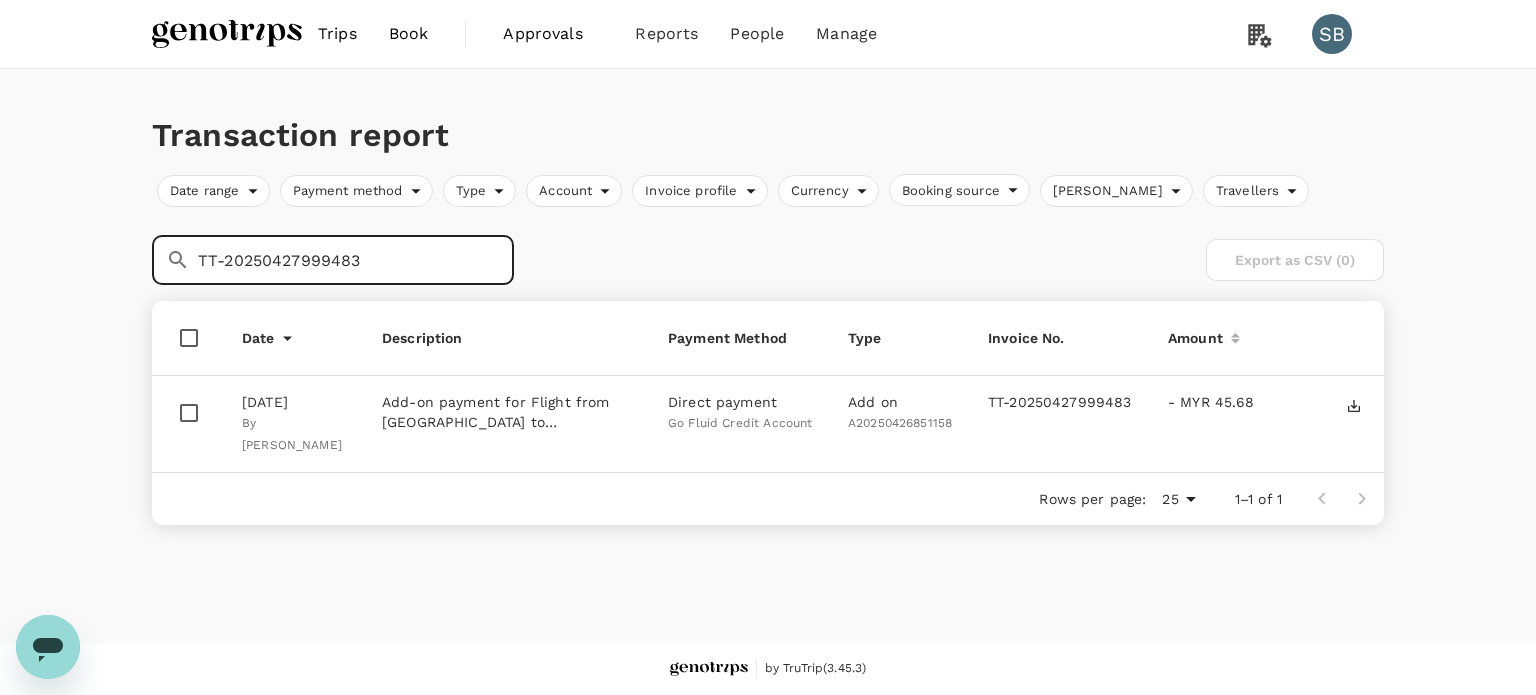 drag, startPoint x: 396, startPoint y: 250, endPoint x: 139, endPoint y: 243, distance: 257.0953 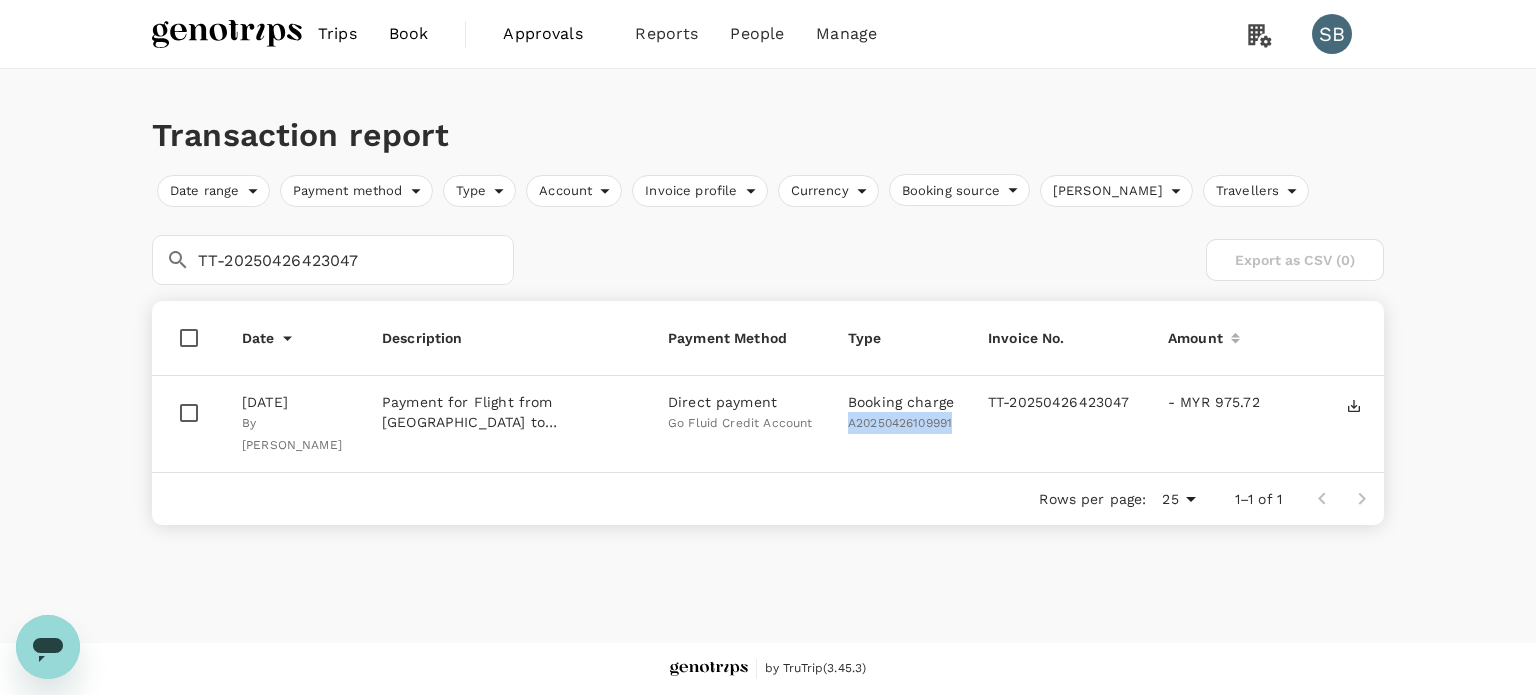 drag, startPoint x: 955, startPoint y: 424, endPoint x: 849, endPoint y: 424, distance: 106 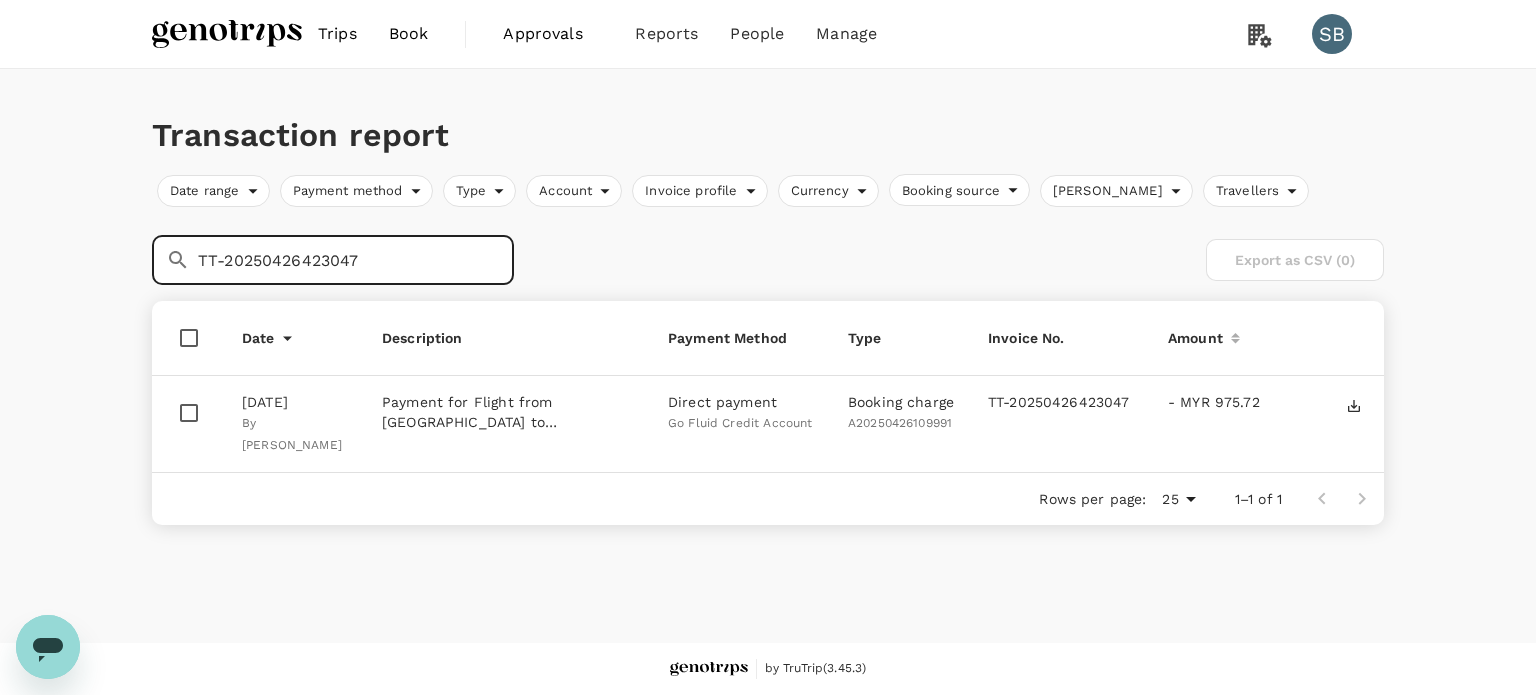 drag, startPoint x: 280, startPoint y: 251, endPoint x: 96, endPoint y: 242, distance: 184.21997 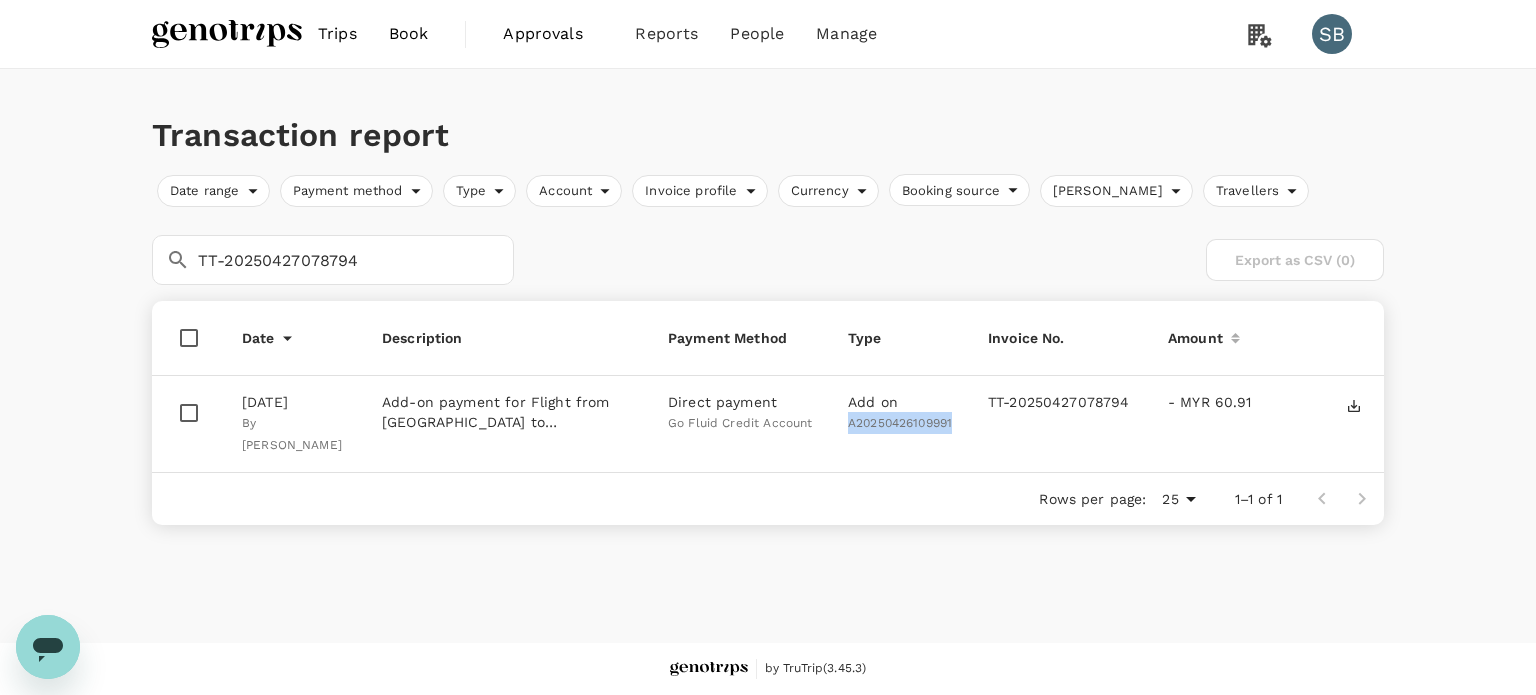 drag, startPoint x: 931, startPoint y: 423, endPoint x: 848, endPoint y: 423, distance: 83 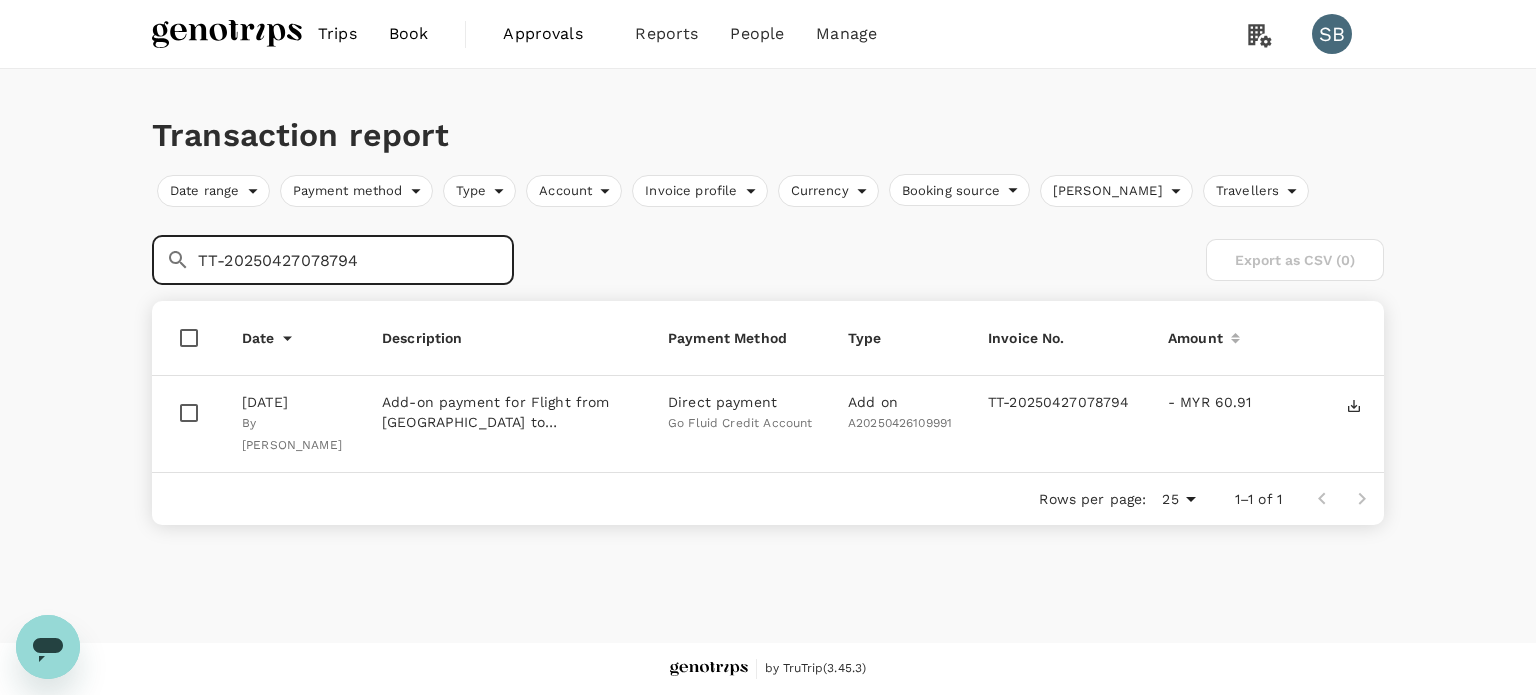 drag, startPoint x: 408, startPoint y: 263, endPoint x: 125, endPoint y: 247, distance: 283.45193 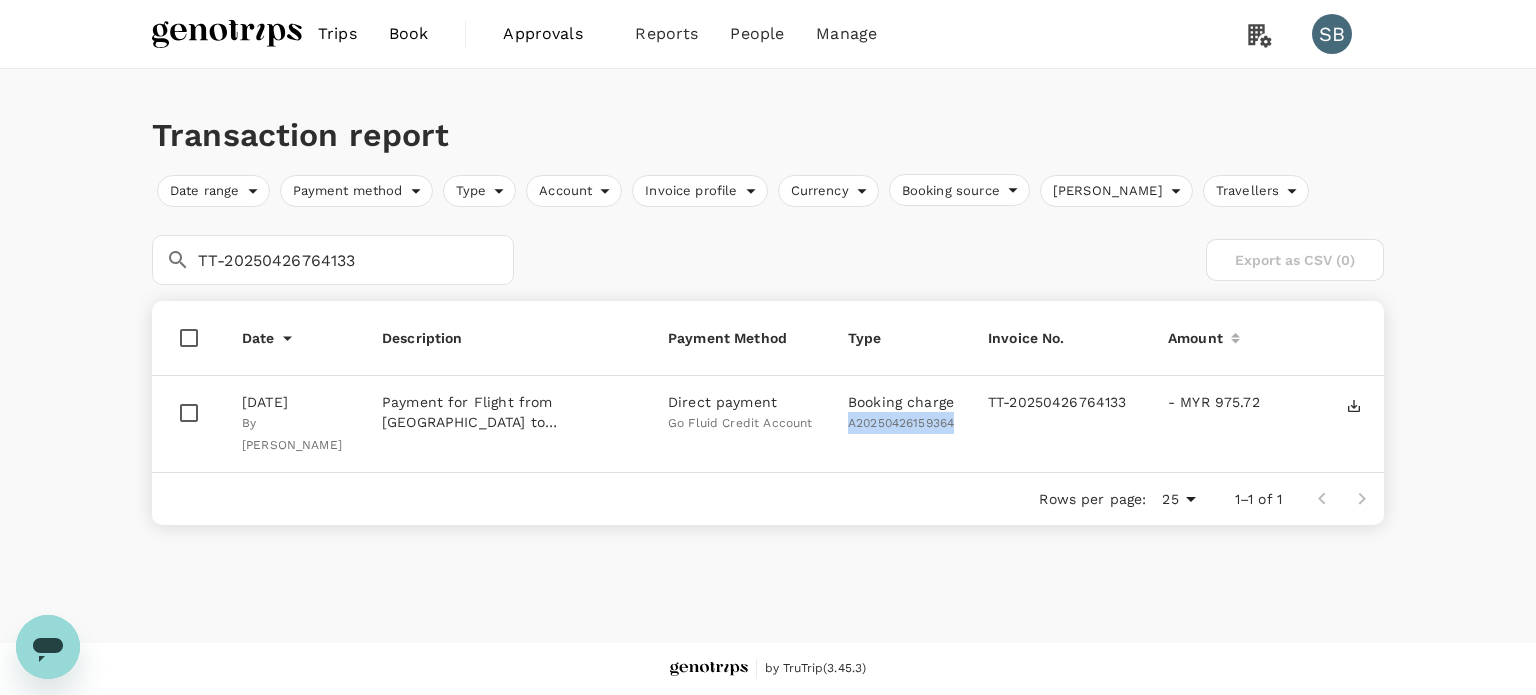 drag, startPoint x: 958, startPoint y: 427, endPoint x: 849, endPoint y: 428, distance: 109.004585 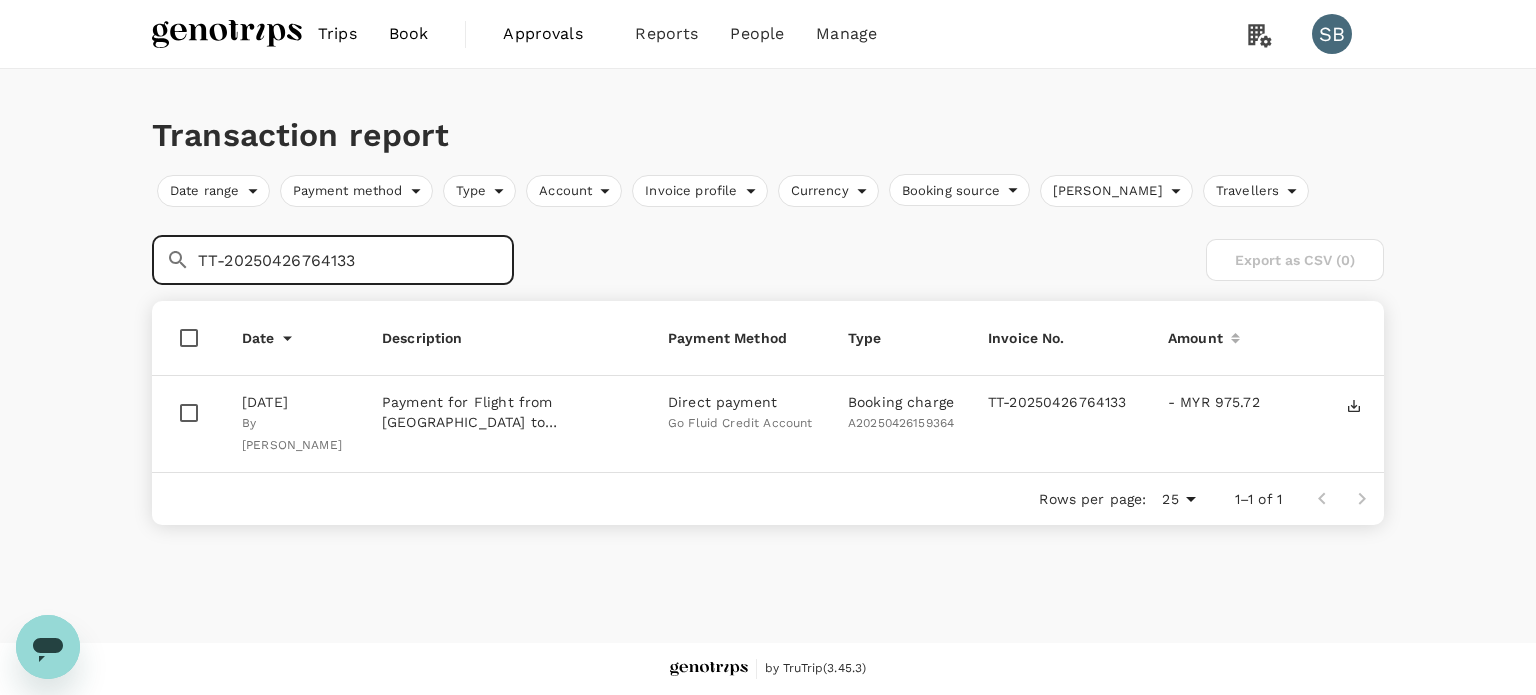 drag, startPoint x: 373, startPoint y: 258, endPoint x: 146, endPoint y: 248, distance: 227.22015 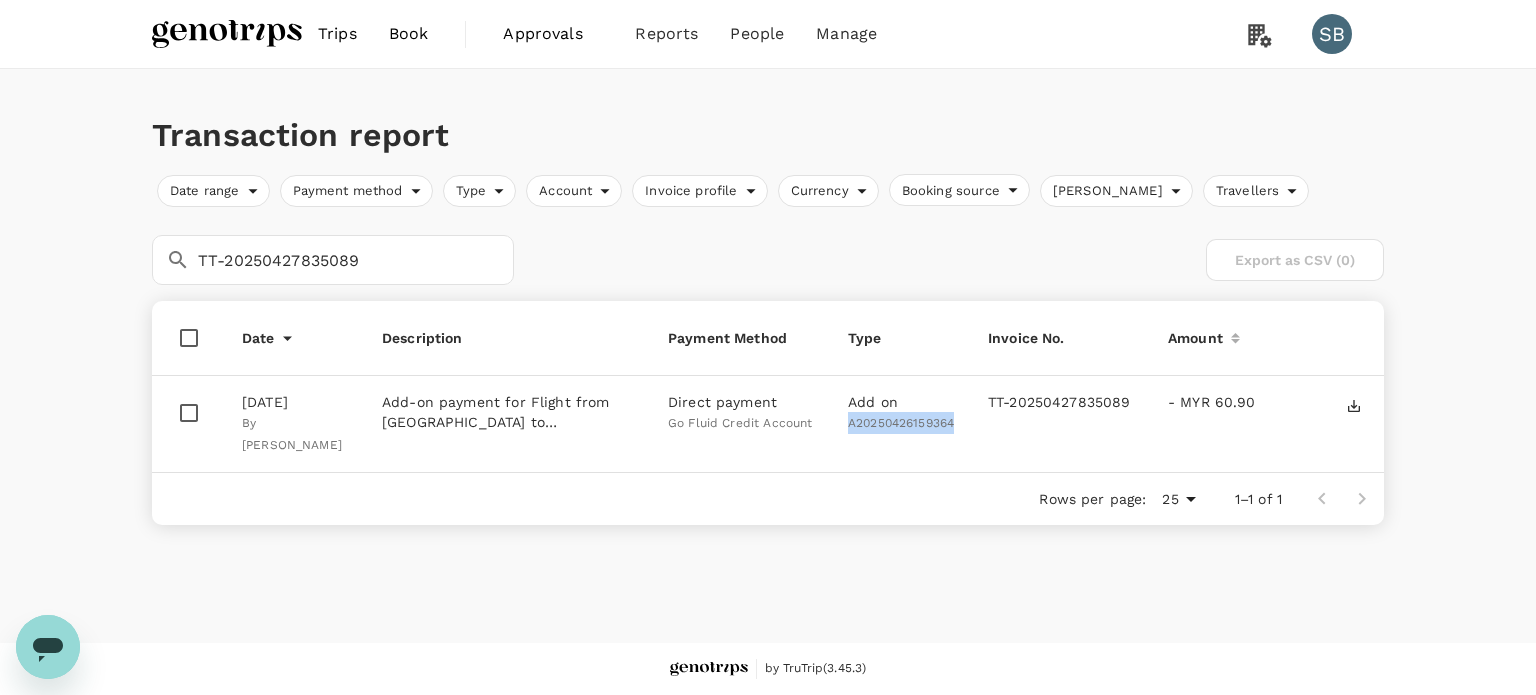 drag, startPoint x: 960, startPoint y: 424, endPoint x: 850, endPoint y: 424, distance: 110 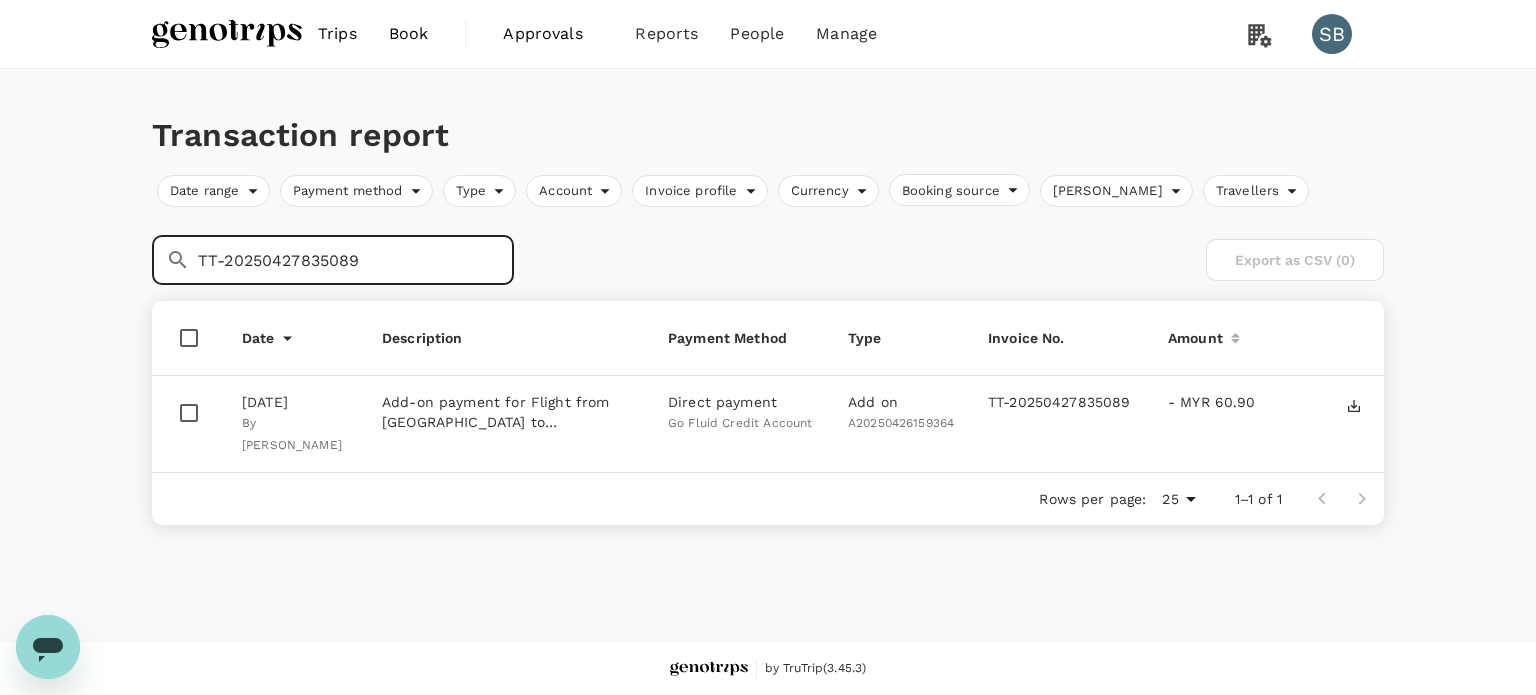 drag, startPoint x: 371, startPoint y: 259, endPoint x: 175, endPoint y: 247, distance: 196.367 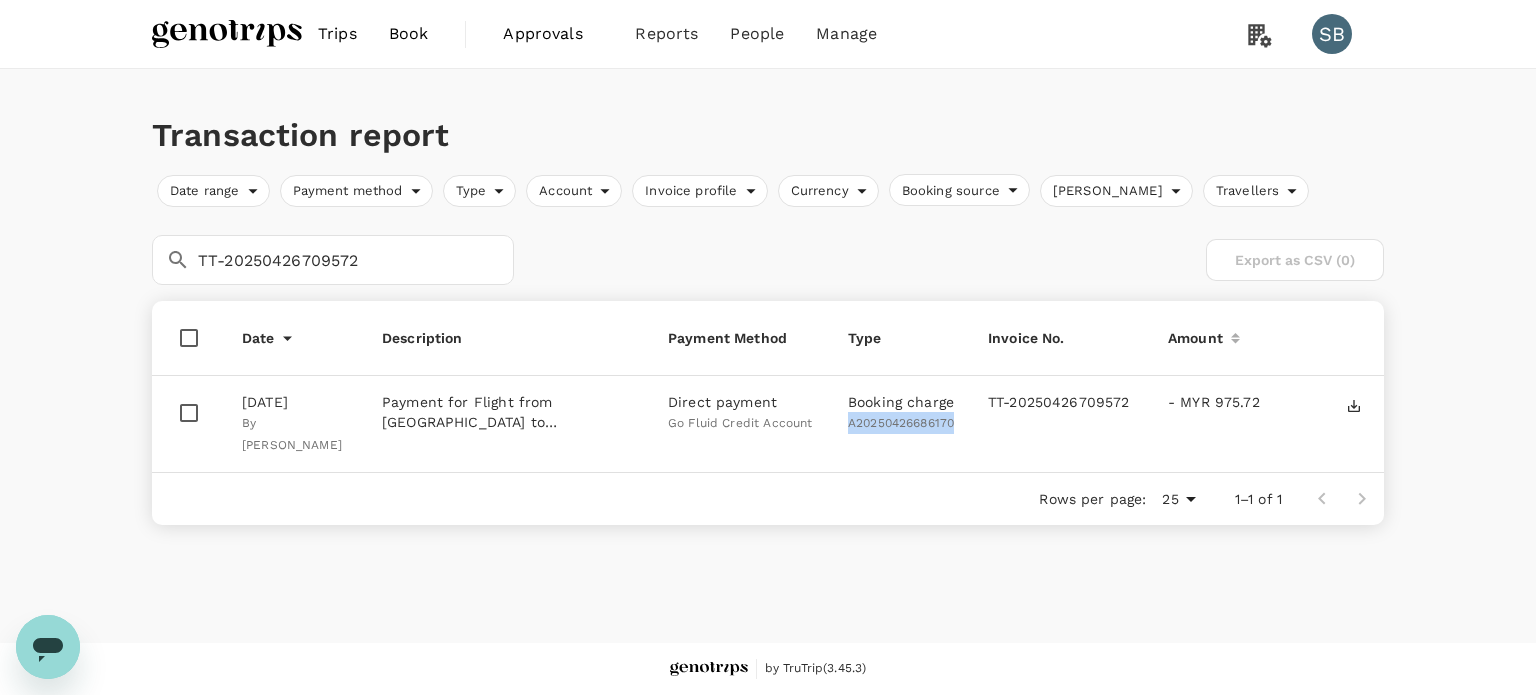 drag, startPoint x: 966, startPoint y: 417, endPoint x: 848, endPoint y: 427, distance: 118.42297 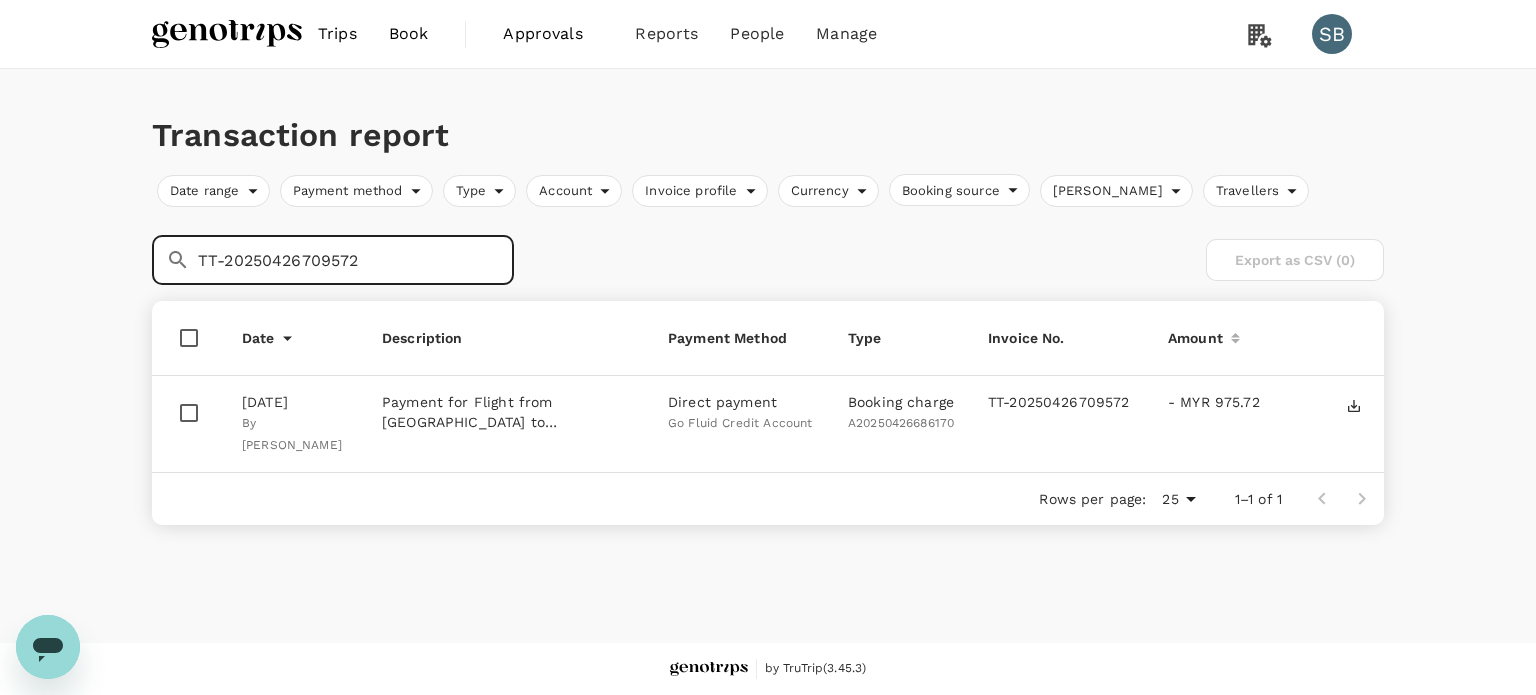 drag, startPoint x: 376, startPoint y: 267, endPoint x: 148, endPoint y: 233, distance: 230.52115 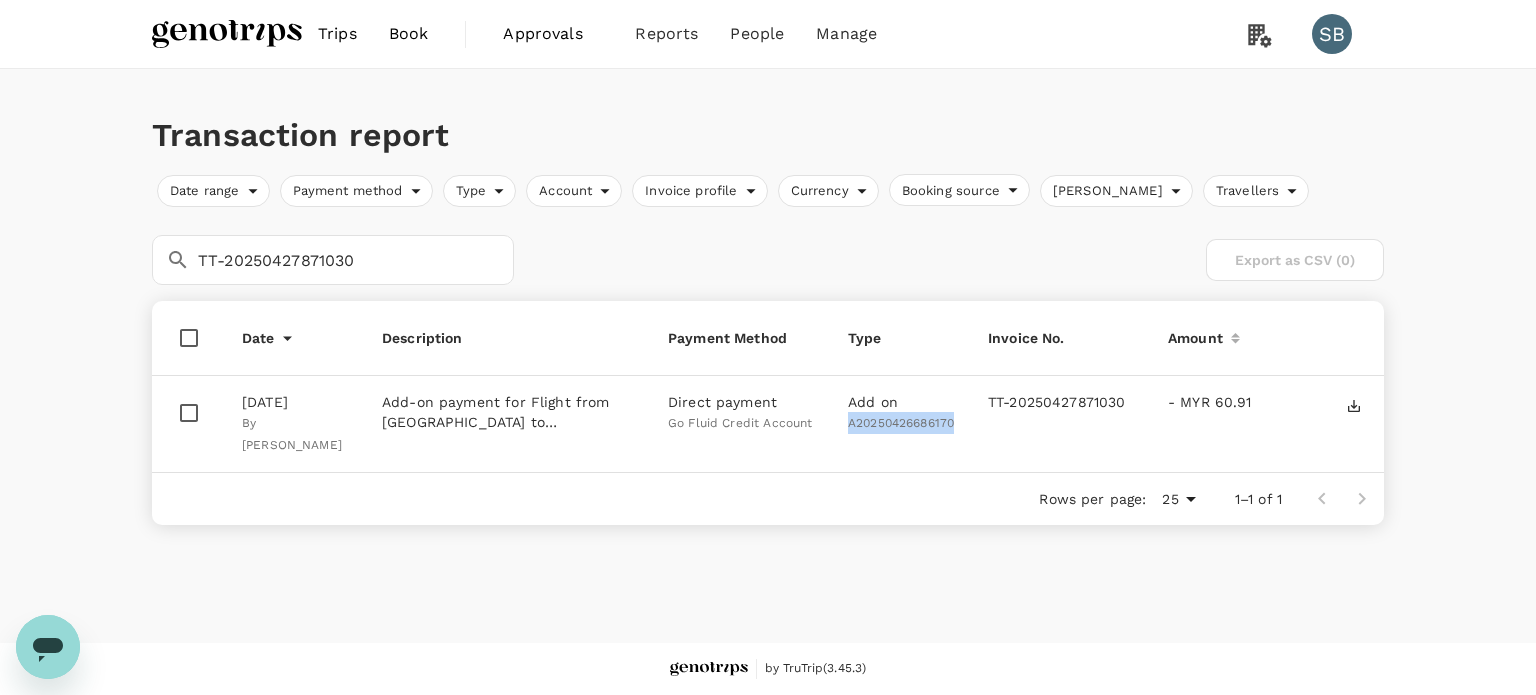 drag, startPoint x: 961, startPoint y: 427, endPoint x: 840, endPoint y: 428, distance: 121.004135 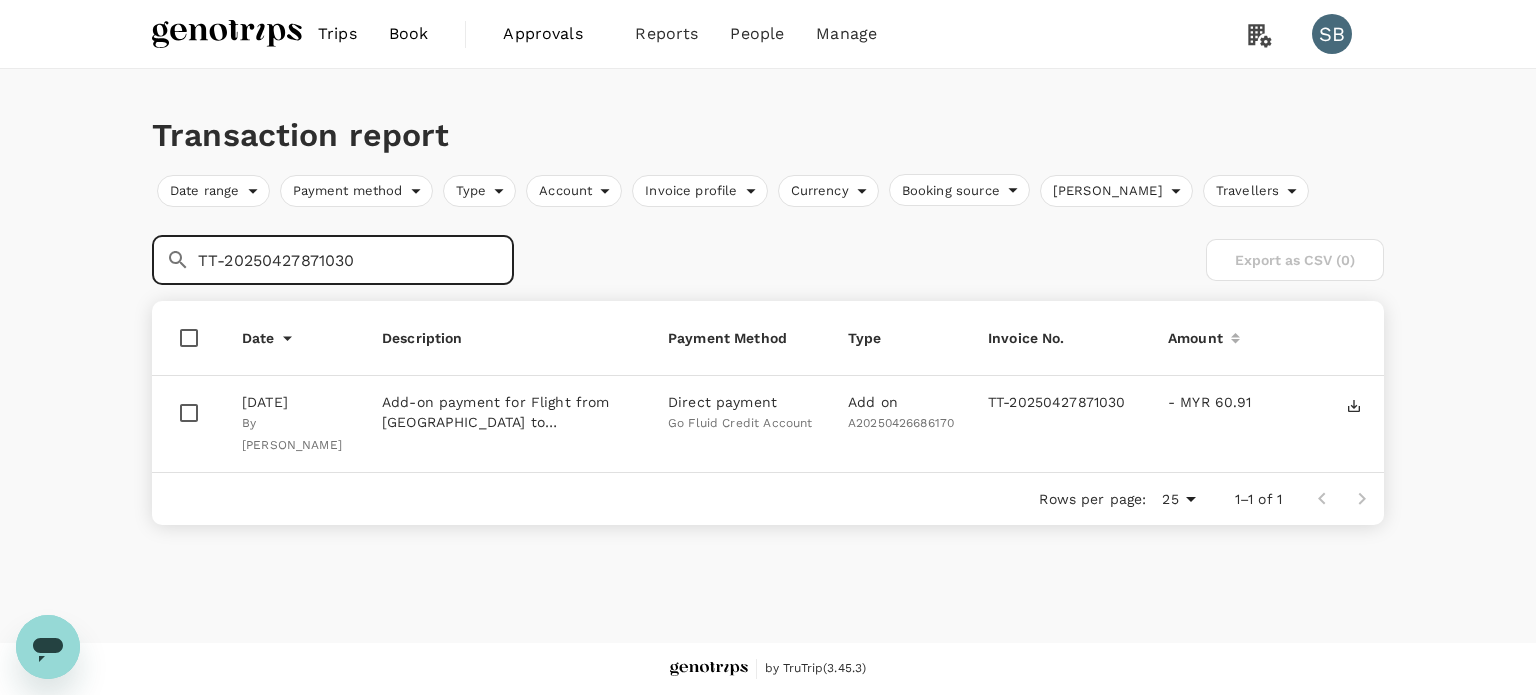drag, startPoint x: 332, startPoint y: 259, endPoint x: 107, endPoint y: 241, distance: 225.71886 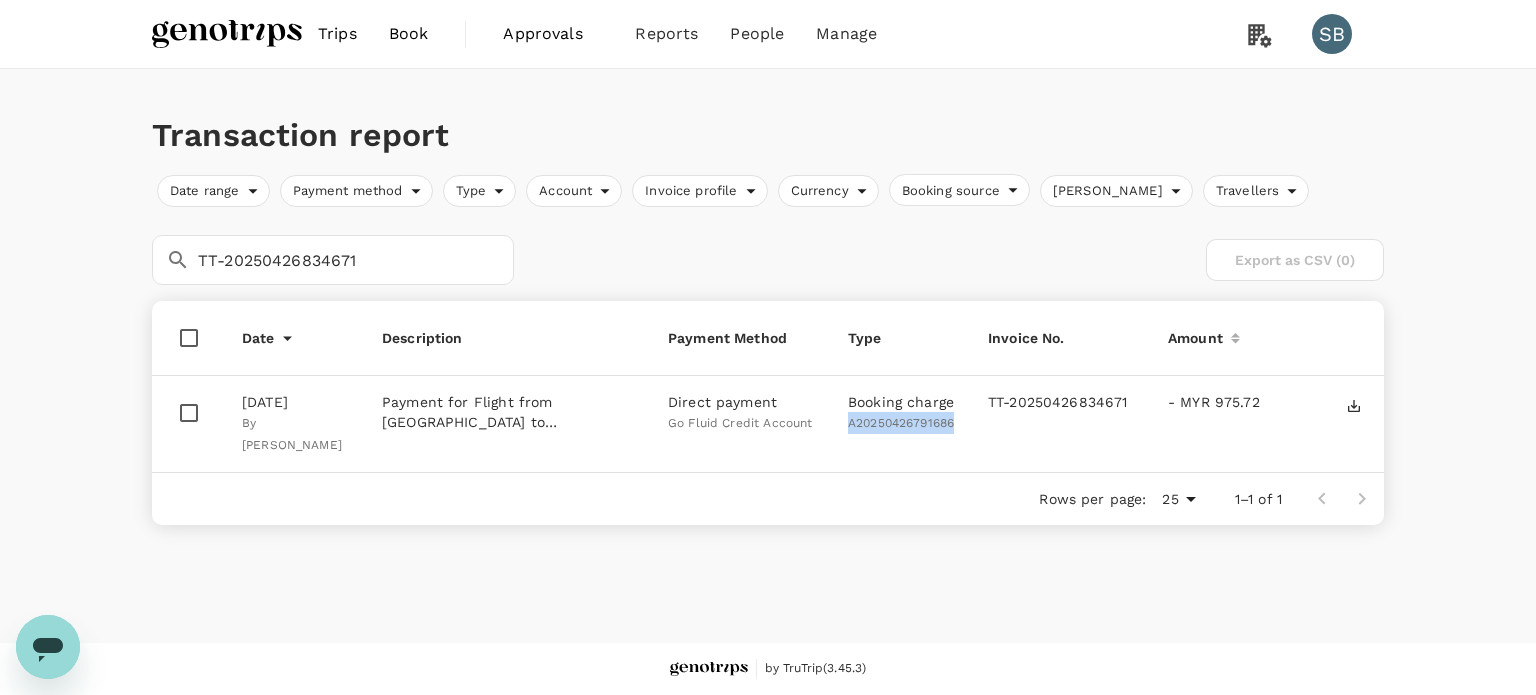 drag, startPoint x: 958, startPoint y: 426, endPoint x: 845, endPoint y: 422, distance: 113.07078 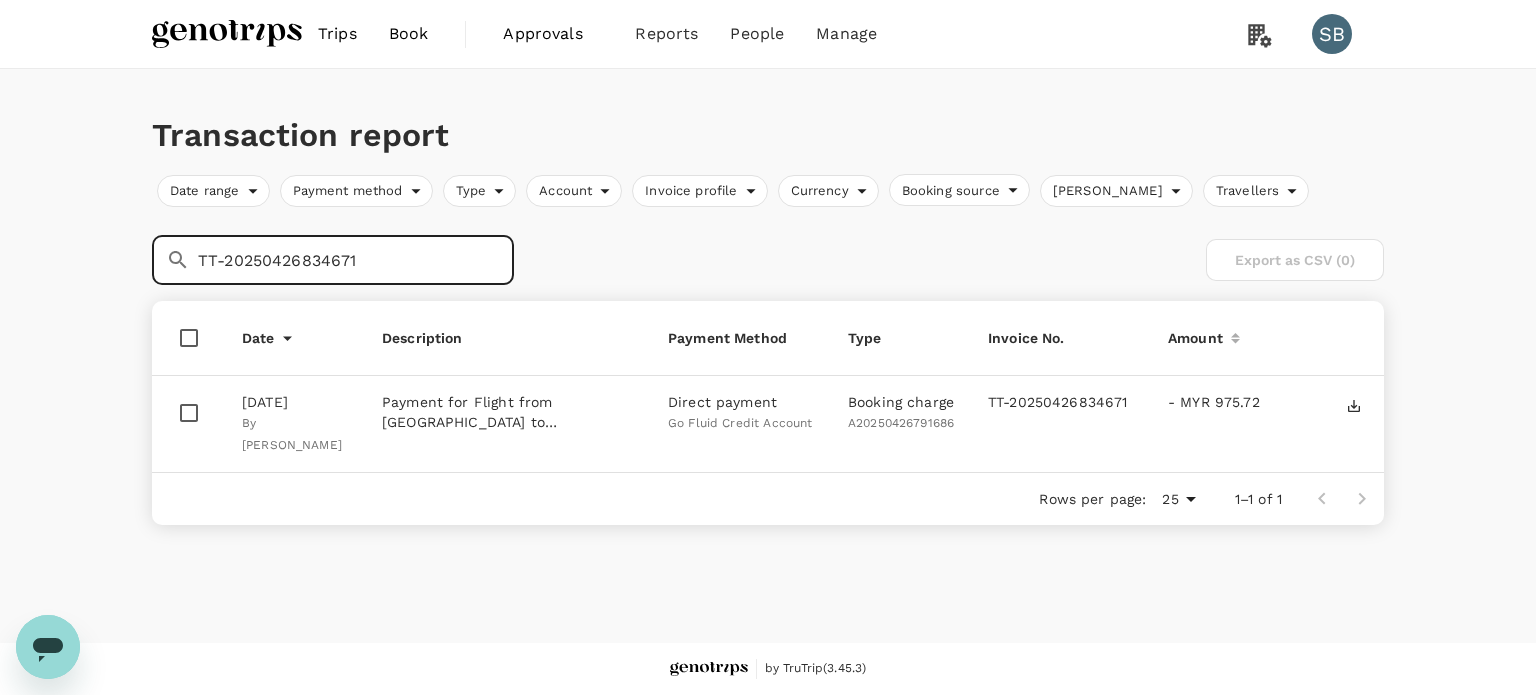 drag, startPoint x: 374, startPoint y: 255, endPoint x: 128, endPoint y: 242, distance: 246.34326 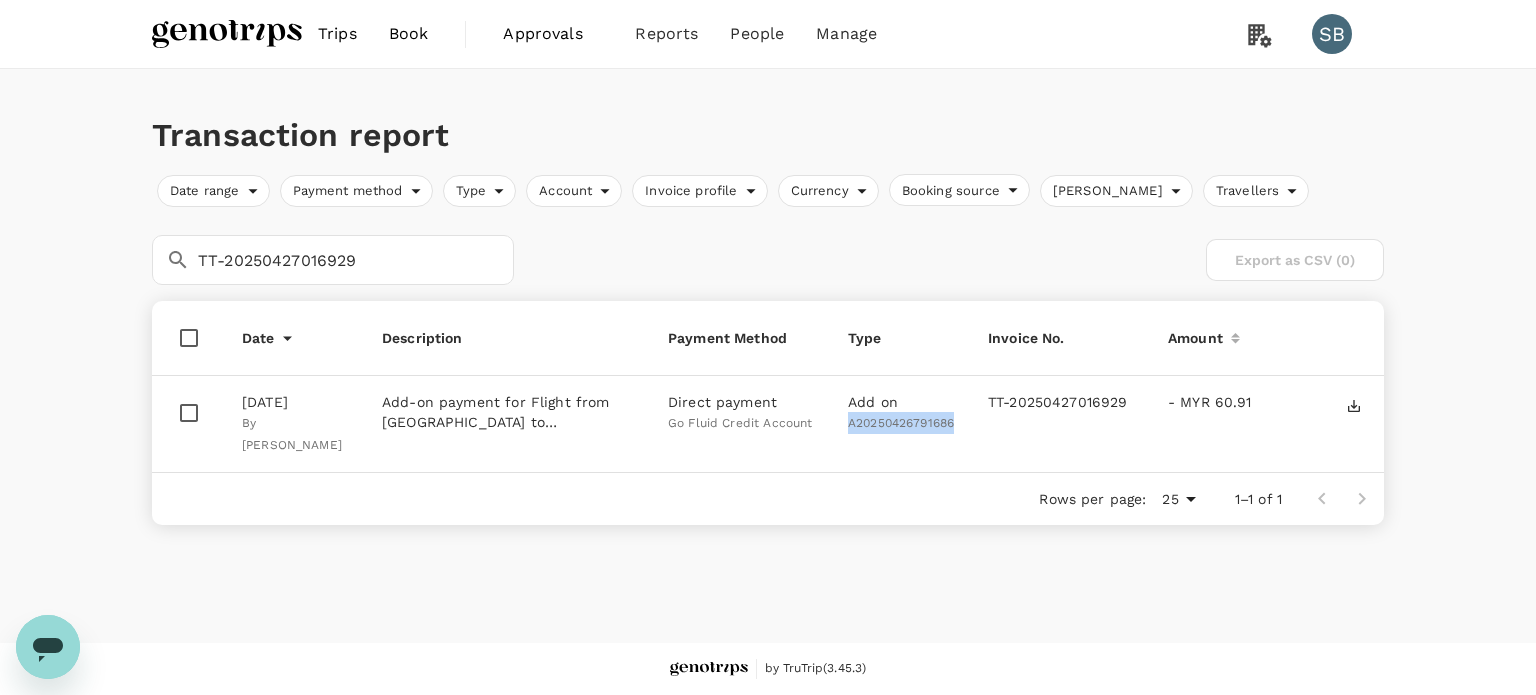 drag, startPoint x: 956, startPoint y: 423, endPoint x: 851, endPoint y: 423, distance: 105 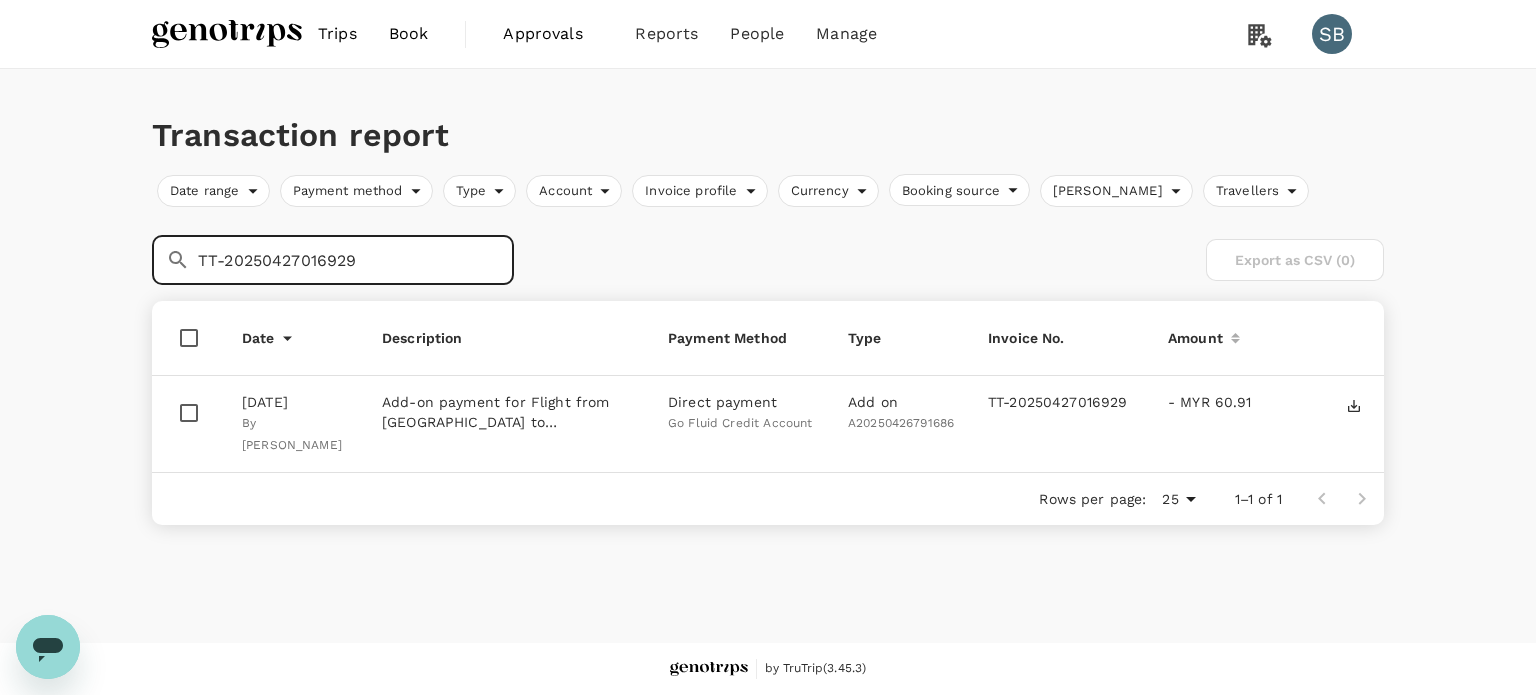 drag, startPoint x: 371, startPoint y: 260, endPoint x: 127, endPoint y: 229, distance: 245.96138 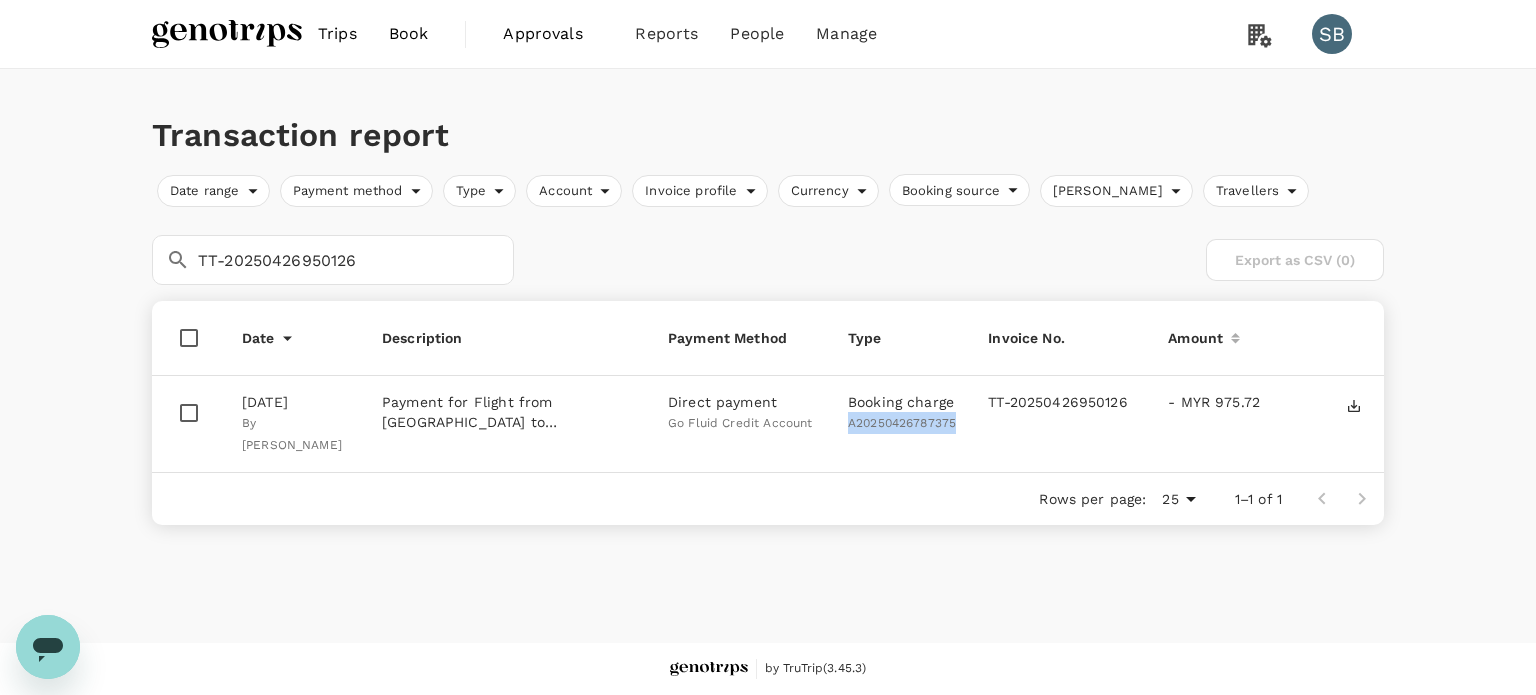 drag, startPoint x: 939, startPoint y: 426, endPoint x: 848, endPoint y: 426, distance: 91 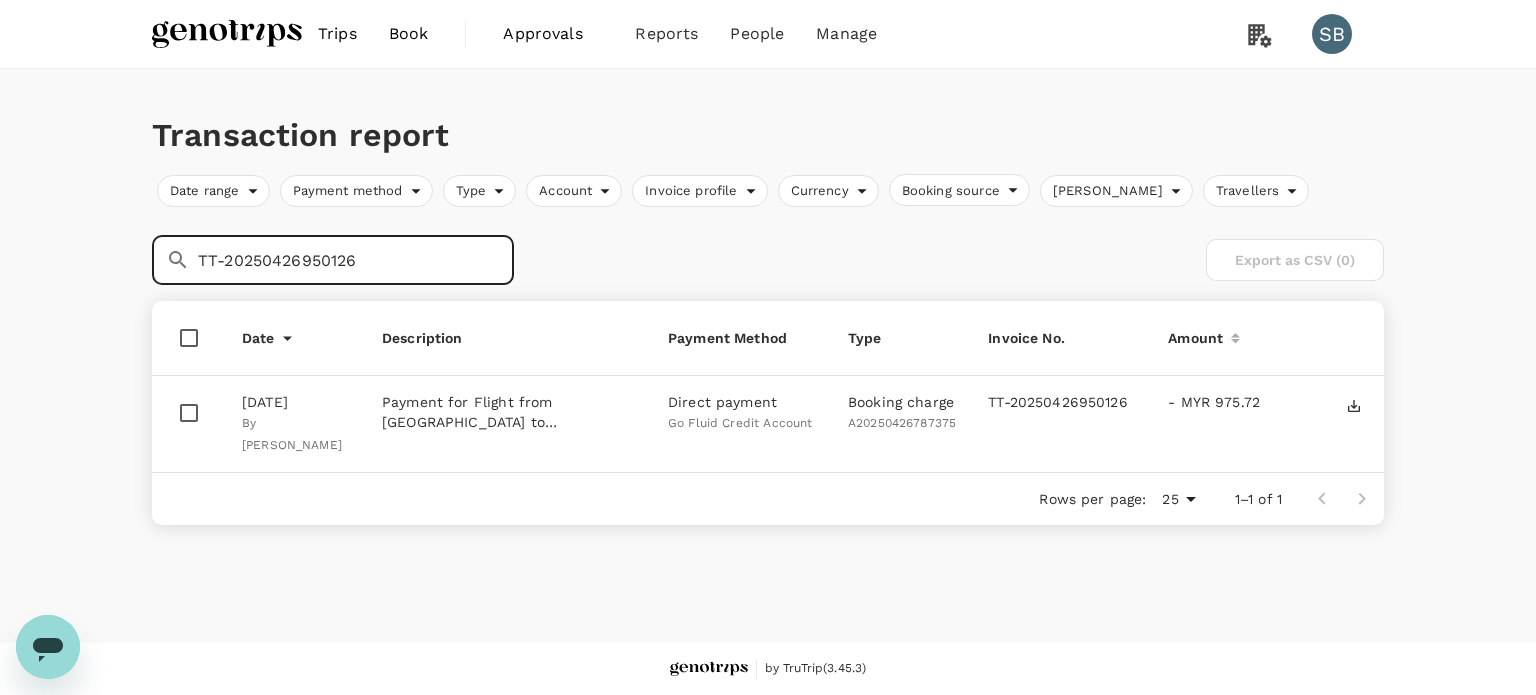 drag, startPoint x: 391, startPoint y: 261, endPoint x: 164, endPoint y: 255, distance: 227.07928 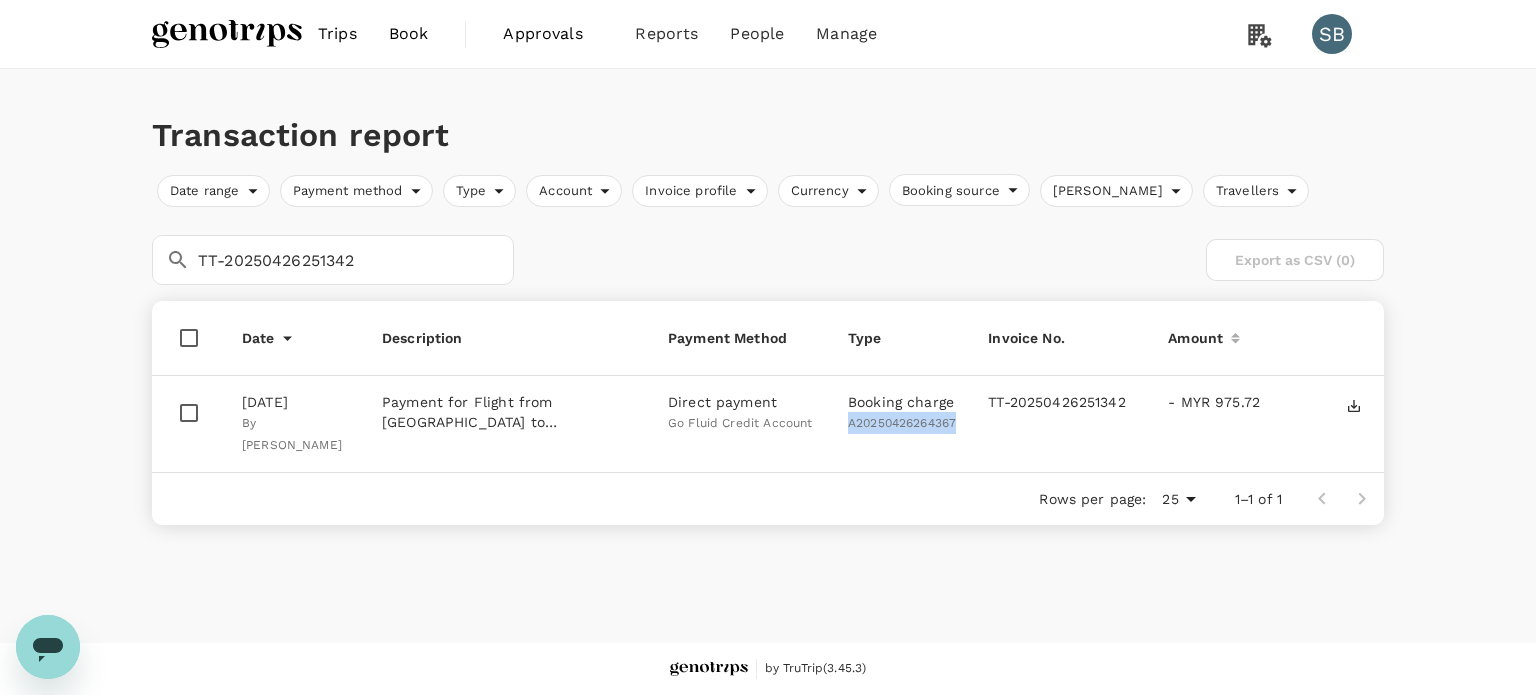 drag, startPoint x: 959, startPoint y: 421, endPoint x: 851, endPoint y: 423, distance: 108.01852 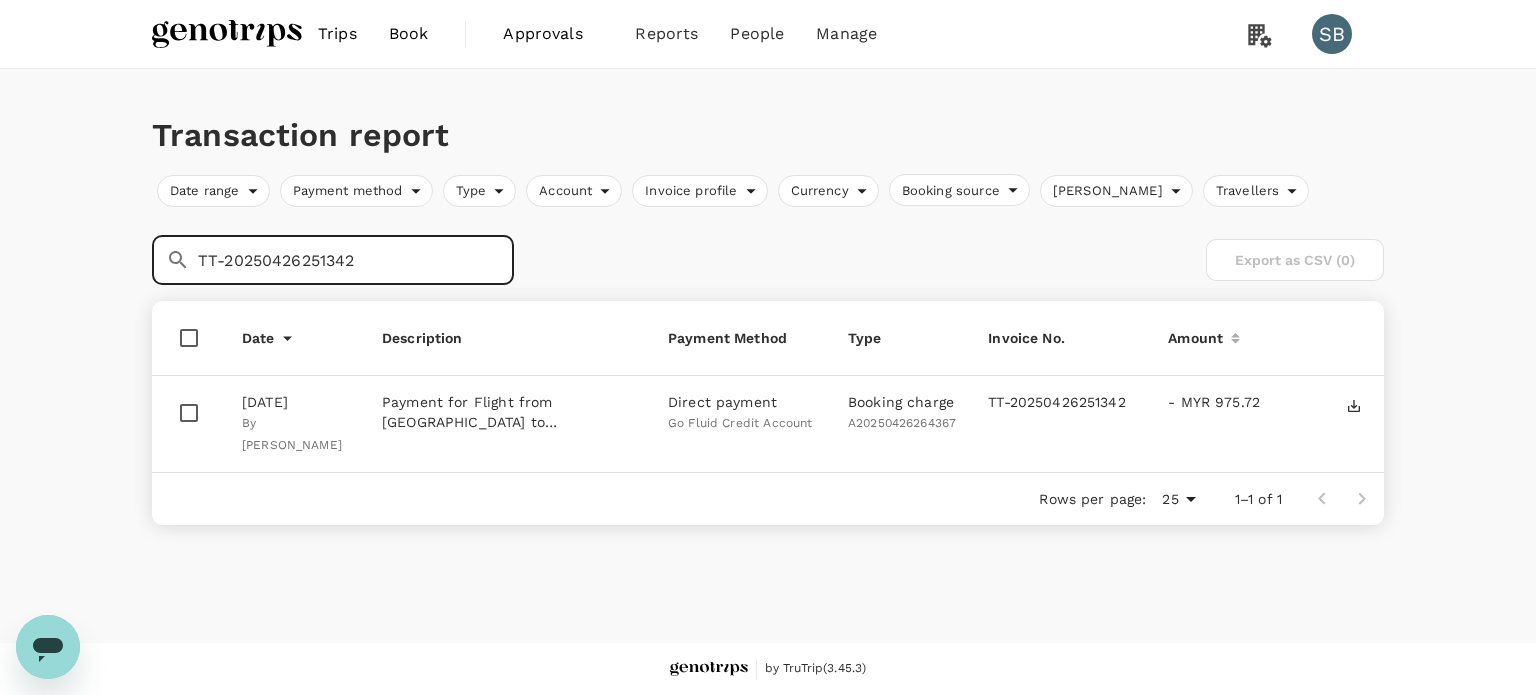 drag, startPoint x: 348, startPoint y: 263, endPoint x: 139, endPoint y: 248, distance: 209.53758 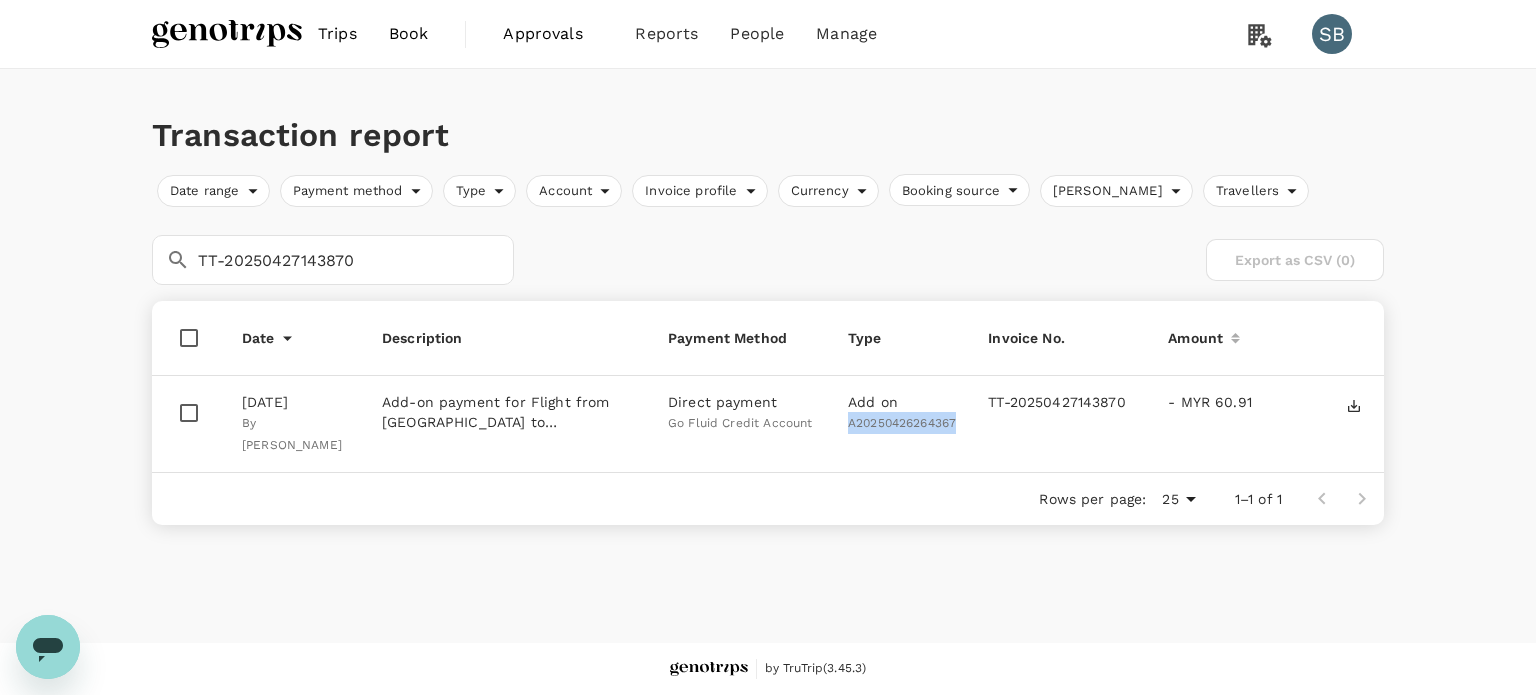 drag, startPoint x: 958, startPoint y: 427, endPoint x: 851, endPoint y: 426, distance: 107.00467 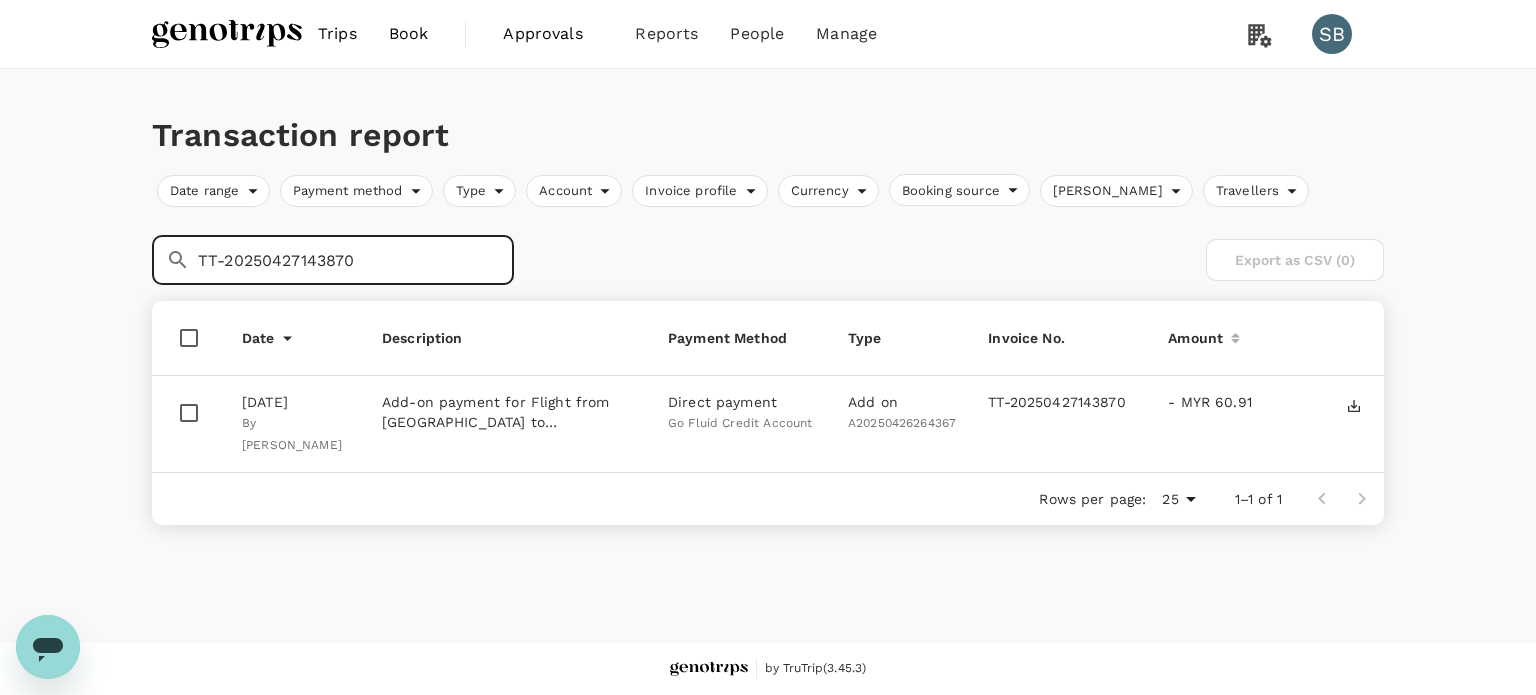 drag, startPoint x: 428, startPoint y: 257, endPoint x: 156, endPoint y: 249, distance: 272.1176 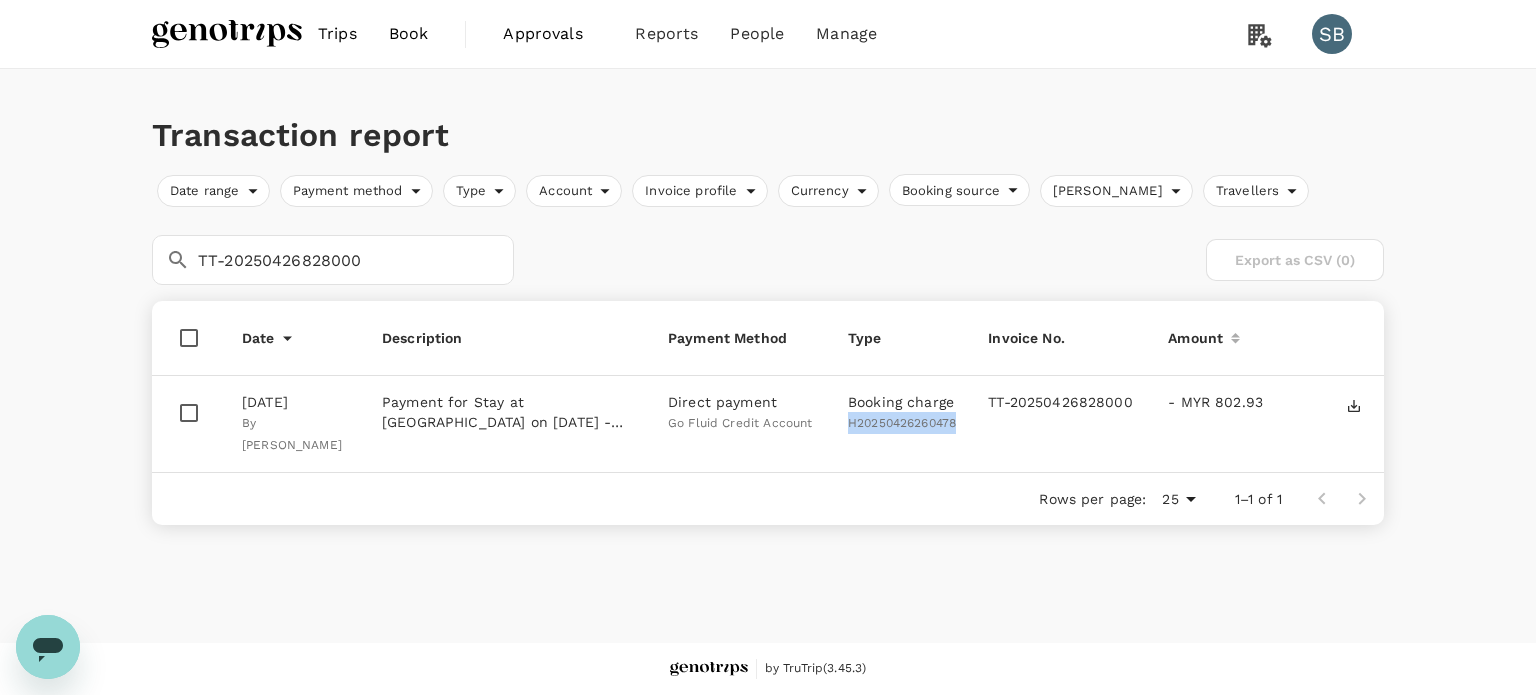 drag, startPoint x: 959, startPoint y: 423, endPoint x: 859, endPoint y: 425, distance: 100.02 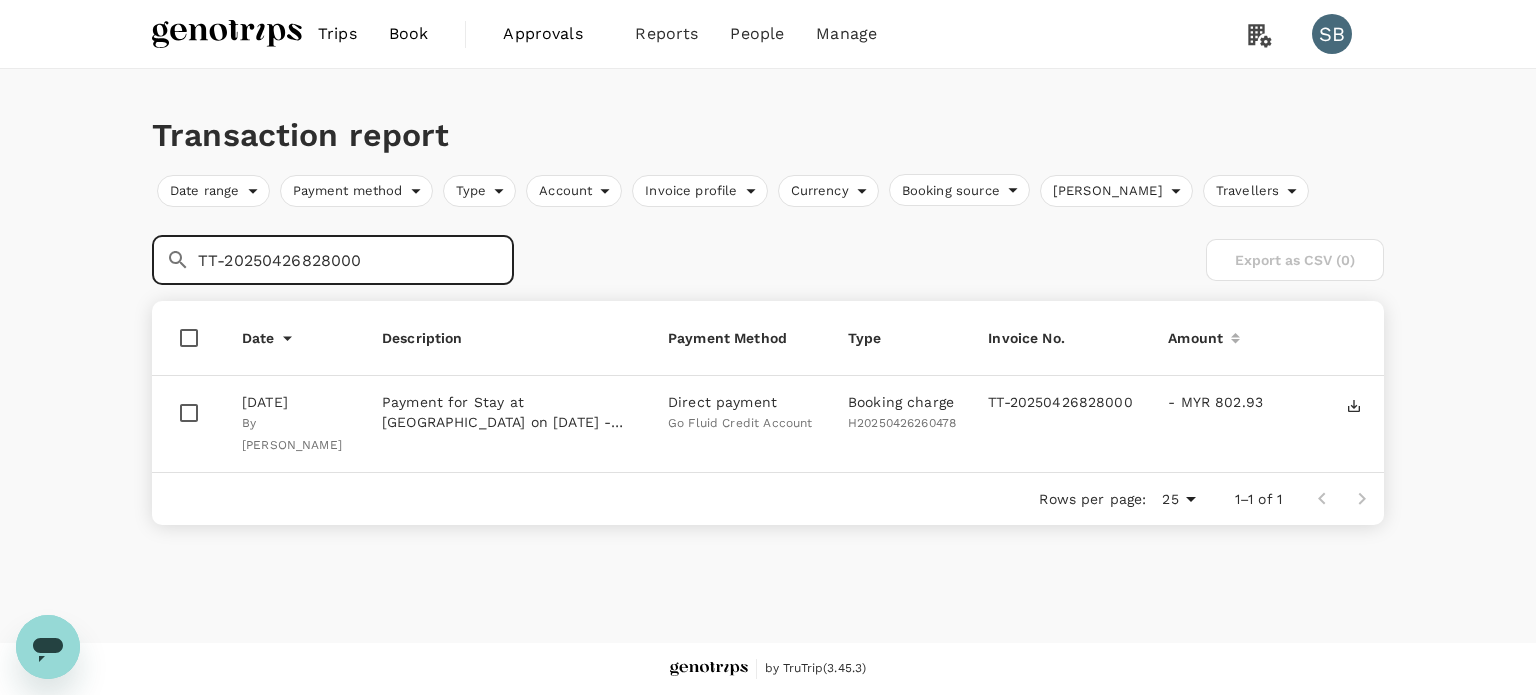 drag, startPoint x: 155, startPoint y: 233, endPoint x: 69, endPoint y: 220, distance: 86.977005 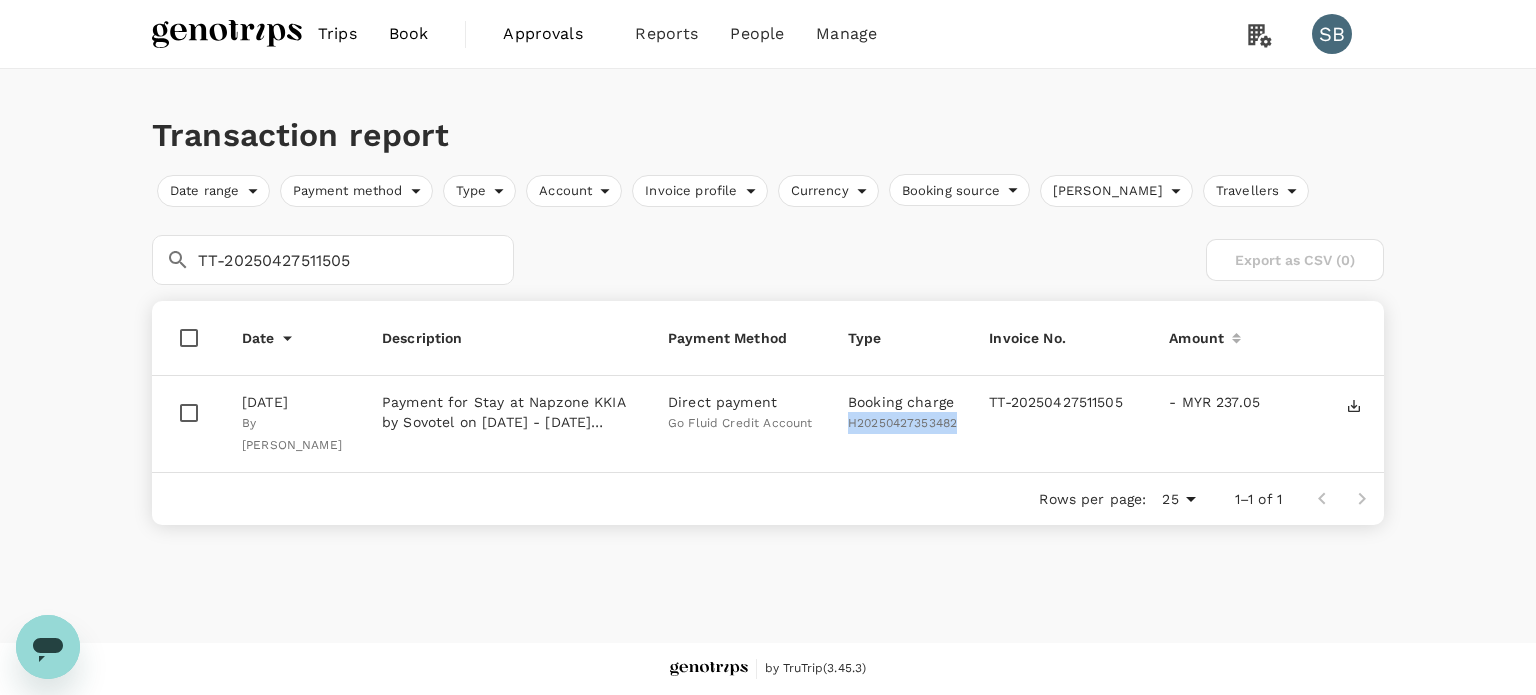 drag, startPoint x: 960, startPoint y: 427, endPoint x: 851, endPoint y: 423, distance: 109.07337 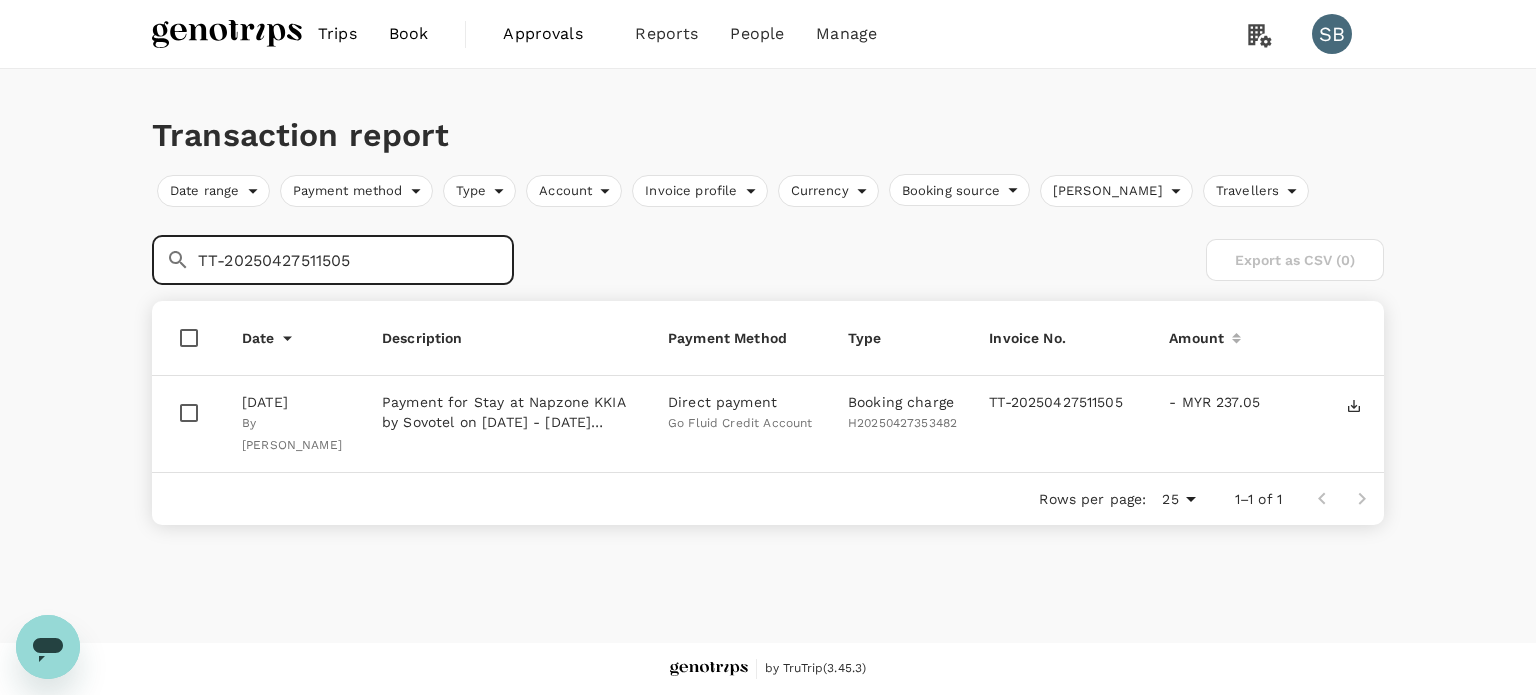 drag, startPoint x: 277, startPoint y: 240, endPoint x: 168, endPoint y: 239, distance: 109.004585 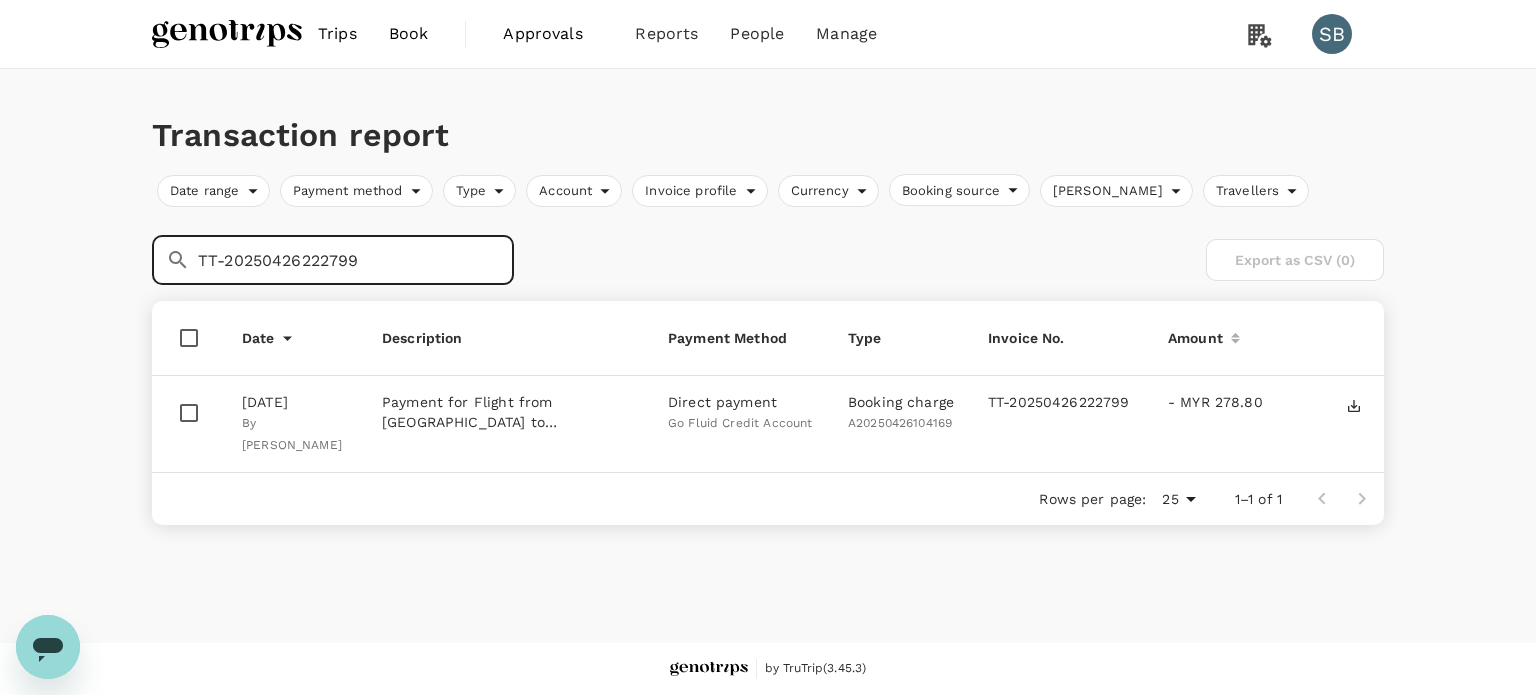 type on "TT-20250426222799" 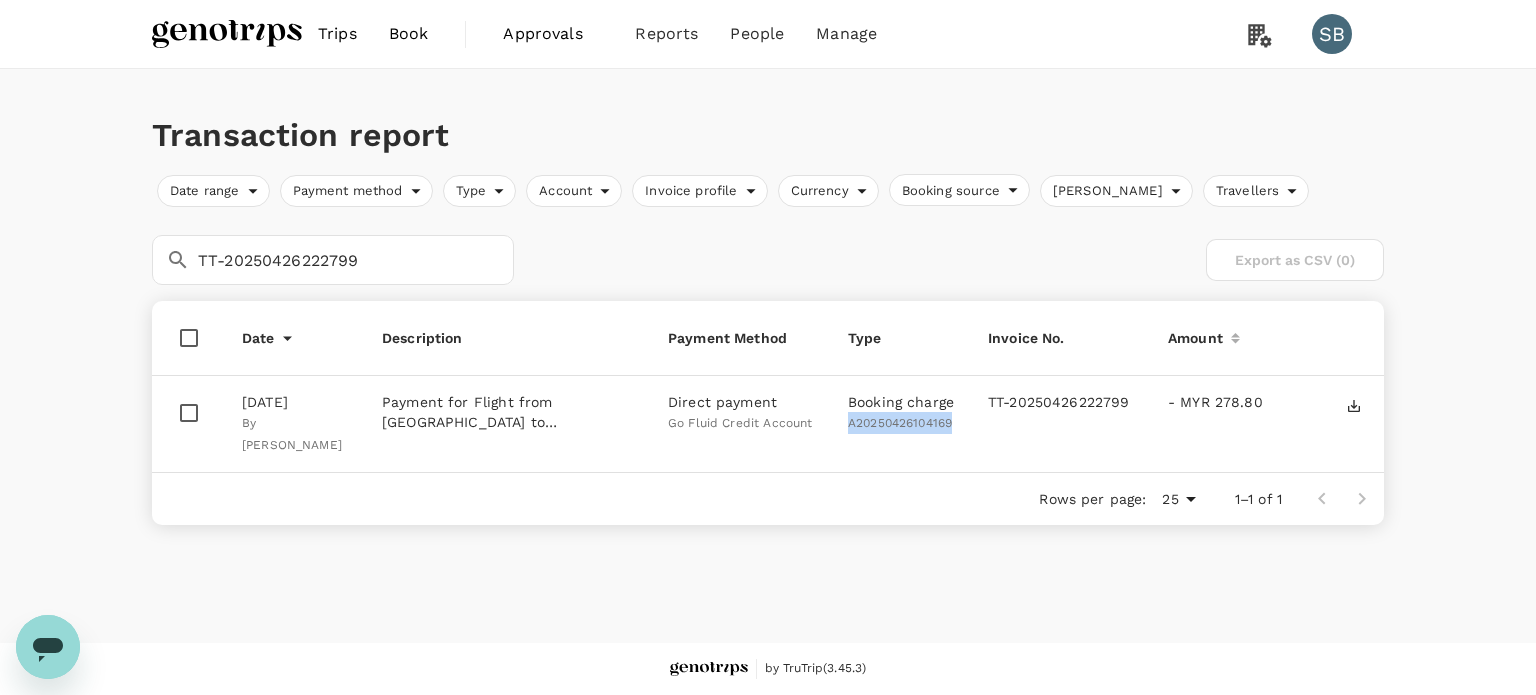 drag, startPoint x: 957, startPoint y: 422, endPoint x: 866, endPoint y: 434, distance: 91.787796 